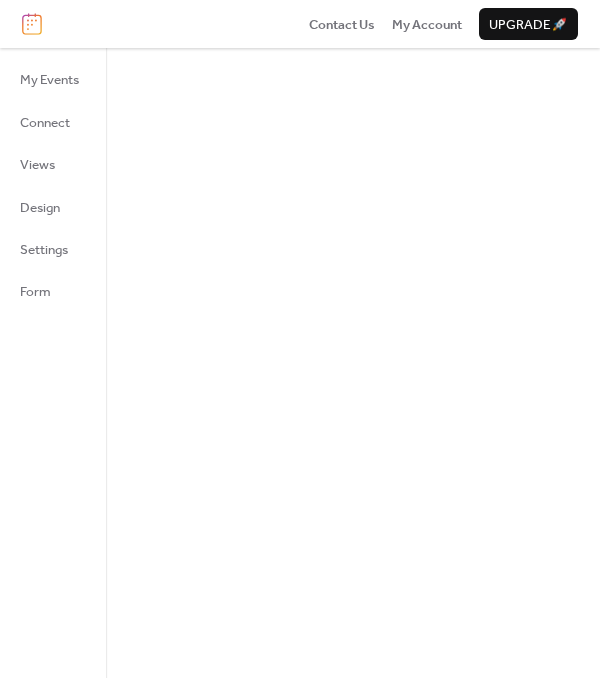 scroll, scrollTop: 0, scrollLeft: 0, axis: both 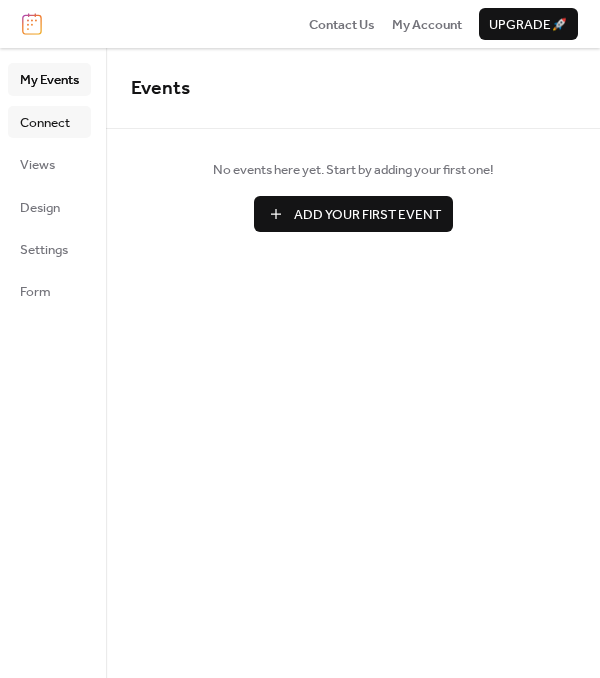 click on "Connect" at bounding box center (45, 123) 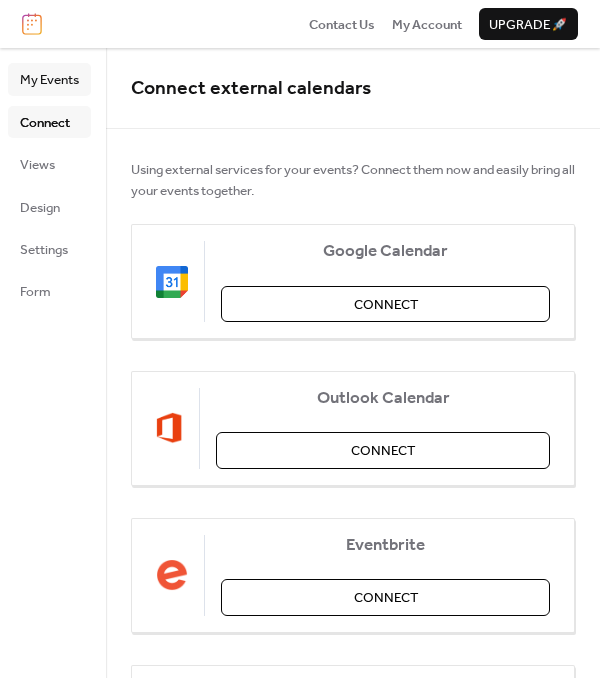 click on "My Events" at bounding box center (49, 80) 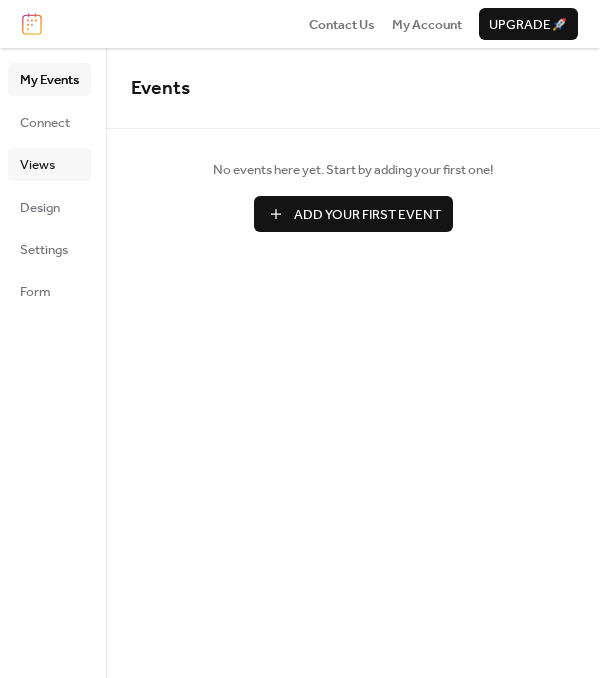 click on "Views" at bounding box center [37, 165] 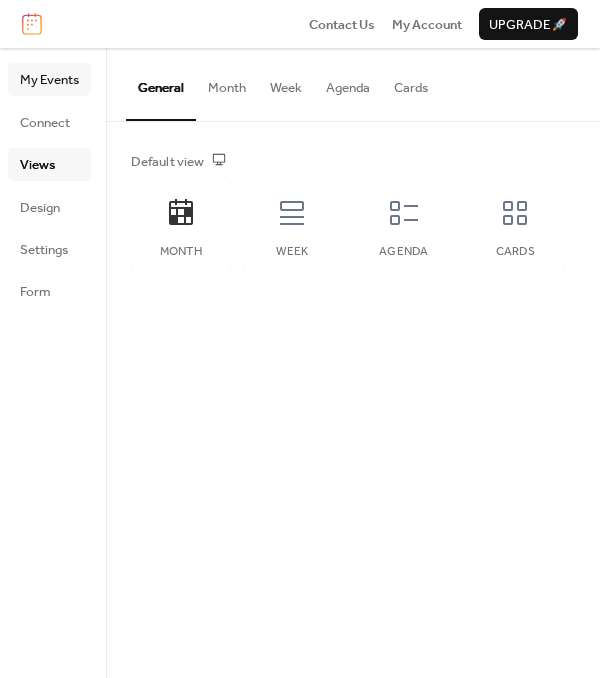 click on "My Events" at bounding box center [49, 80] 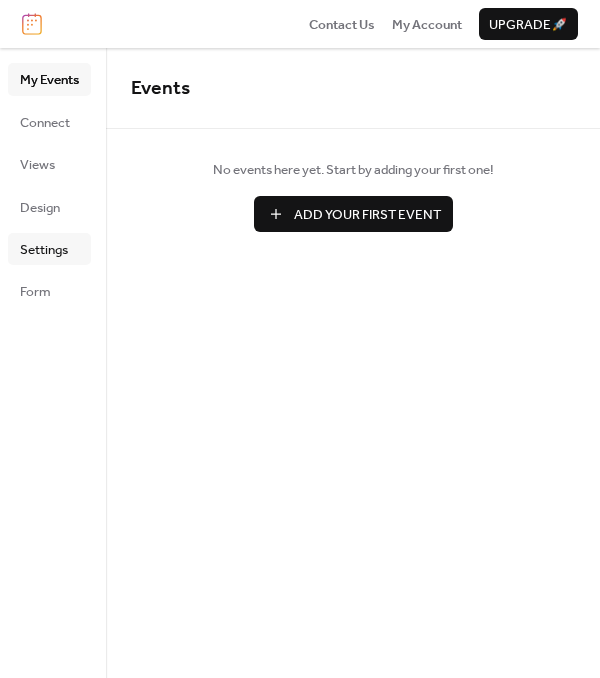 click on "Settings" at bounding box center [44, 250] 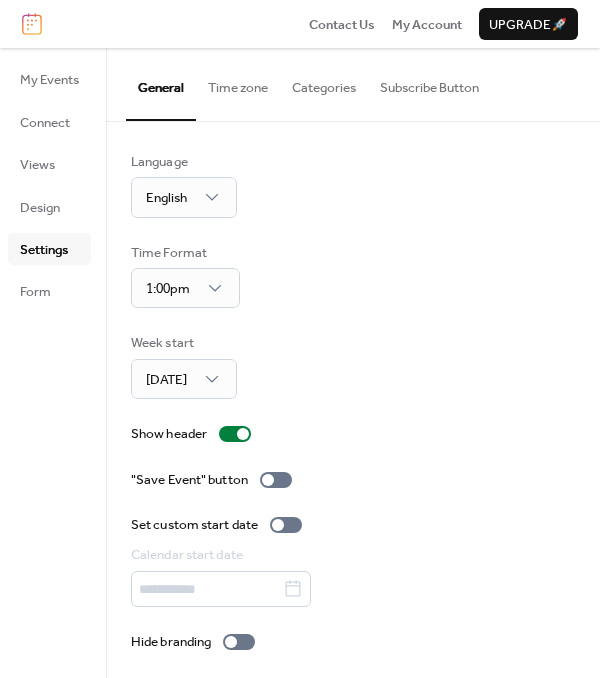 scroll, scrollTop: 10, scrollLeft: 0, axis: vertical 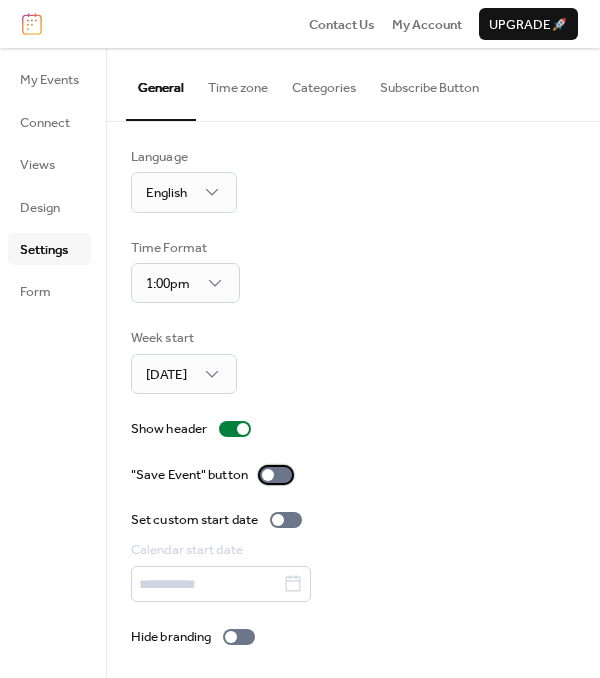 click at bounding box center (276, 475) 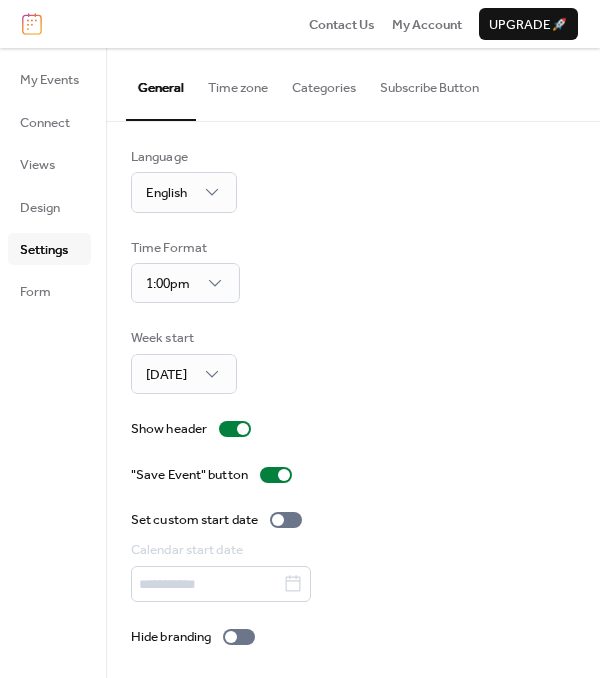 click at bounding box center (353, 584) 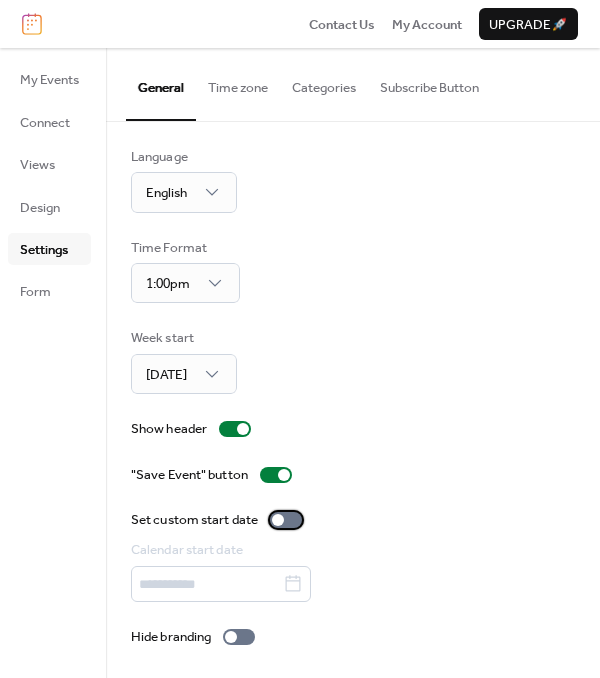 click at bounding box center [286, 520] 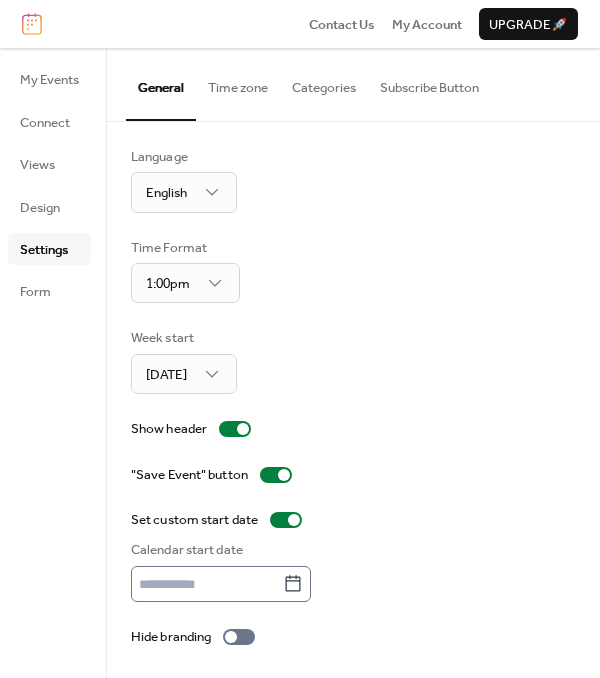 click 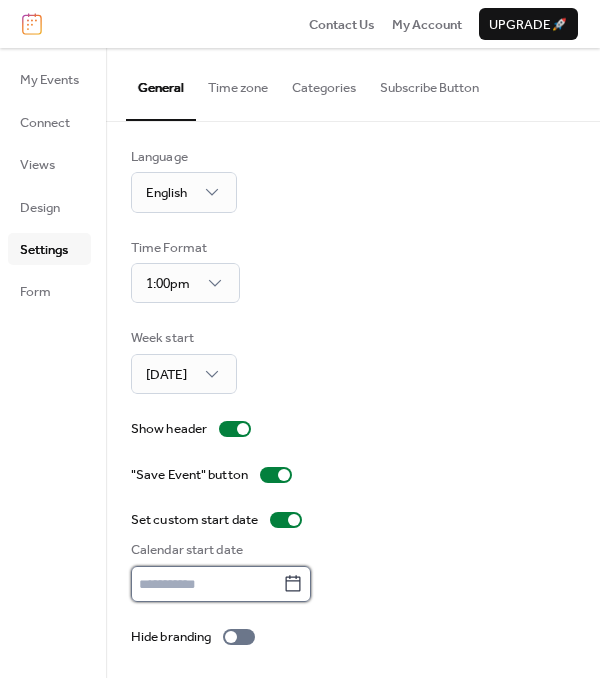 click at bounding box center (207, 584) 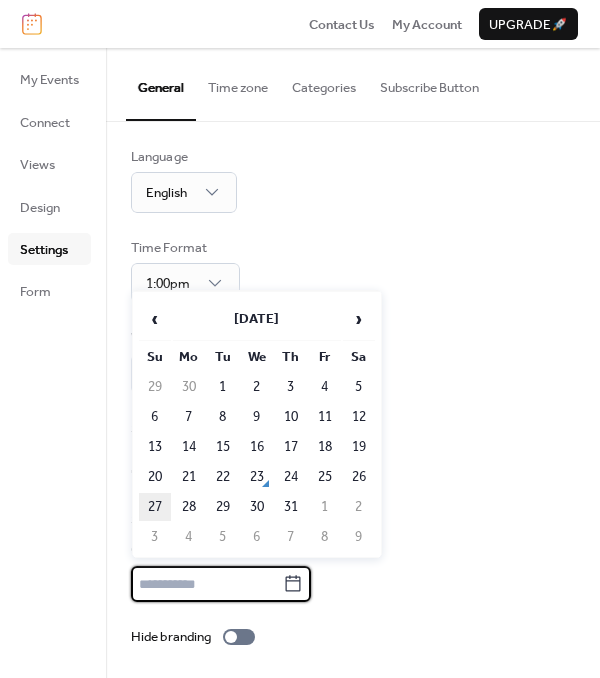 click on "27" at bounding box center [155, 507] 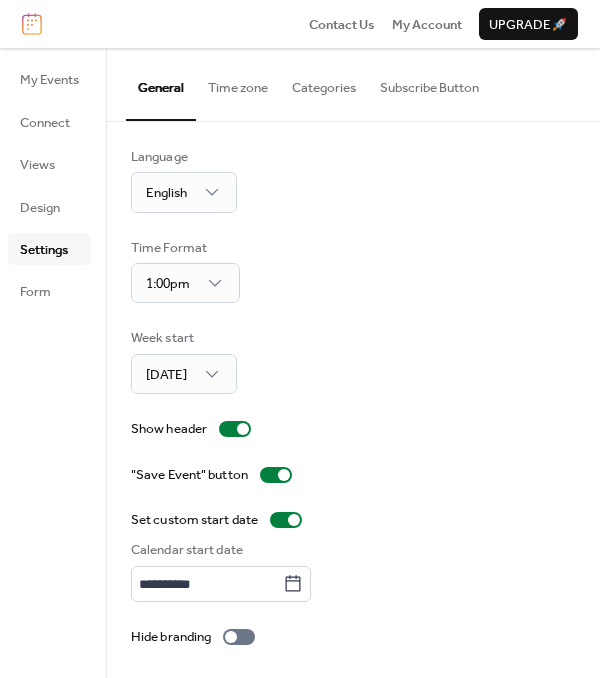 type on "**********" 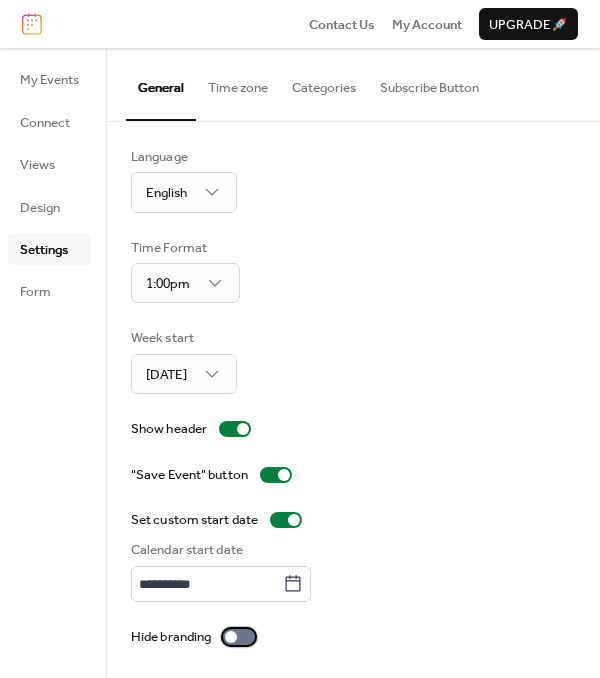 click at bounding box center [231, 637] 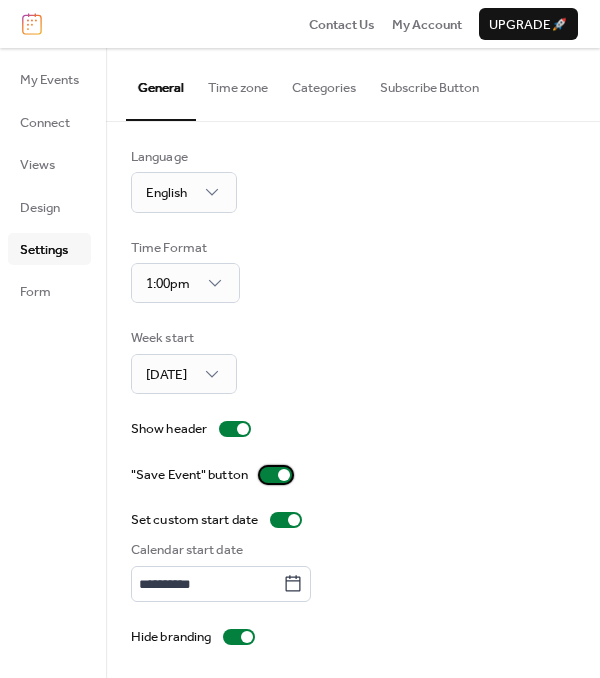click at bounding box center [276, 475] 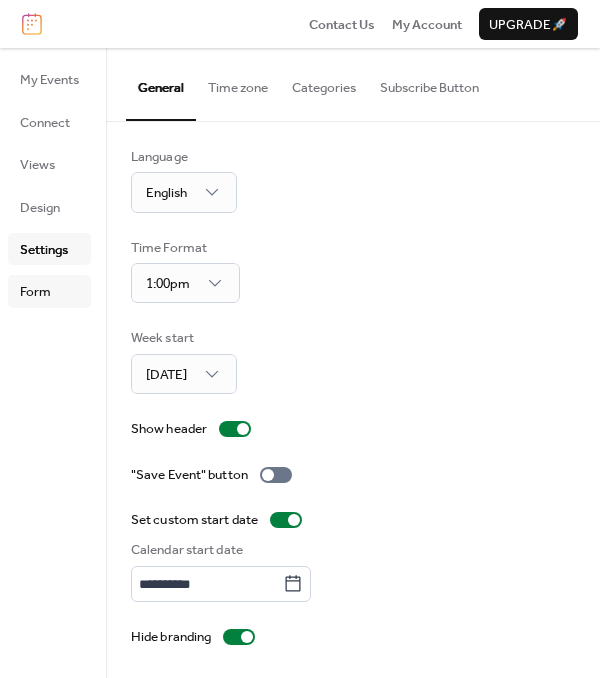 click on "Form" at bounding box center (35, 292) 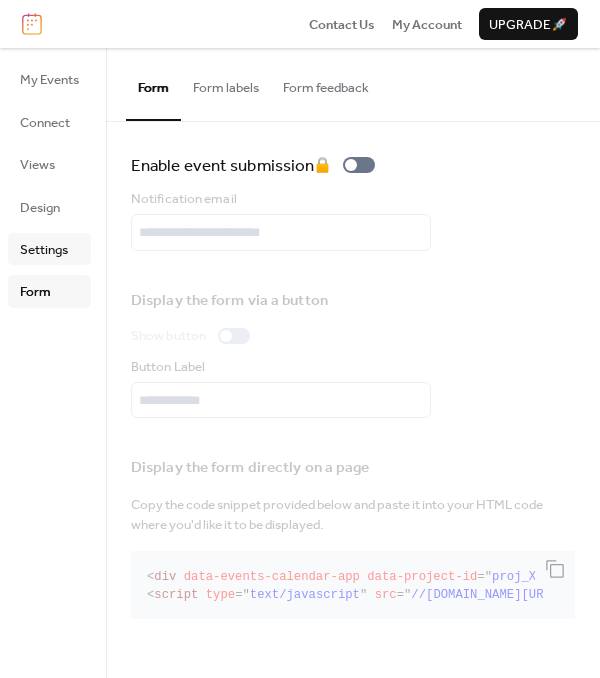 click on "Settings" at bounding box center [44, 250] 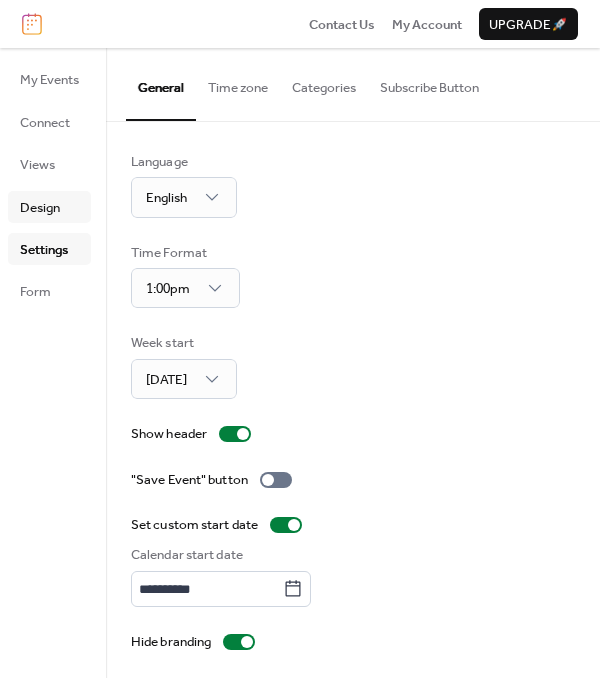 click on "Design" at bounding box center [40, 208] 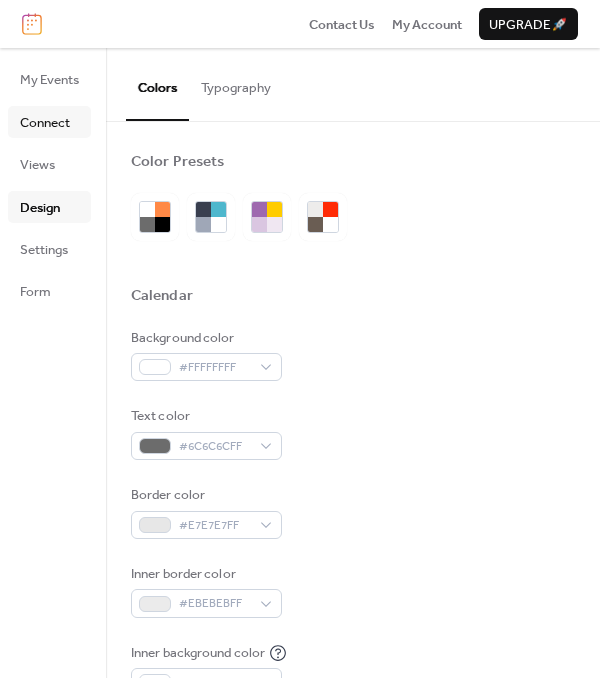 click on "Connect" at bounding box center [45, 123] 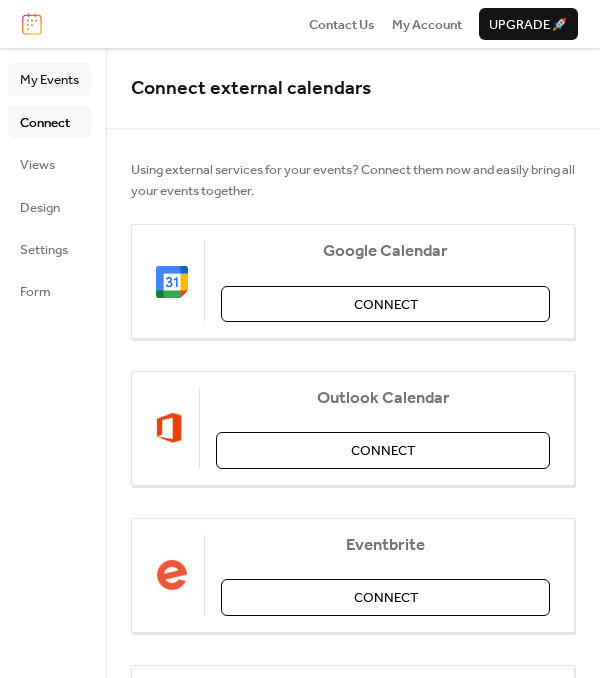 click on "My Events" at bounding box center [49, 80] 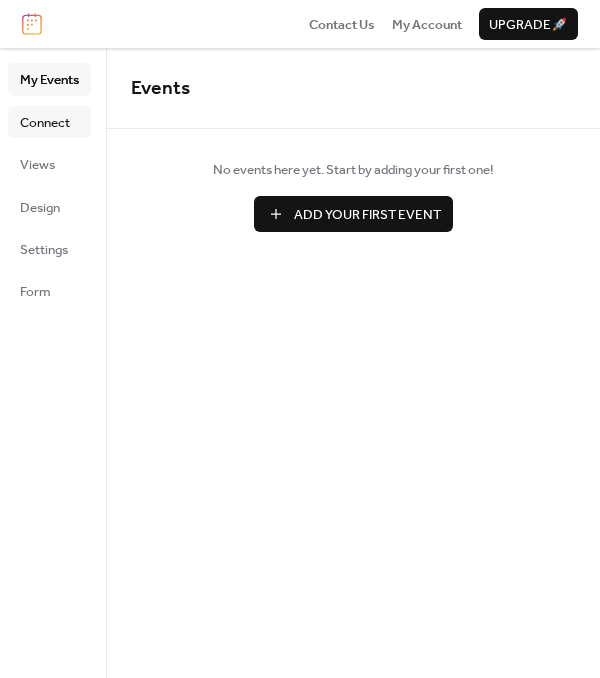 click on "Connect" at bounding box center (45, 123) 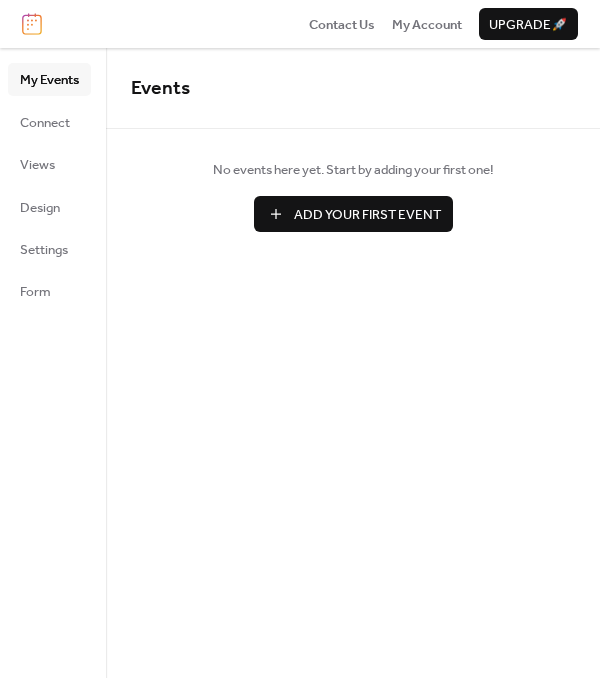scroll, scrollTop: 0, scrollLeft: 0, axis: both 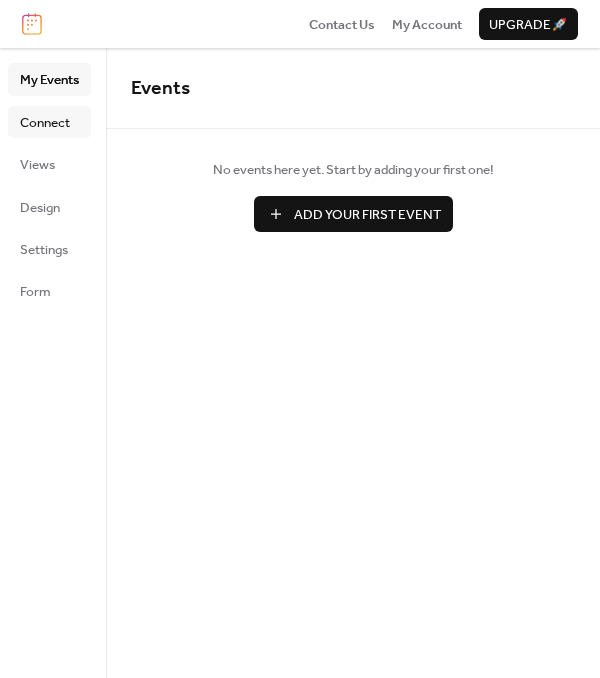 click on "Connect" at bounding box center [45, 123] 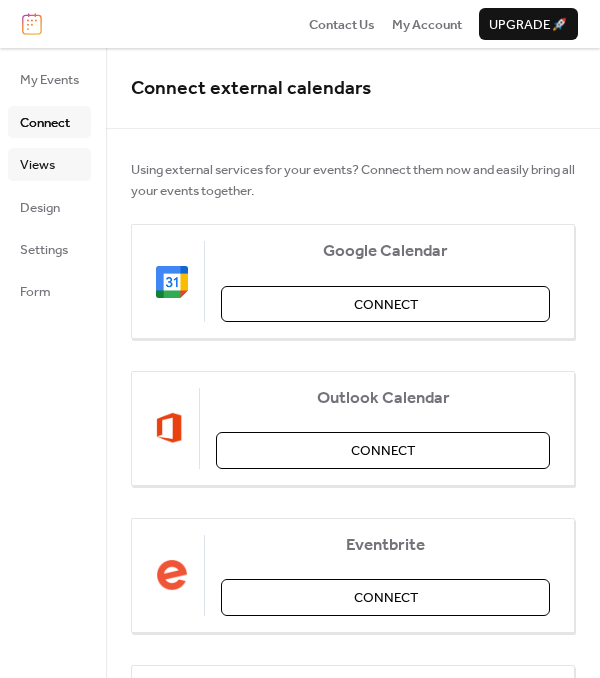 click on "Views" at bounding box center [37, 165] 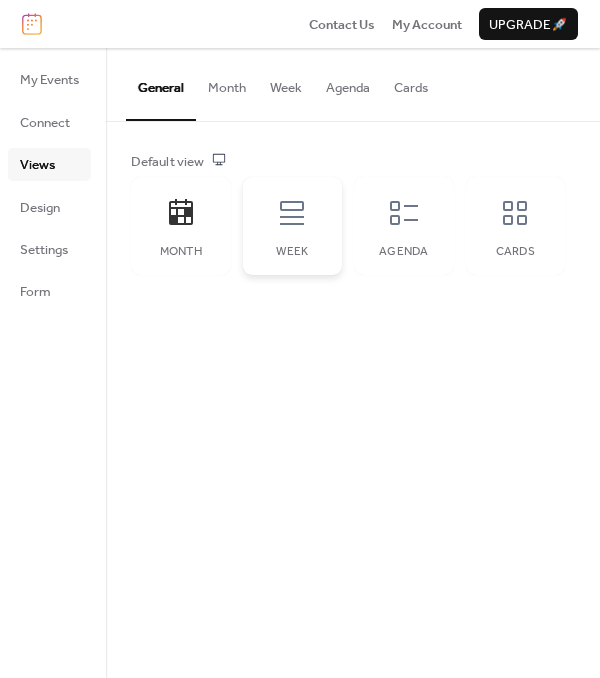 click 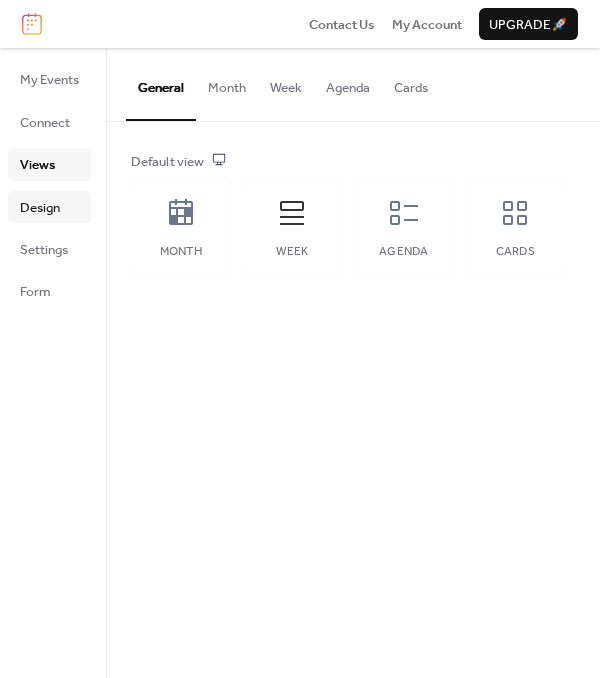 click on "Design" at bounding box center (40, 208) 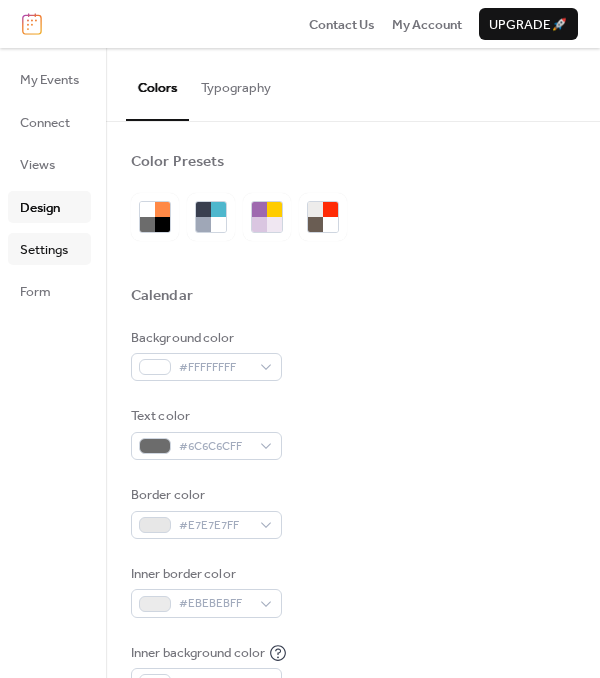 click on "Settings" at bounding box center (44, 250) 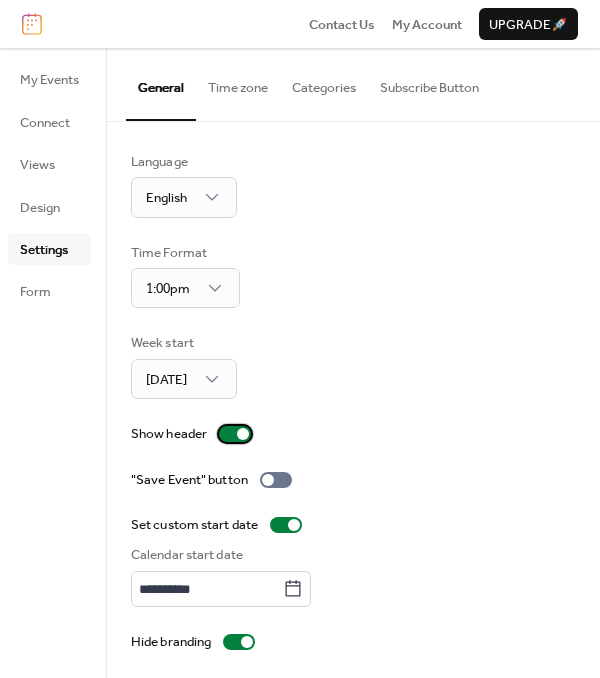 click at bounding box center [235, 434] 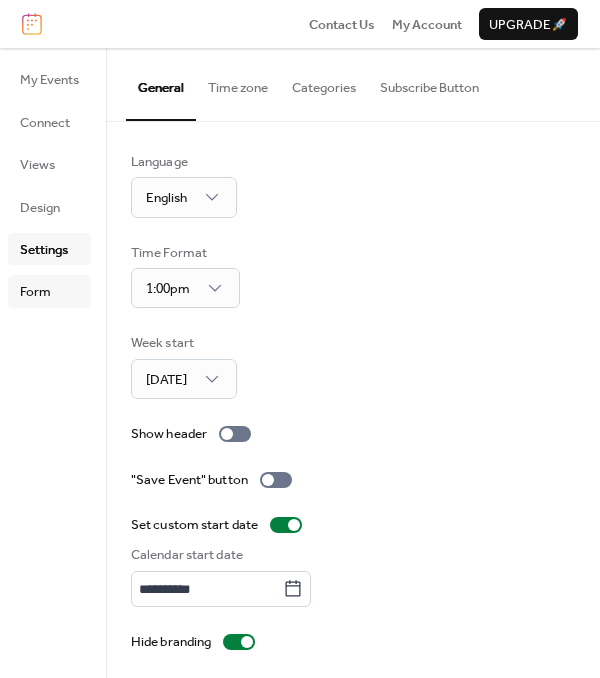 click on "Form" at bounding box center (35, 292) 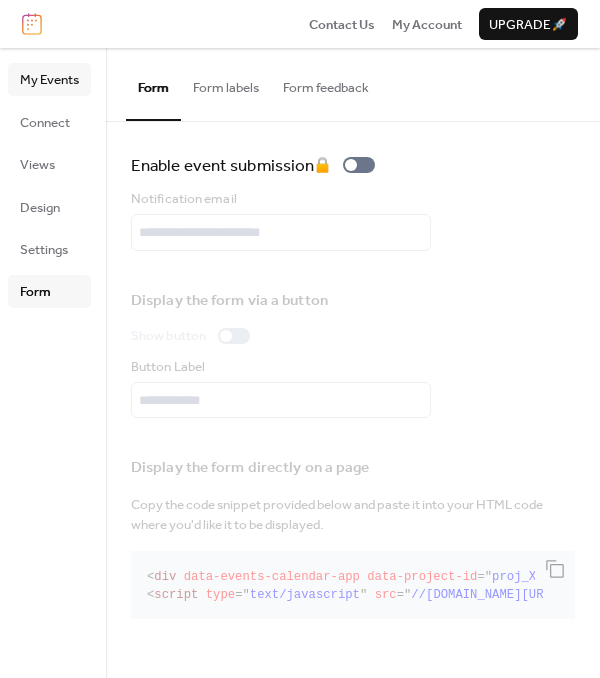 click on "My Events" at bounding box center (49, 80) 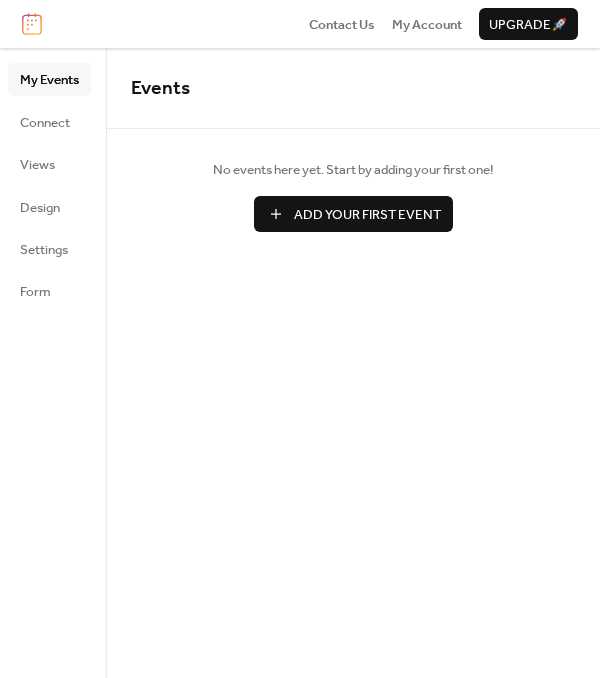 click on "Add Your First Event" at bounding box center (367, 215) 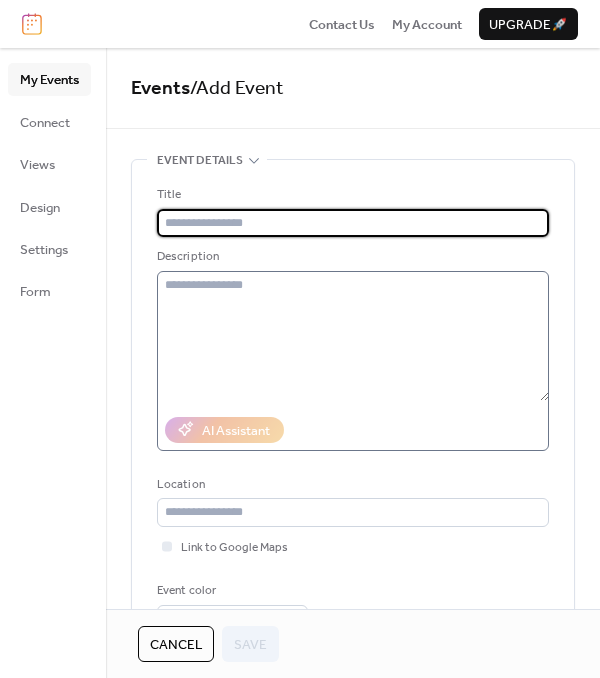 paste on "**********" 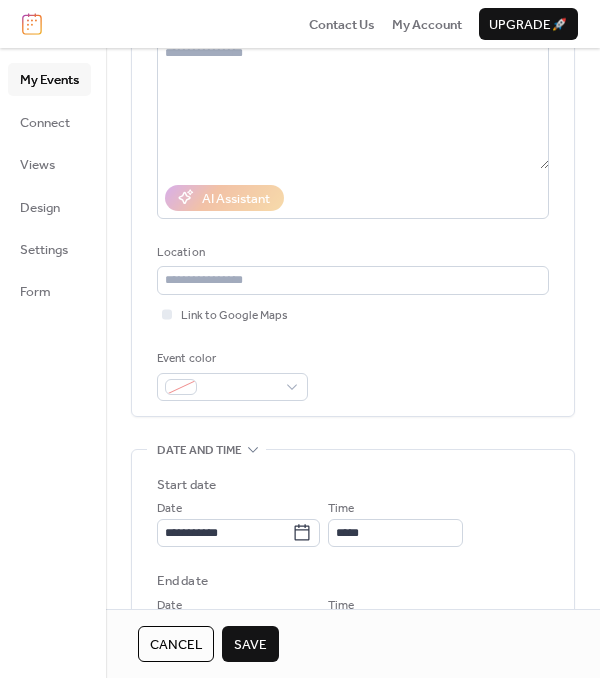 scroll, scrollTop: 308, scrollLeft: 0, axis: vertical 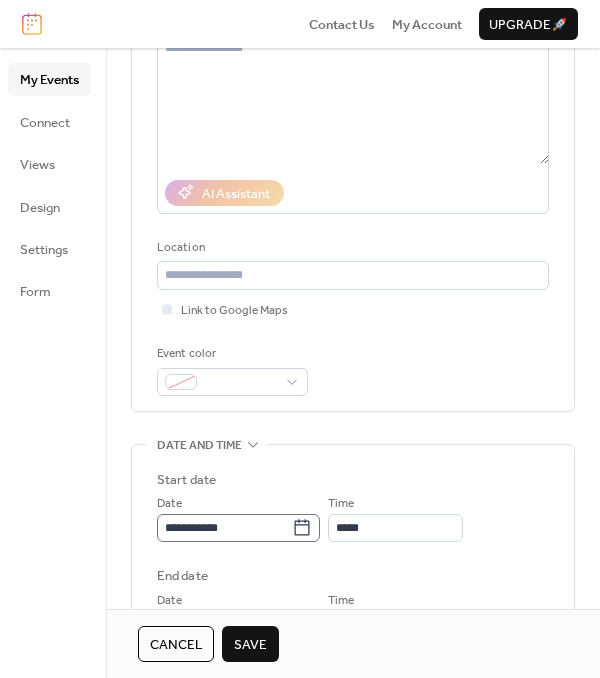 type on "**********" 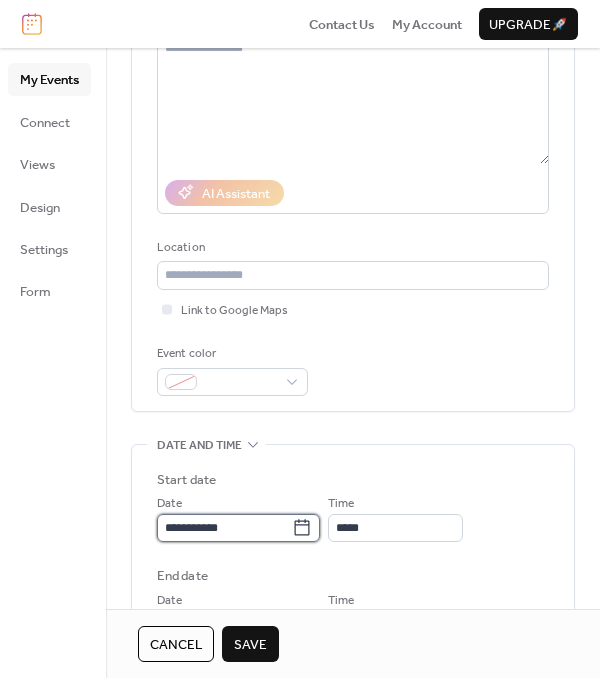 click on "**********" at bounding box center [224, 528] 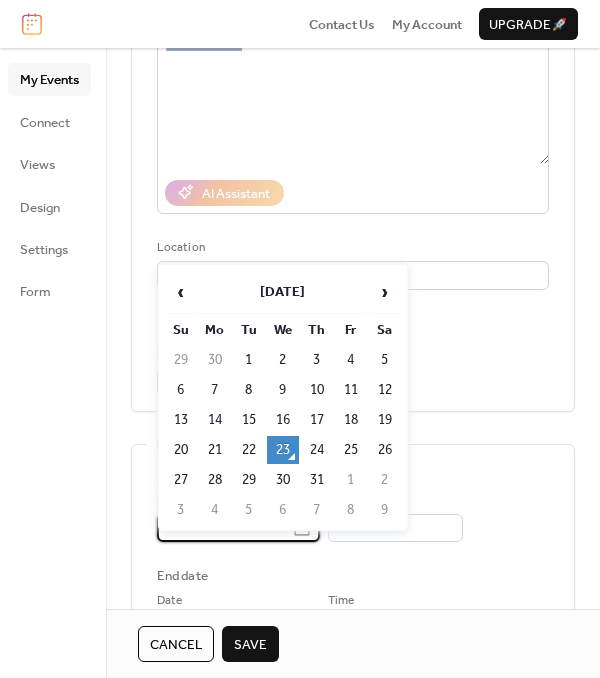 scroll, scrollTop: 238, scrollLeft: 0, axis: vertical 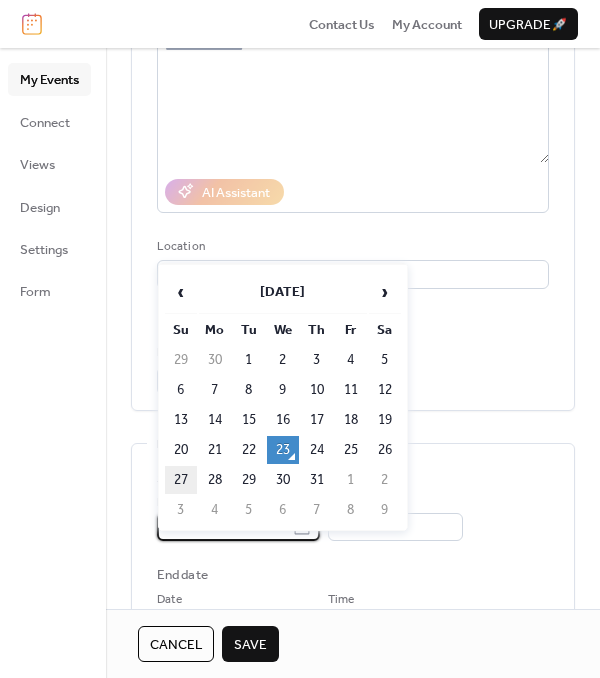 click on "27" at bounding box center (181, 480) 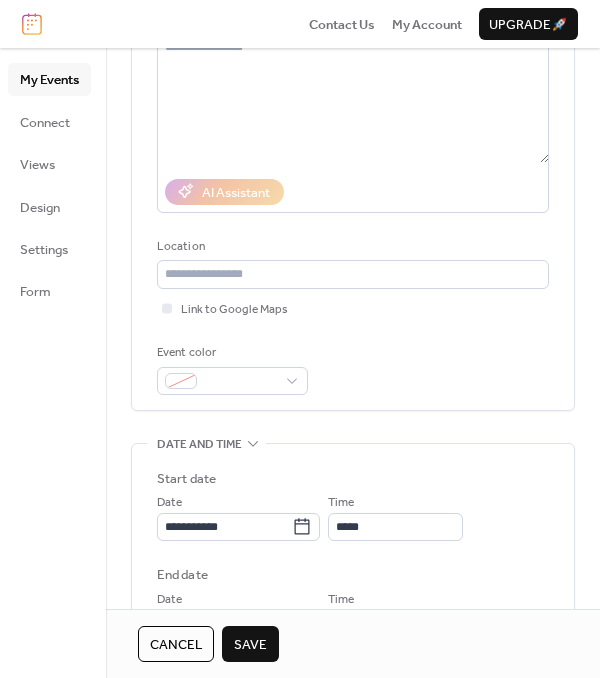 type on "**********" 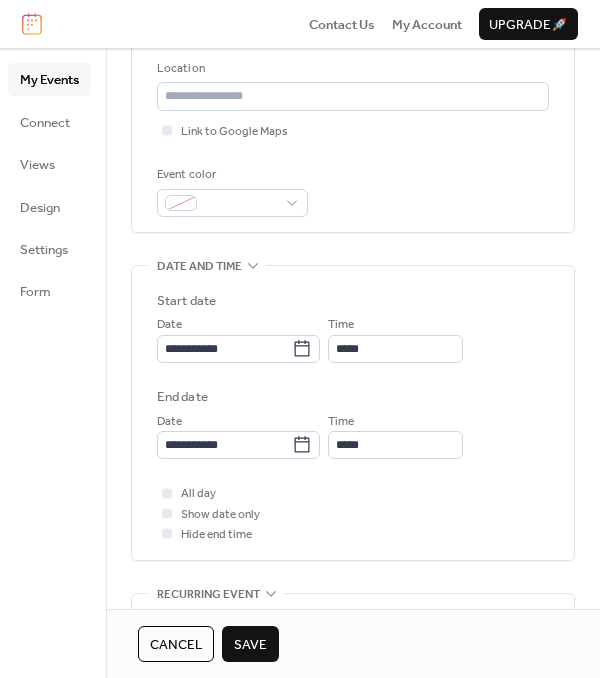 scroll, scrollTop: 417, scrollLeft: 0, axis: vertical 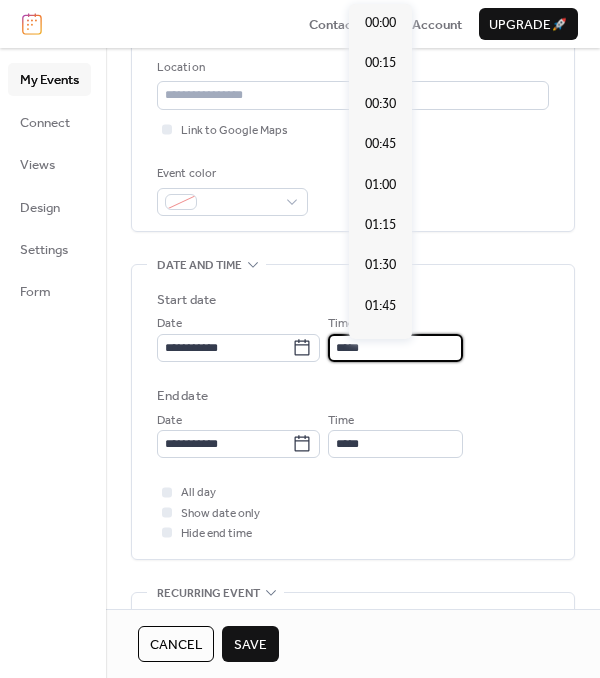 click on "*****" at bounding box center (395, 348) 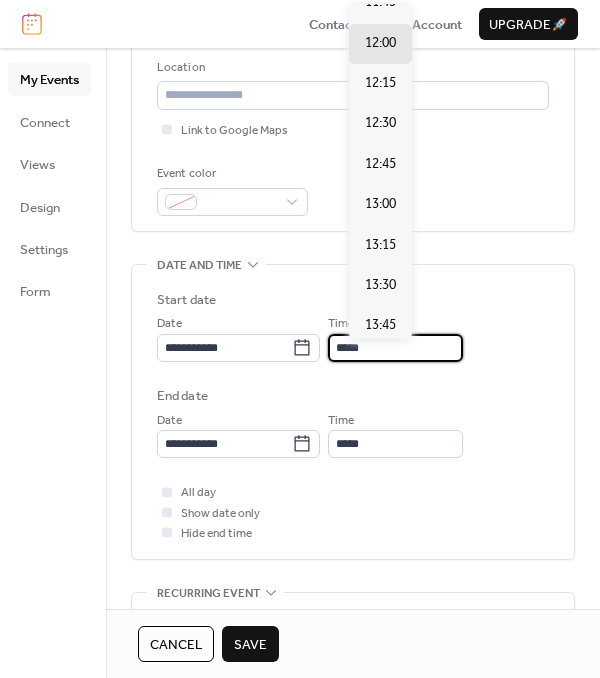 click on "*****" at bounding box center [395, 348] 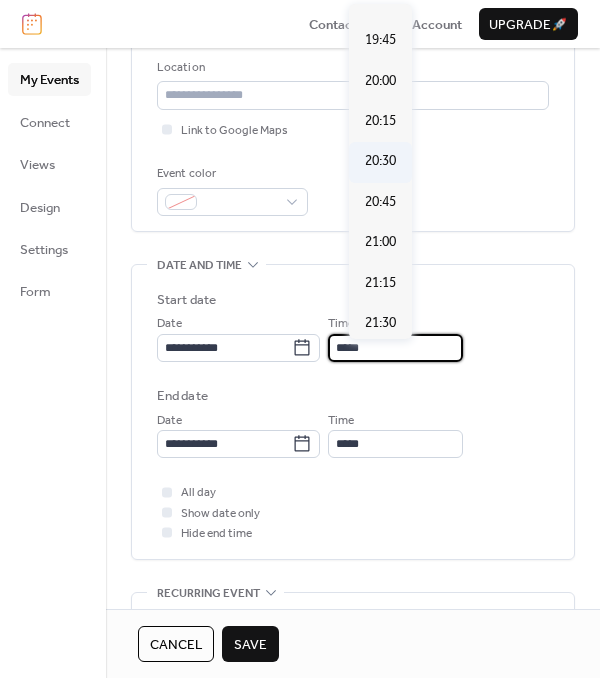 scroll, scrollTop: 3174, scrollLeft: 0, axis: vertical 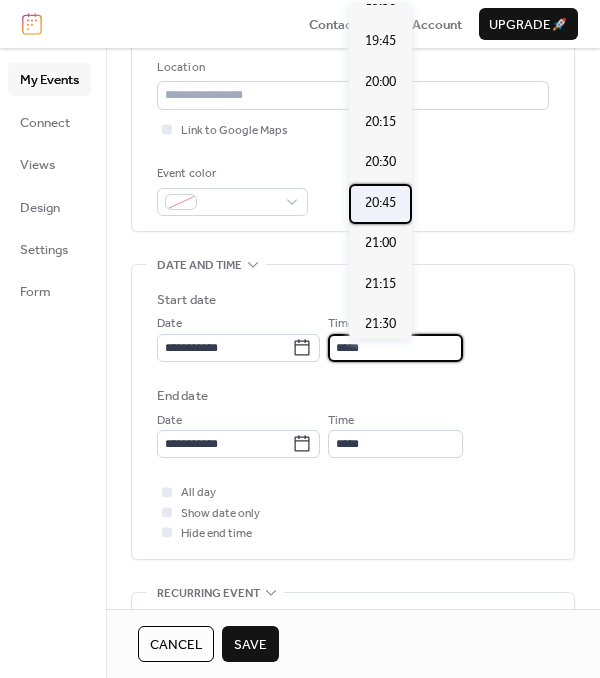 click on "20:45" at bounding box center [380, 203] 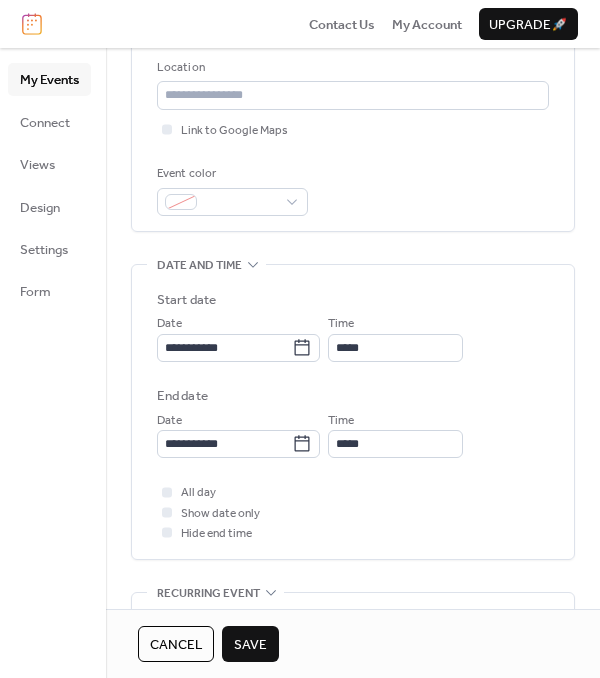 type on "*****" 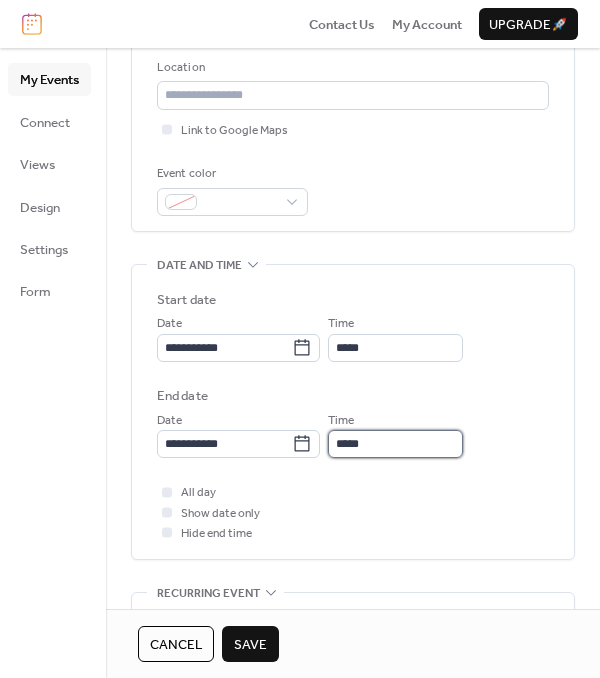 click on "*****" at bounding box center [395, 444] 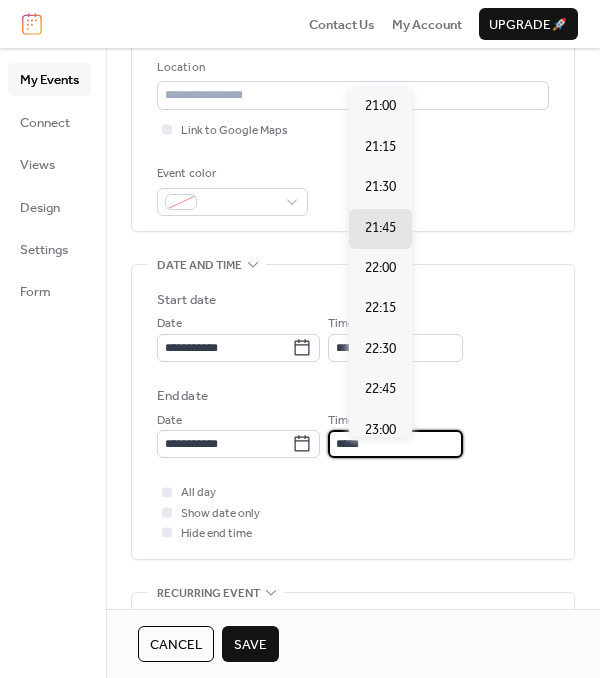 click on "End date" at bounding box center [353, 396] 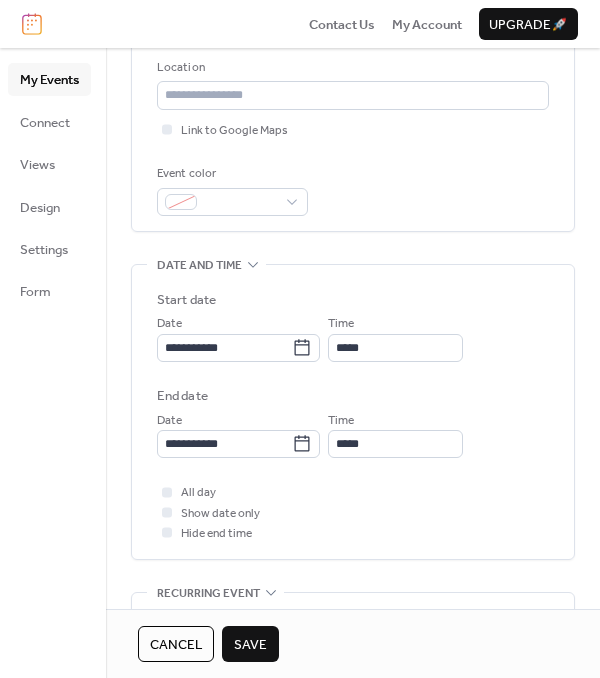 click on "Time *****" at bounding box center (395, 434) 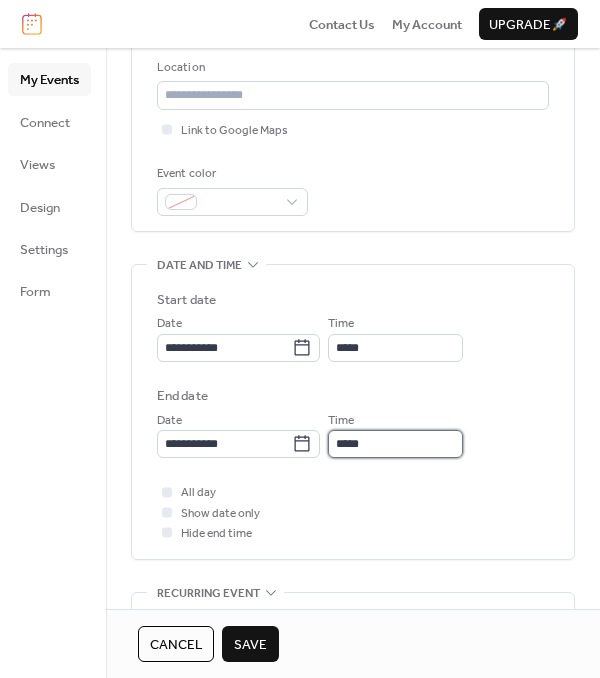 click on "*****" at bounding box center (395, 444) 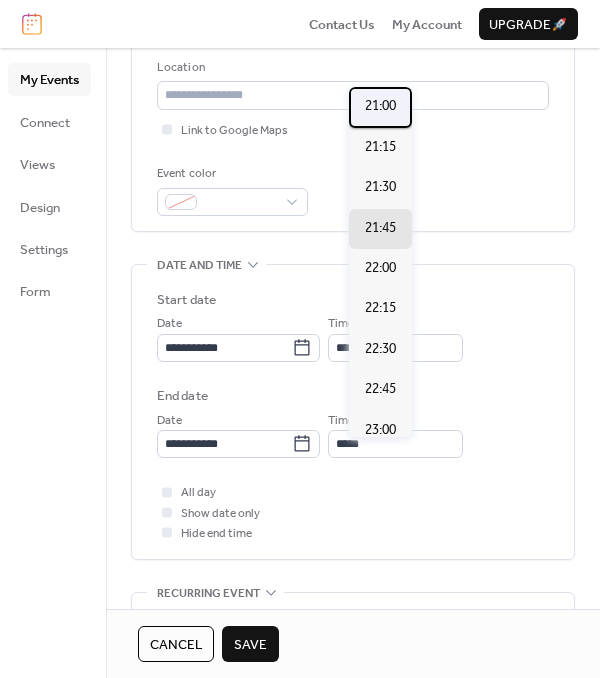 click on "21:00" at bounding box center [380, 106] 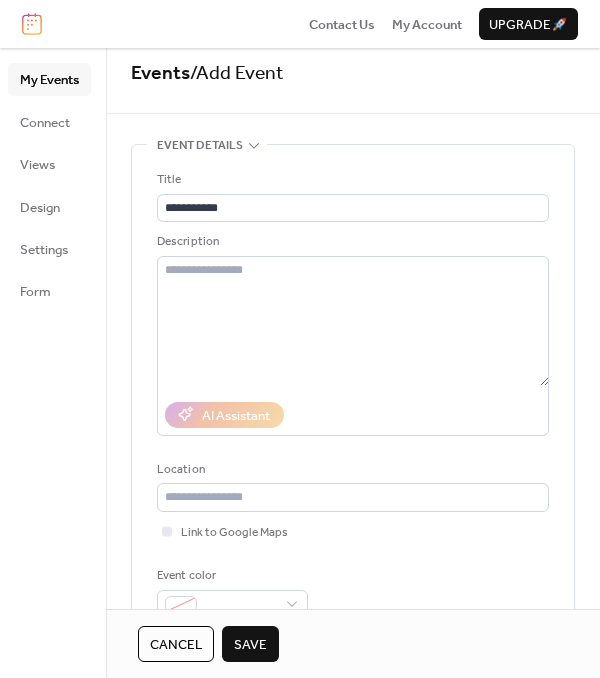 scroll, scrollTop: 14, scrollLeft: 0, axis: vertical 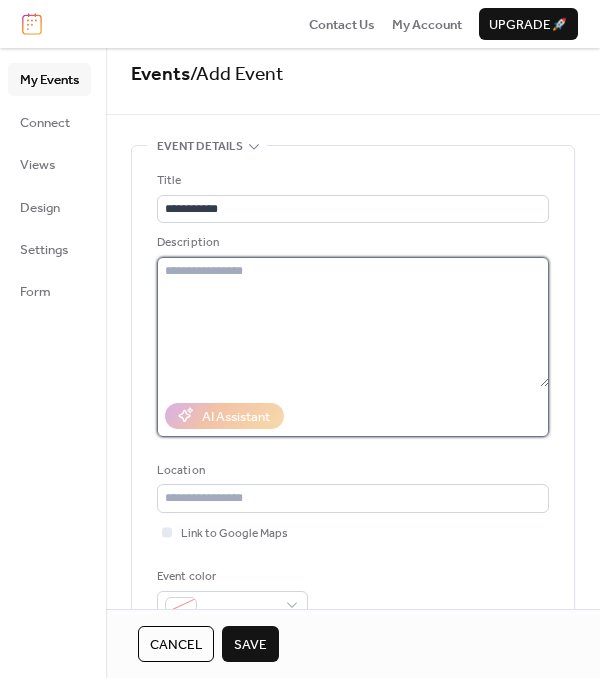 click at bounding box center [353, 322] 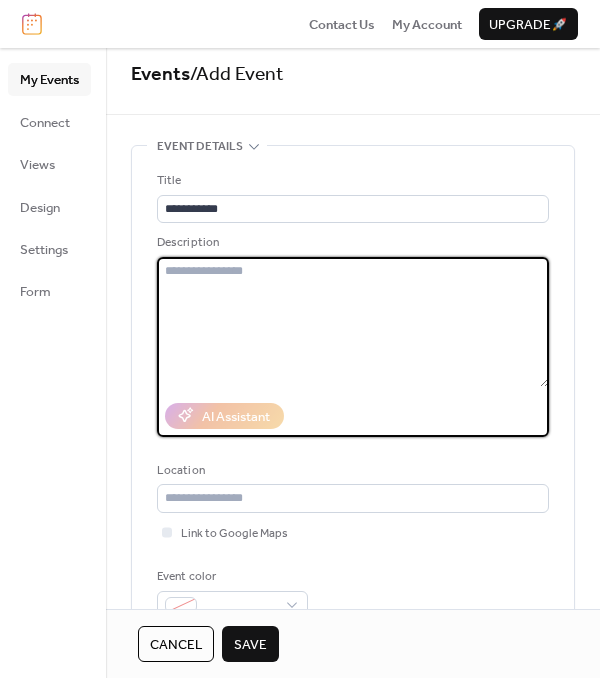 paste on "**********" 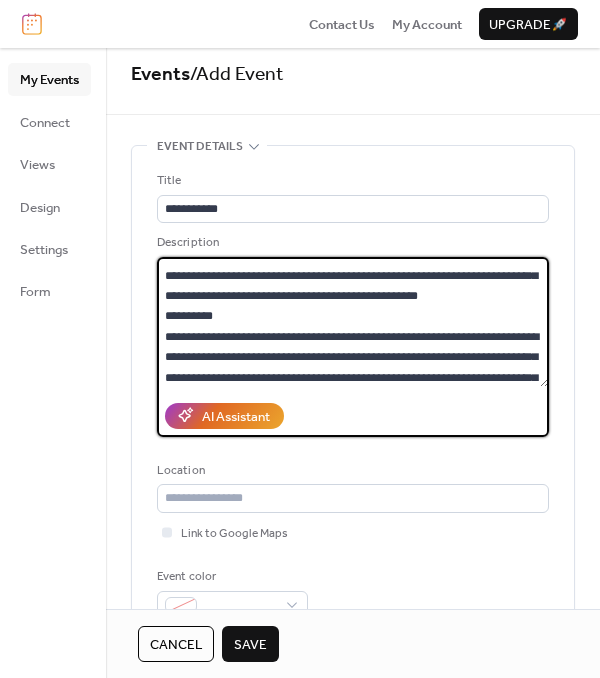 scroll, scrollTop: 0, scrollLeft: 0, axis: both 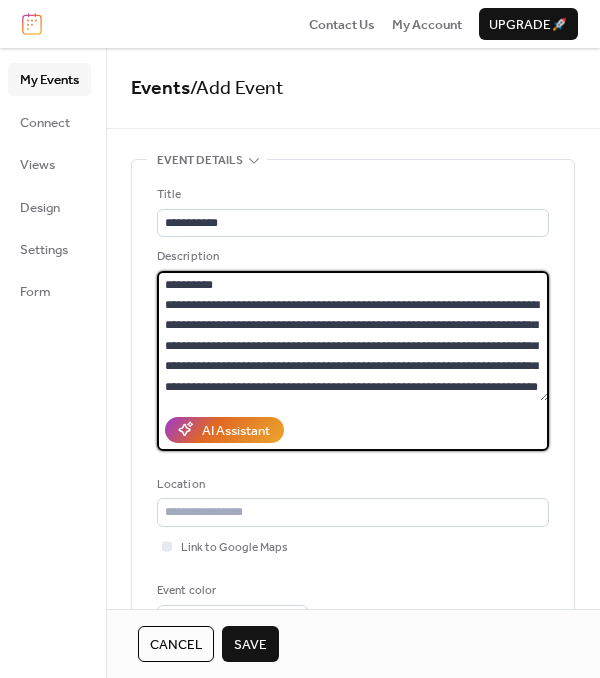 type on "**********" 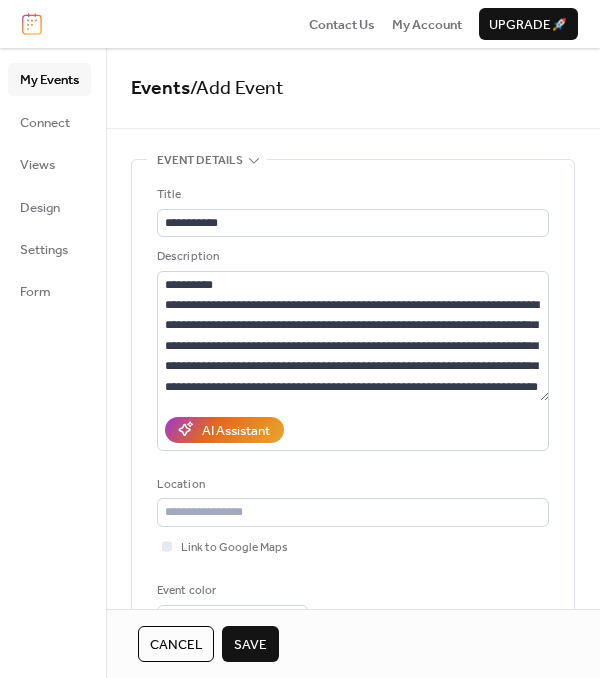 click on "Save" at bounding box center [250, 645] 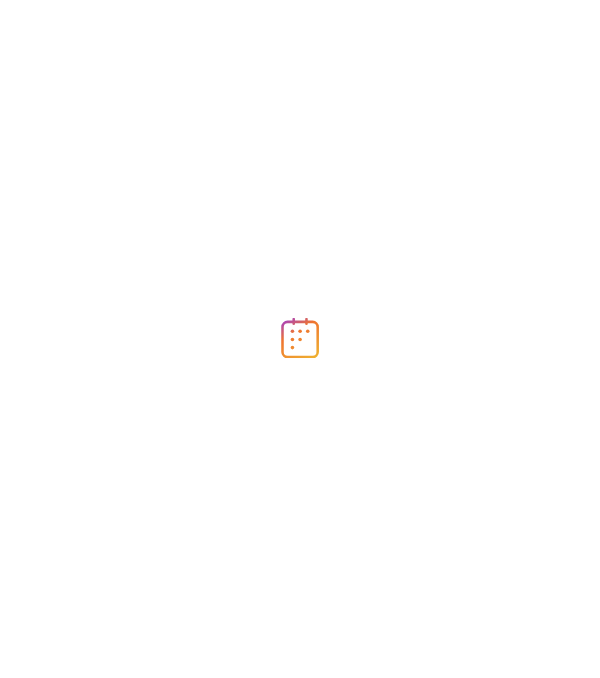 scroll, scrollTop: 0, scrollLeft: 0, axis: both 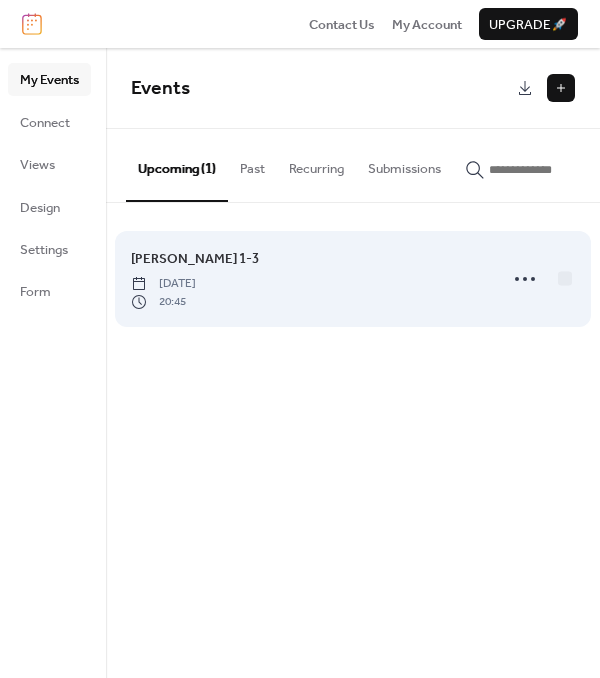 click on "Matthew 1-3 Sunday, July 27, 2025 20:45" at bounding box center [308, 279] 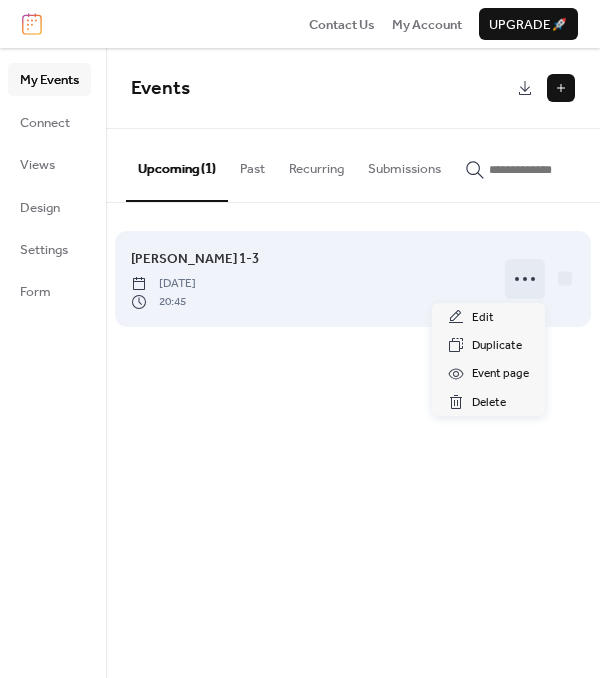 click 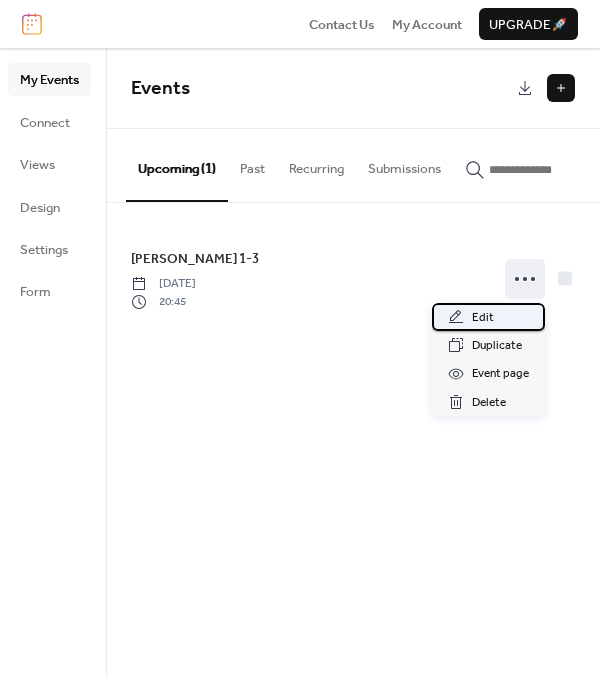 click on "Edit" at bounding box center [488, 317] 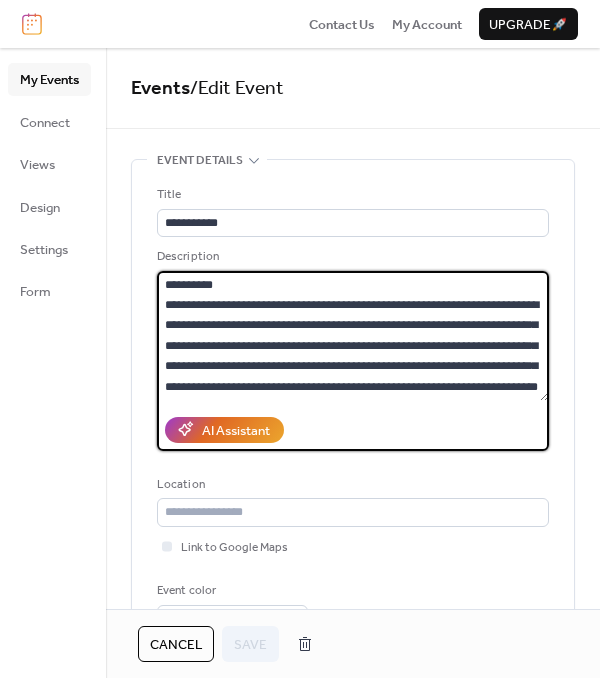click at bounding box center [353, 336] 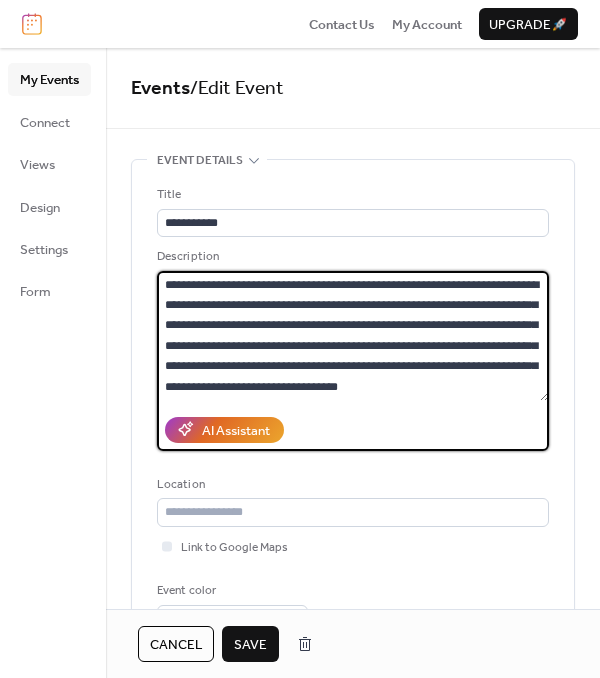 scroll, scrollTop: 20, scrollLeft: 0, axis: vertical 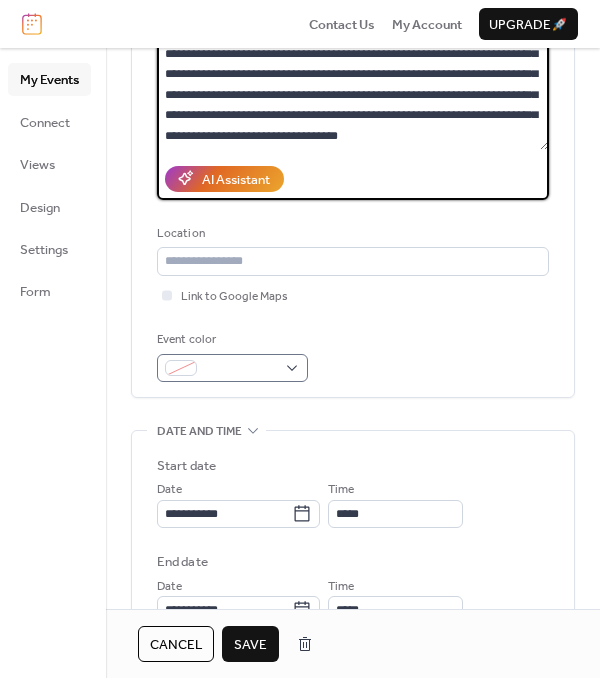 type on "**********" 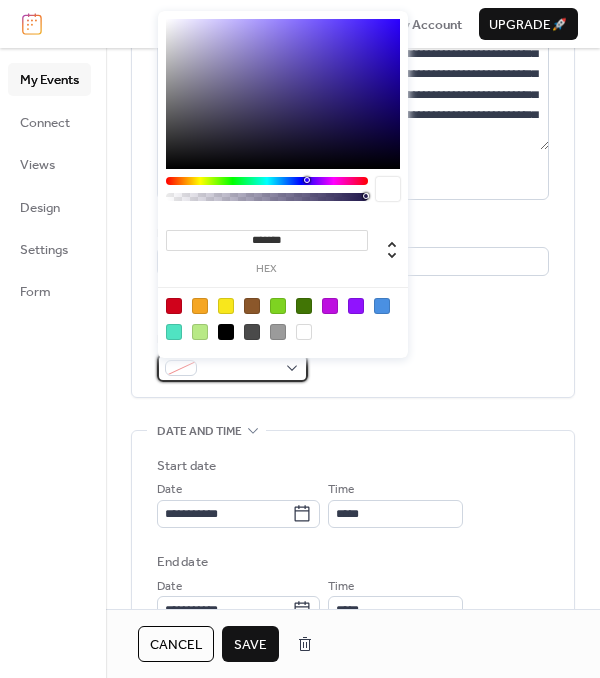 click at bounding box center [232, 368] 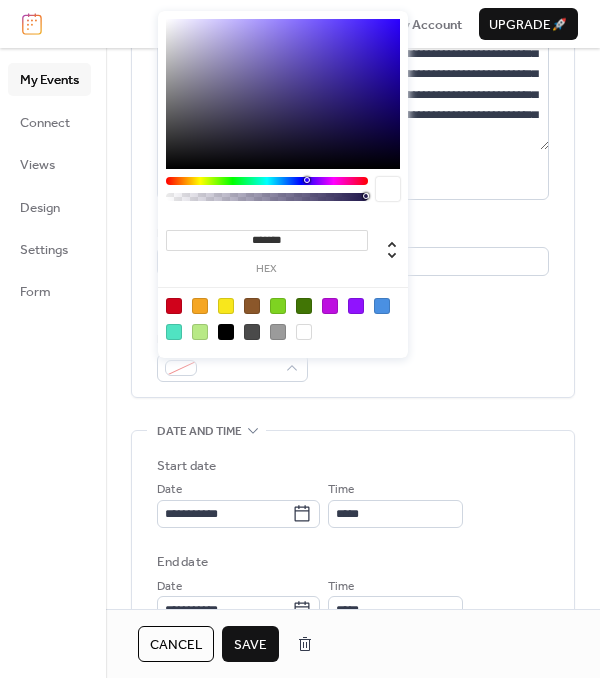 click on "Event color" at bounding box center (353, 356) 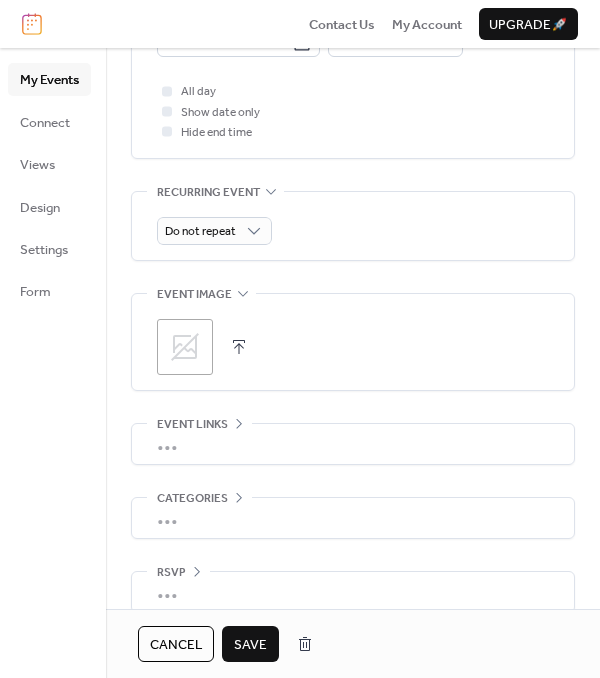 scroll, scrollTop: 850, scrollLeft: 0, axis: vertical 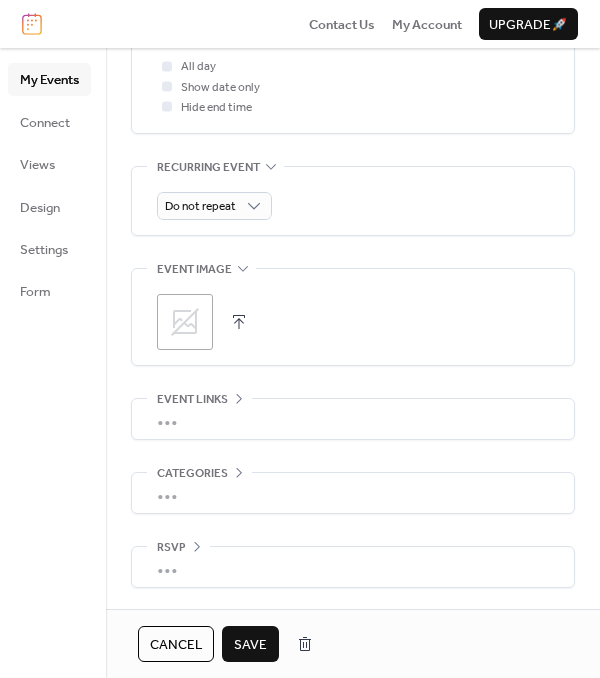 click on "•••" at bounding box center [353, 419] 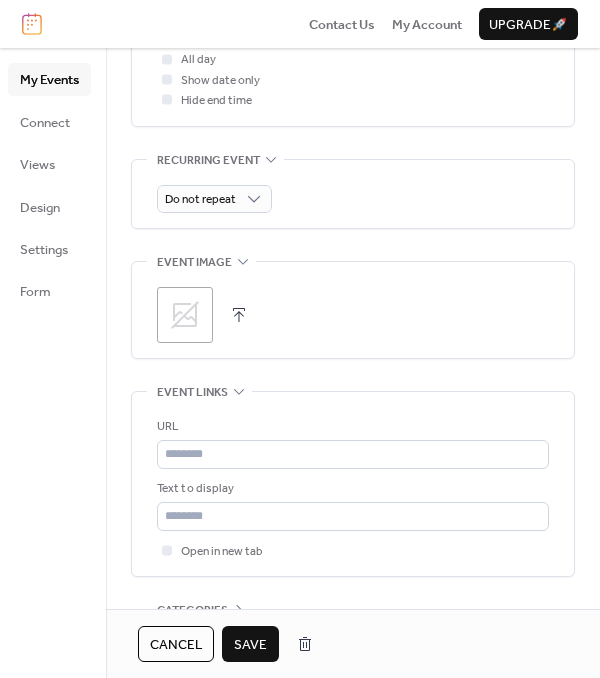 scroll, scrollTop: 846, scrollLeft: 0, axis: vertical 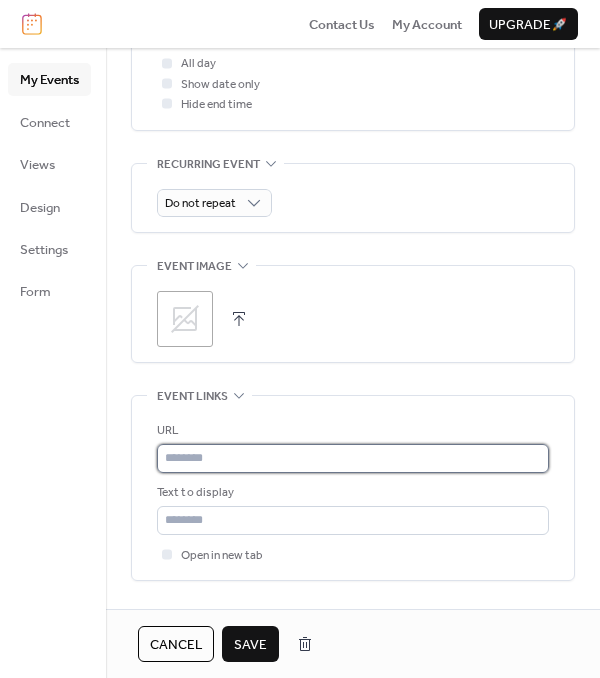 click at bounding box center [353, 458] 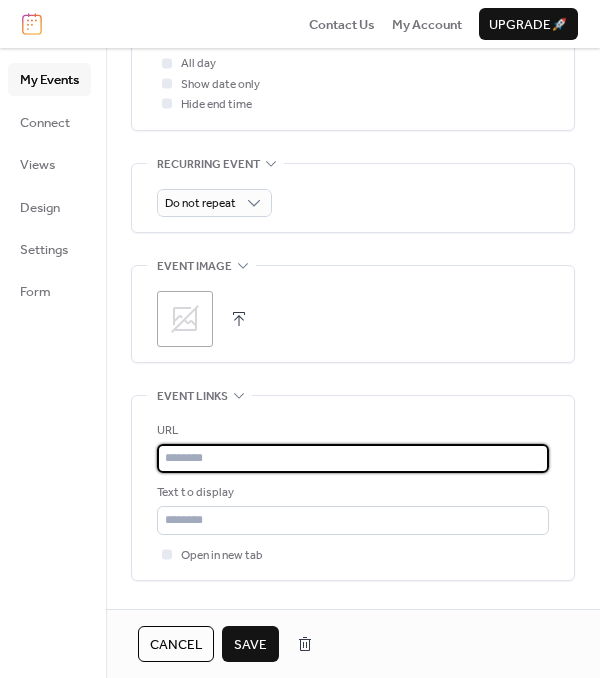 paste on "**********" 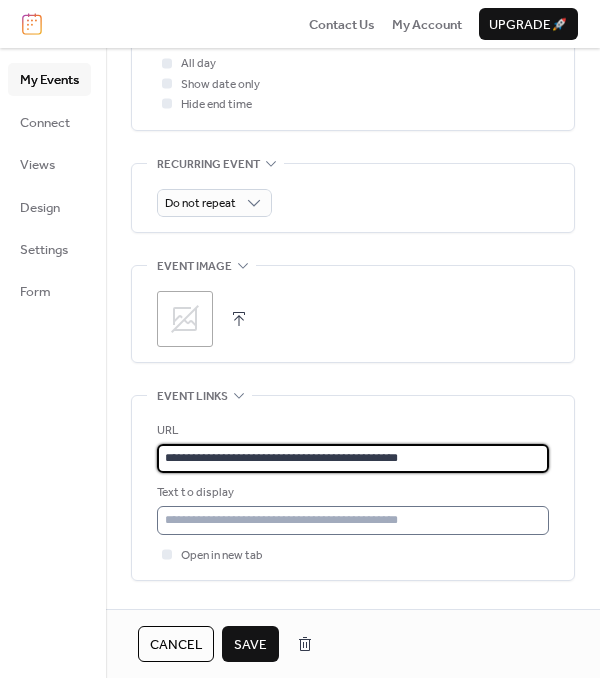 type on "**********" 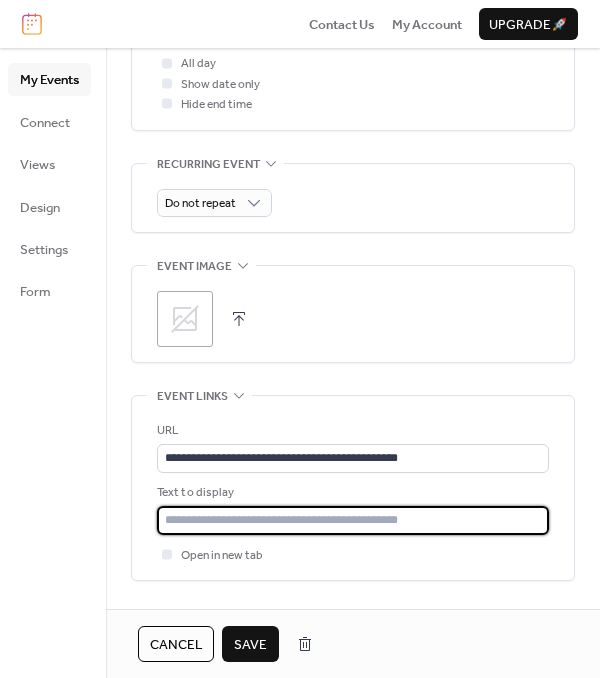 click at bounding box center (353, 520) 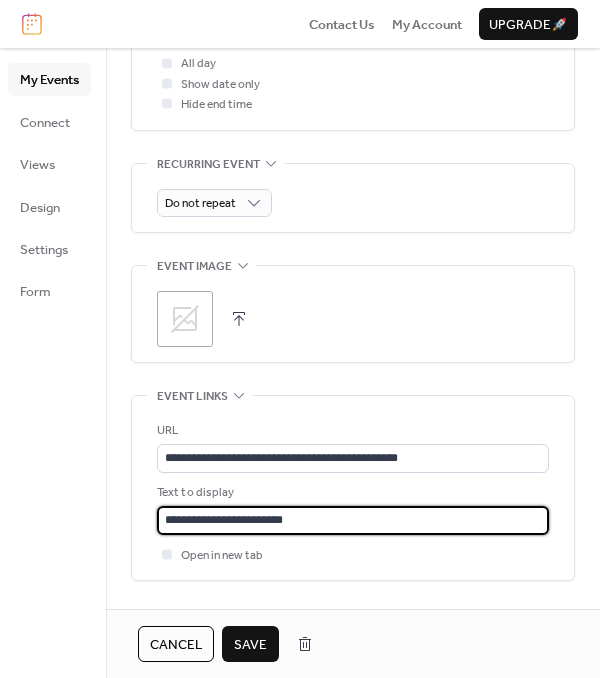 type on "**********" 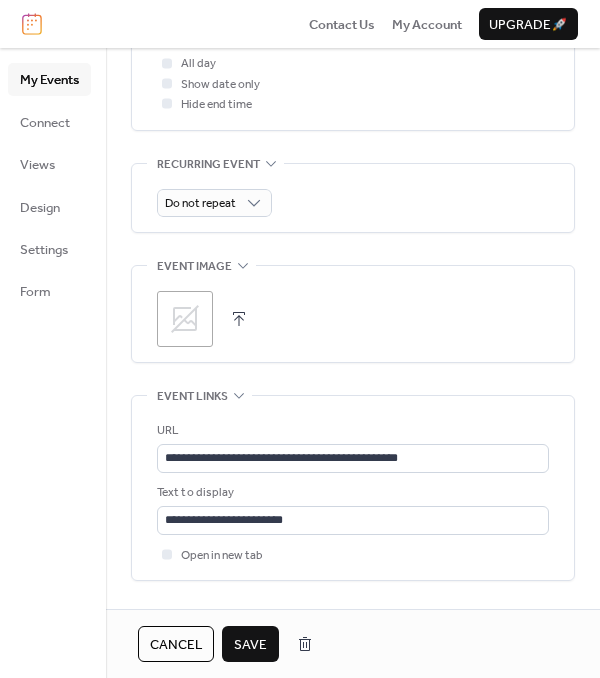 click on "Save" at bounding box center (250, 645) 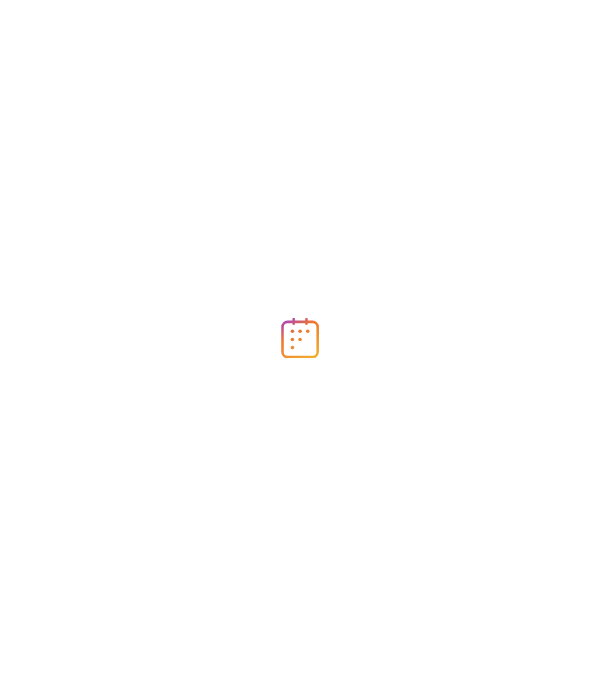 scroll, scrollTop: 0, scrollLeft: 0, axis: both 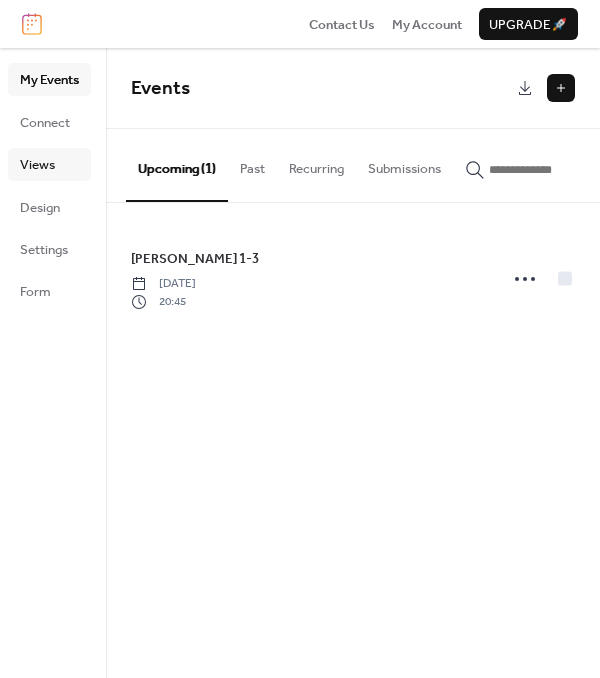 click on "Views" at bounding box center [37, 165] 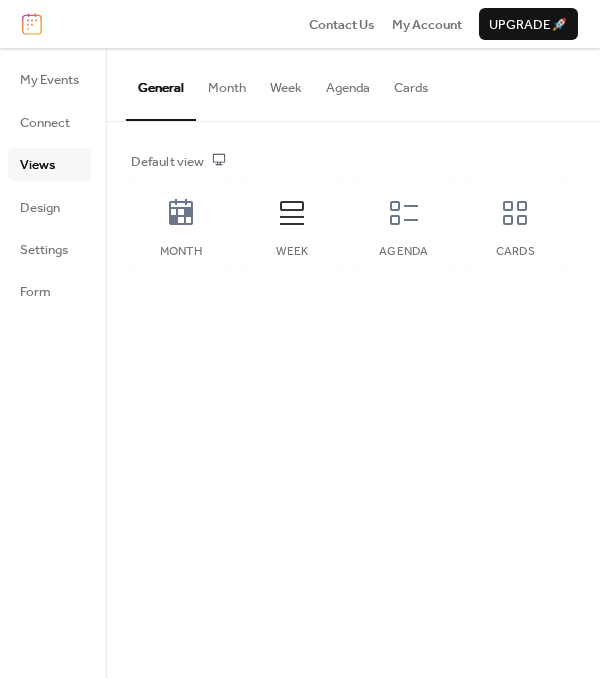 click on "Week" at bounding box center [286, 83] 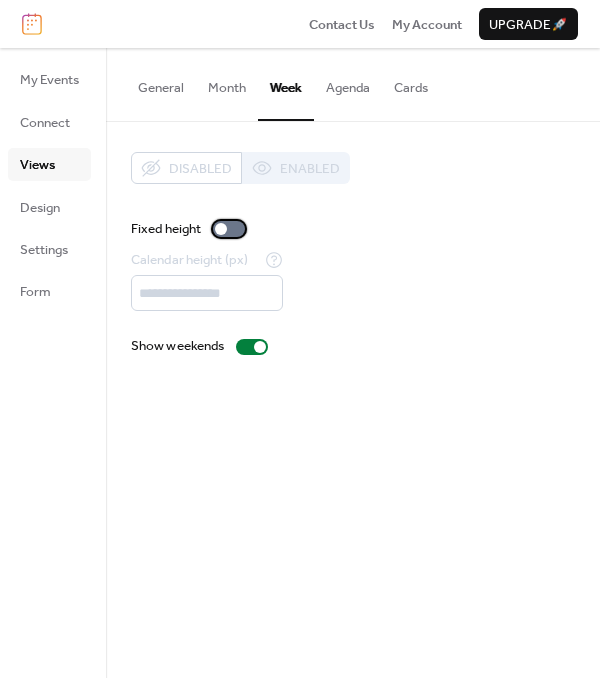 click at bounding box center (229, 229) 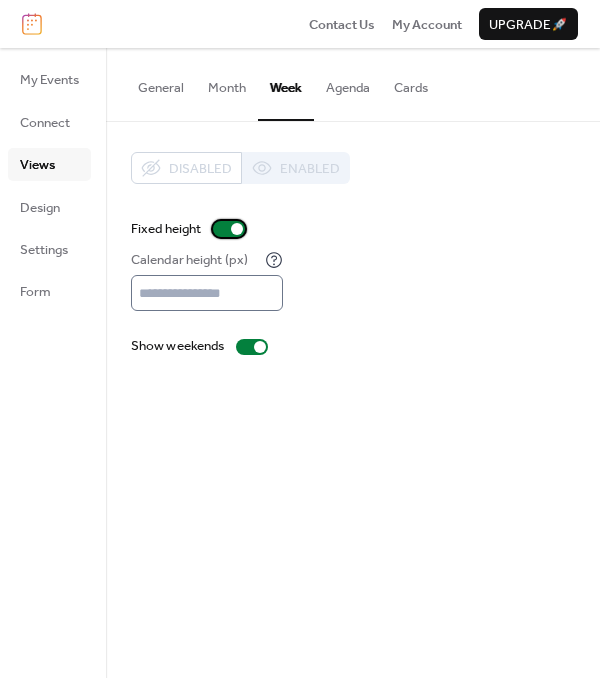 click on "***" at bounding box center (207, 293) 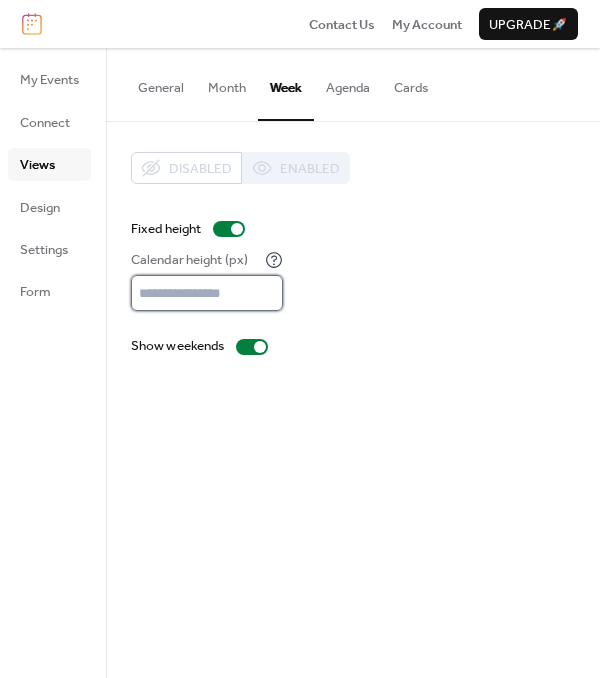 click on "***" at bounding box center (207, 293) 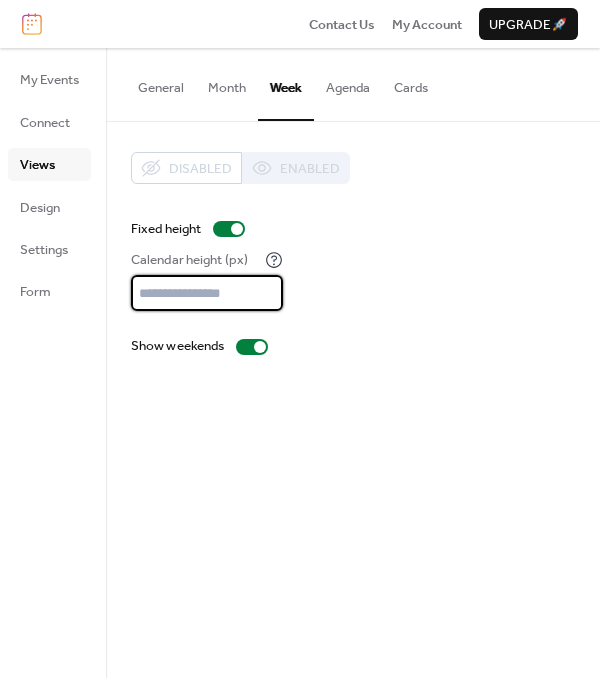 click on "***" at bounding box center [207, 293] 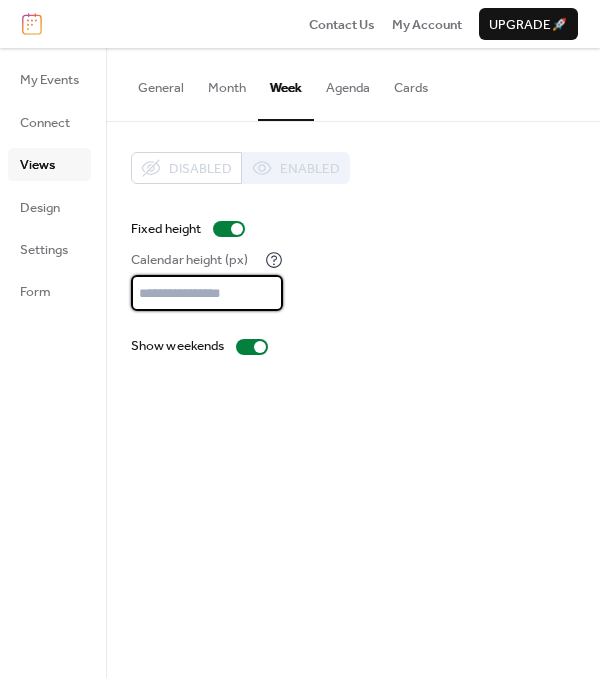 type on "***" 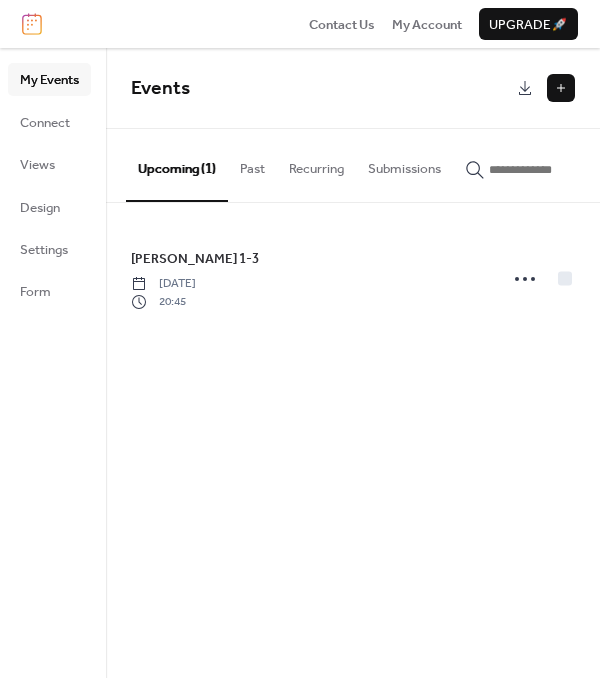 scroll, scrollTop: 0, scrollLeft: 0, axis: both 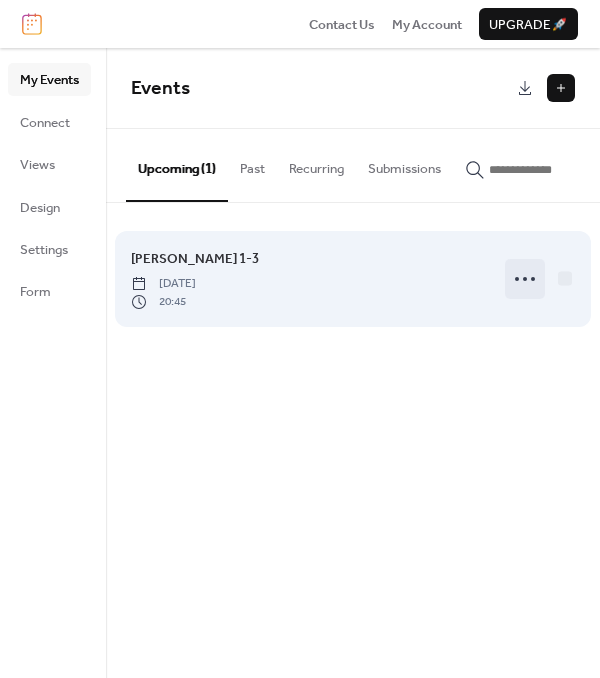 click 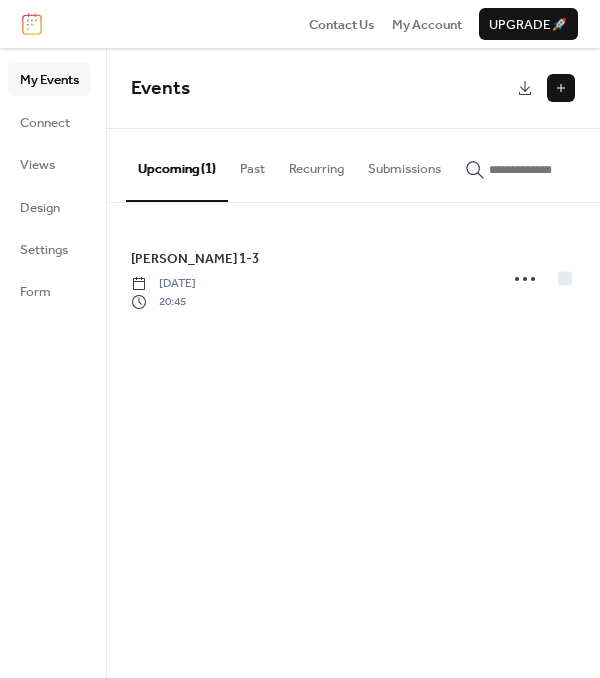 click on "Events Upcoming (1) Past Recurring Submissions Matthew 1-3 Sunday, July 27, 2025 20:45 Cancel" at bounding box center [353, 363] 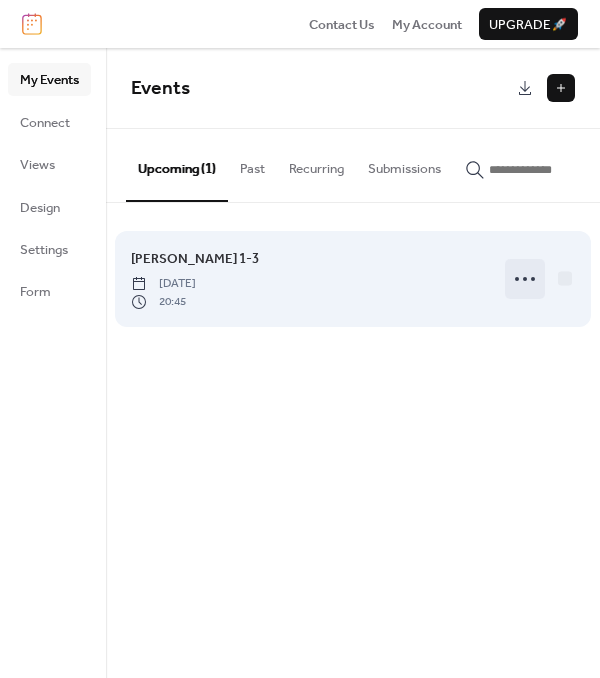 click 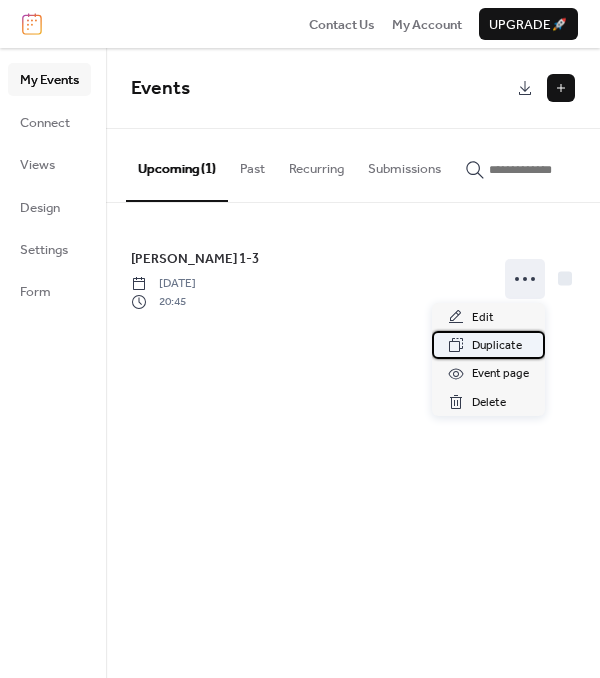 click on "Duplicate" at bounding box center [497, 346] 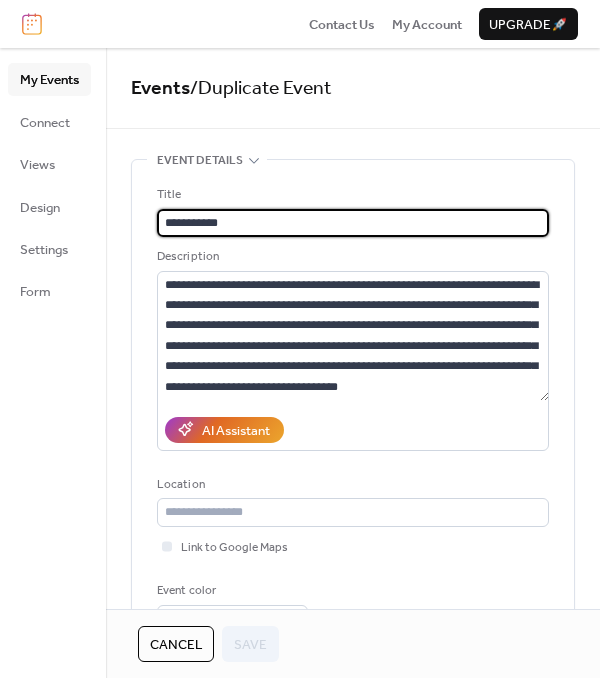 click on "**********" at bounding box center (353, 223) 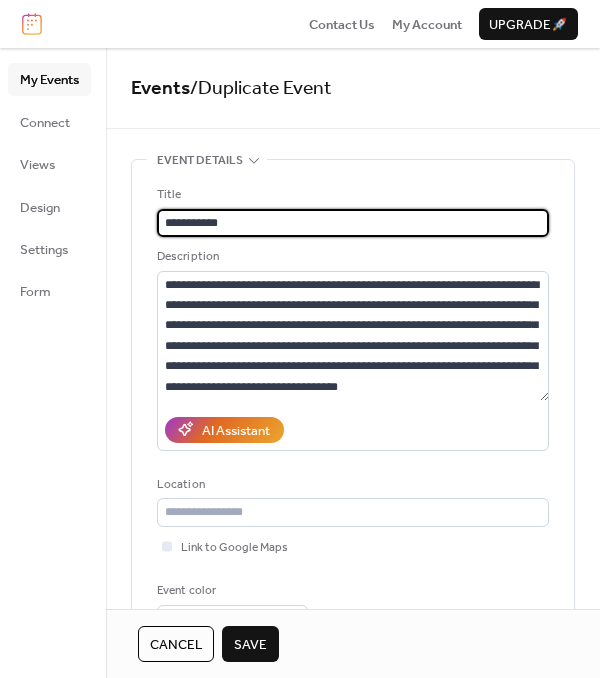 click on "**********" at bounding box center [353, 223] 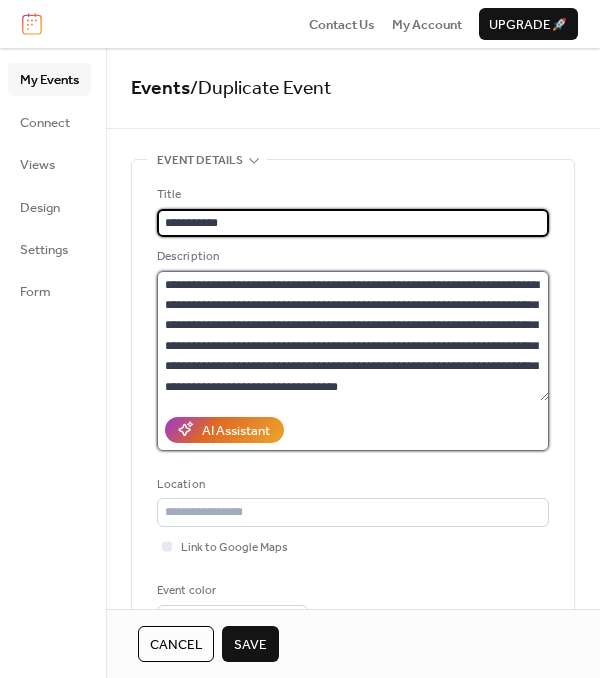 click on "**********" at bounding box center (353, 336) 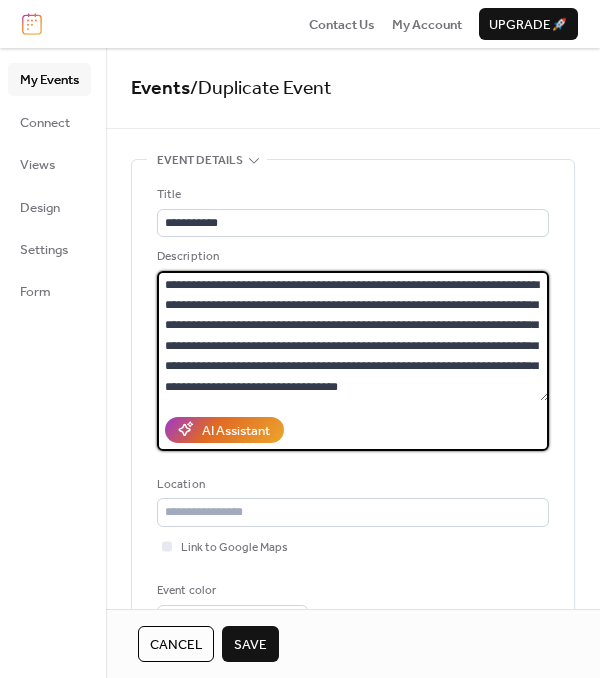 paste on "**********" 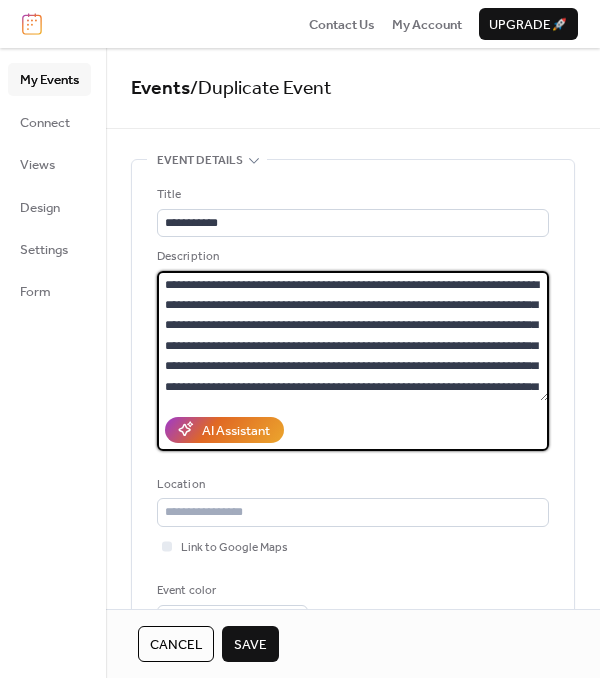 scroll, scrollTop: 122, scrollLeft: 0, axis: vertical 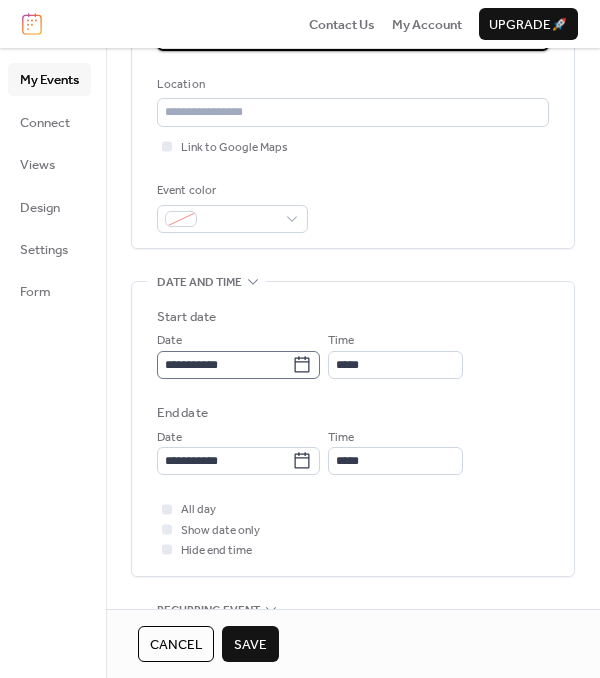 type on "**********" 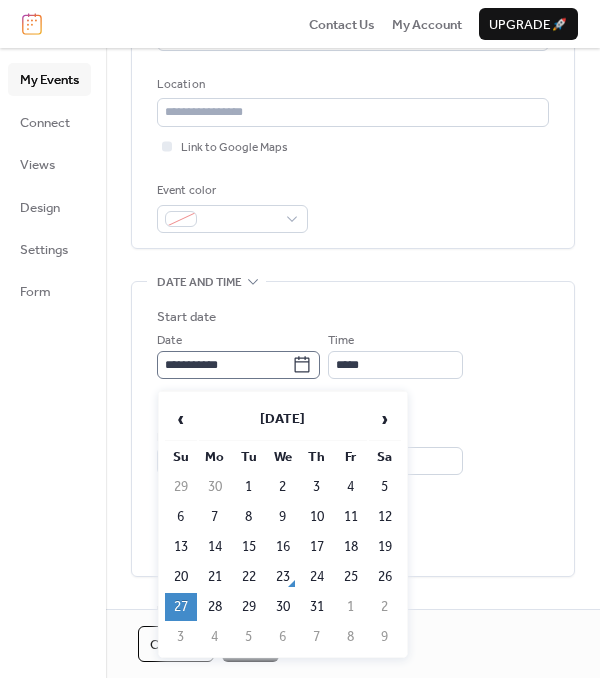 click 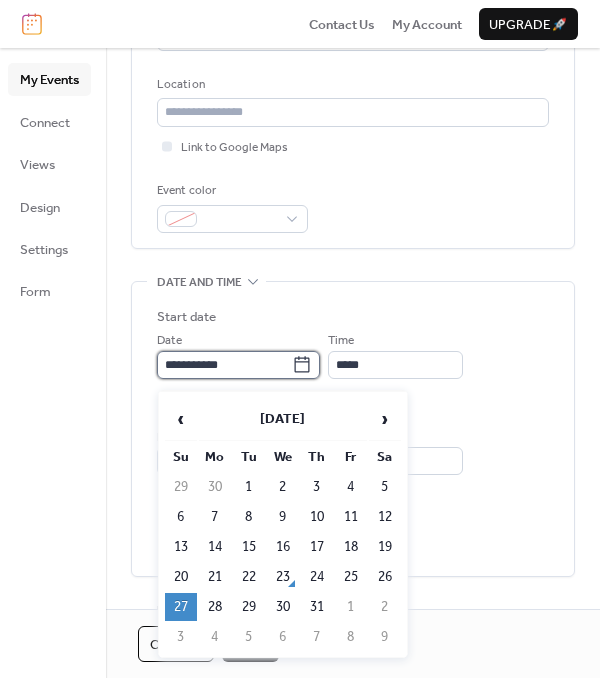 click on "**********" at bounding box center [224, 365] 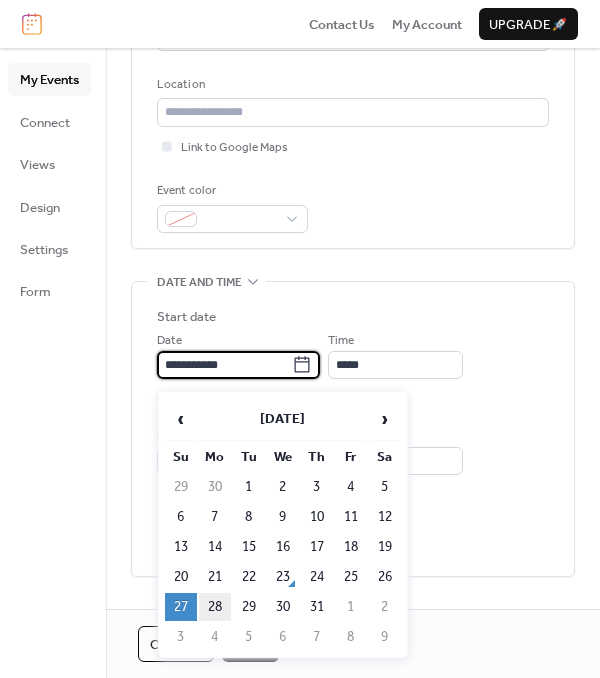 click on "28" at bounding box center [215, 607] 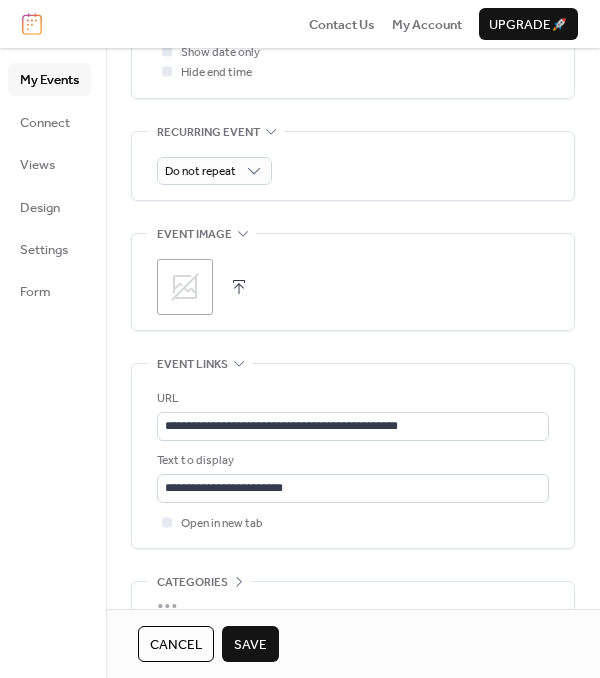 scroll, scrollTop: 879, scrollLeft: 0, axis: vertical 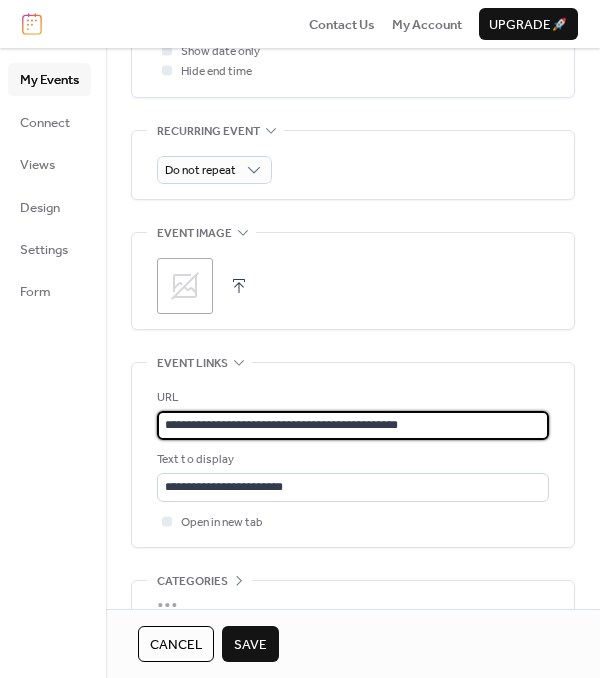click on "**********" at bounding box center [353, 425] 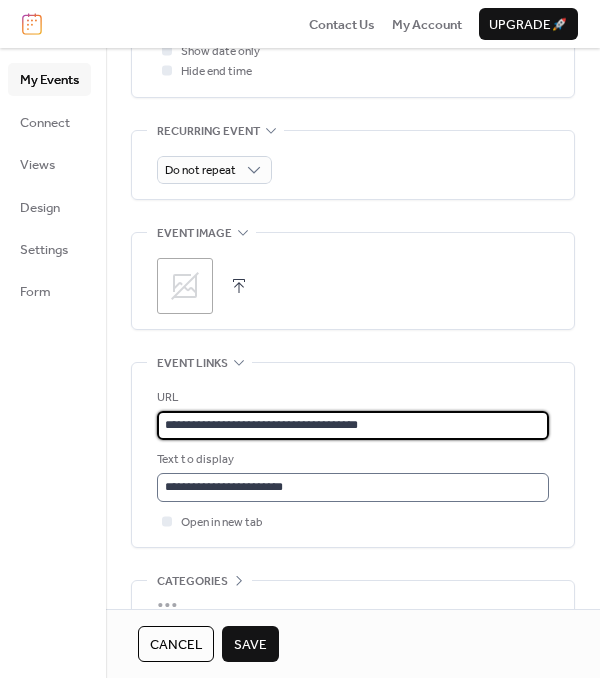 type on "**********" 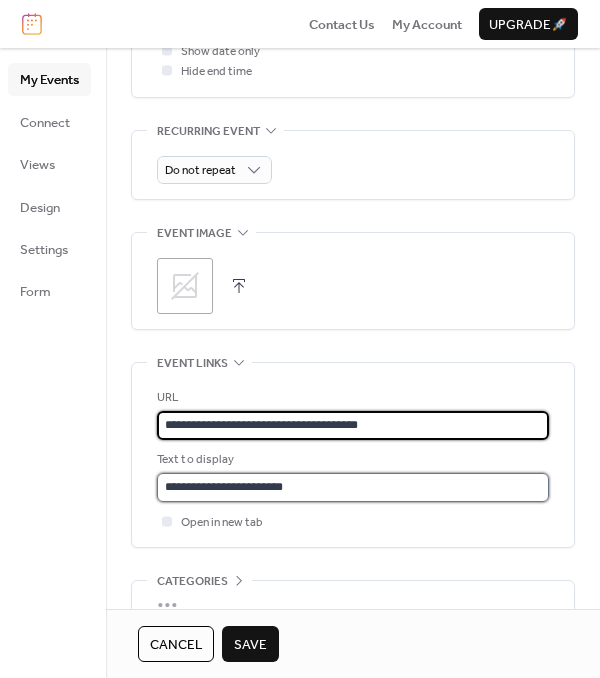 click on "**********" at bounding box center [353, 487] 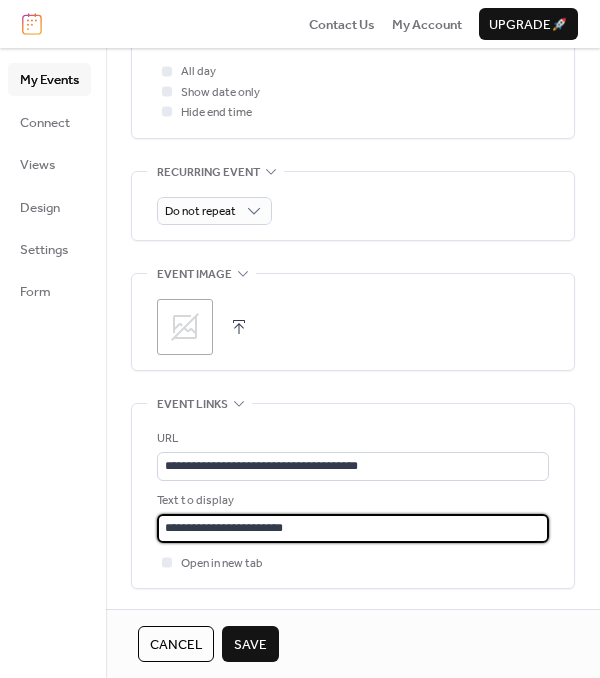 scroll, scrollTop: 998, scrollLeft: 0, axis: vertical 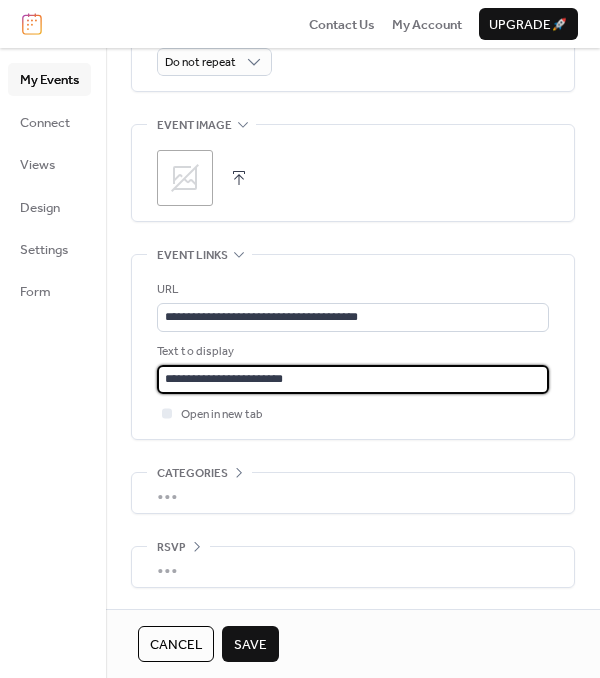 type on "**********" 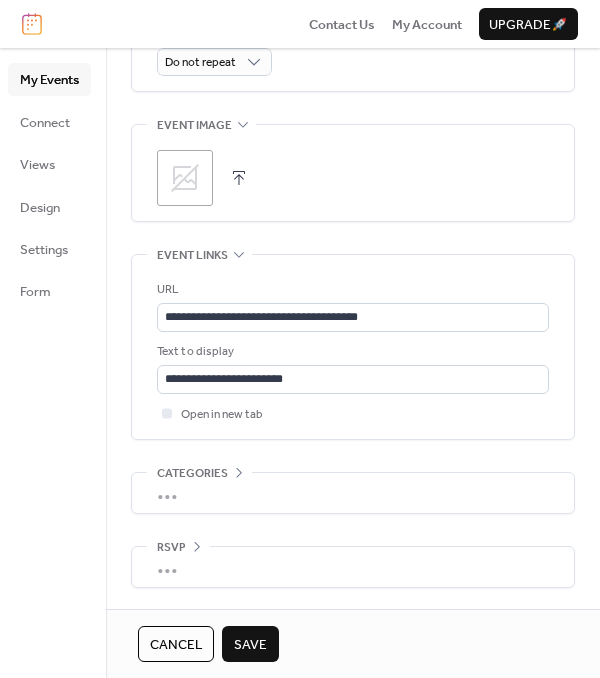 click on "Save" at bounding box center [250, 645] 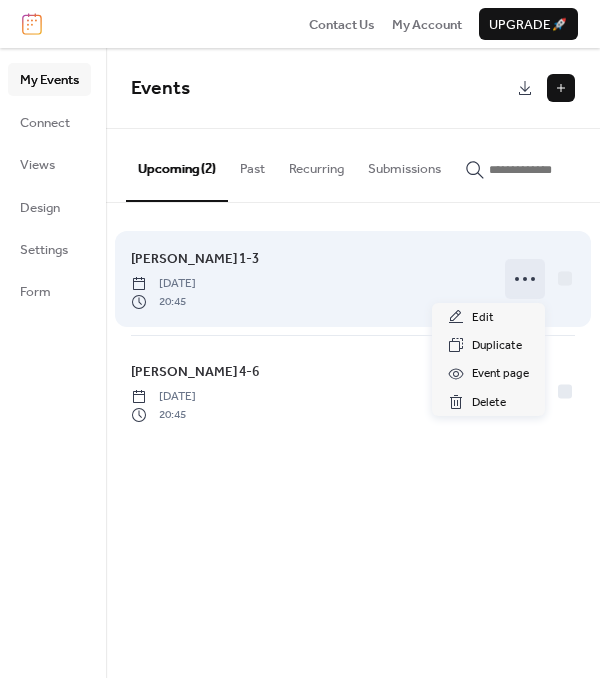 click 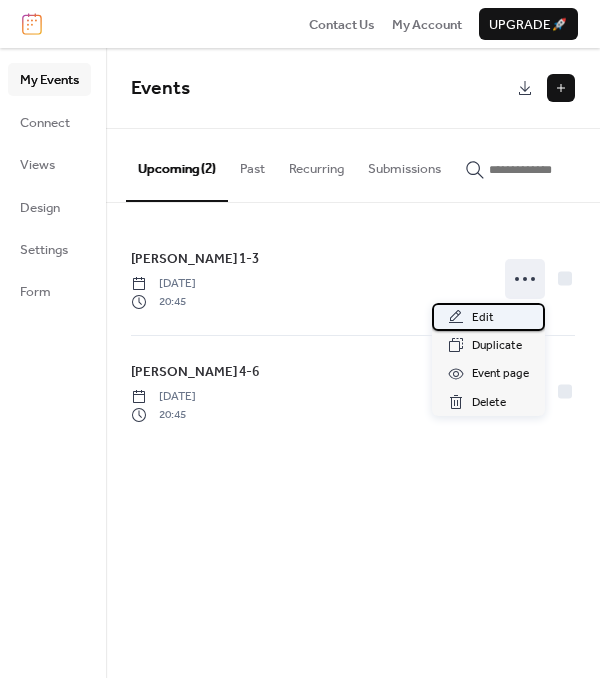 click on "Edit" at bounding box center (488, 317) 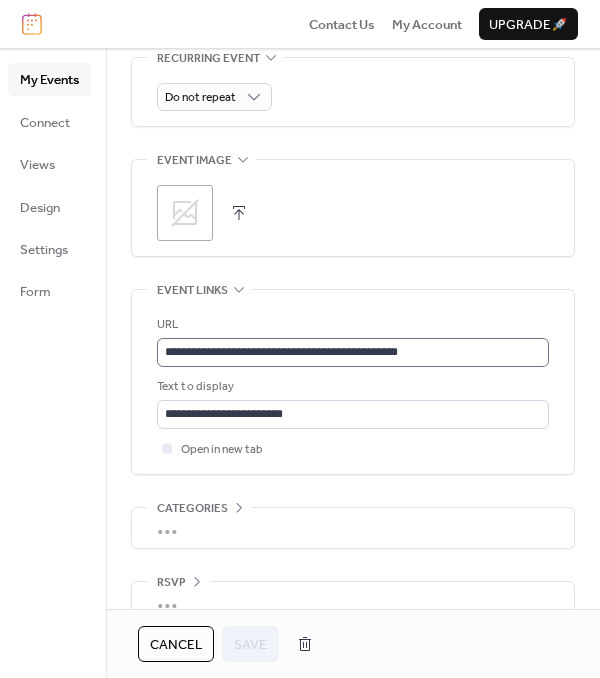 scroll, scrollTop: 953, scrollLeft: 0, axis: vertical 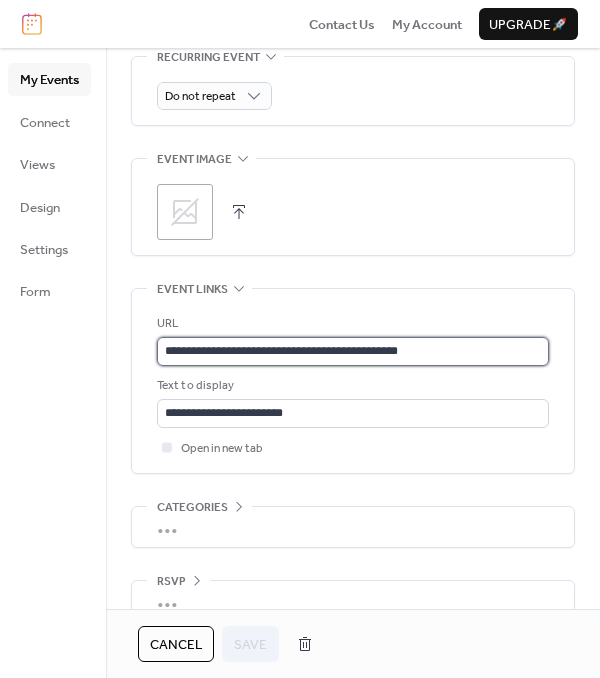click on "**********" at bounding box center [353, 351] 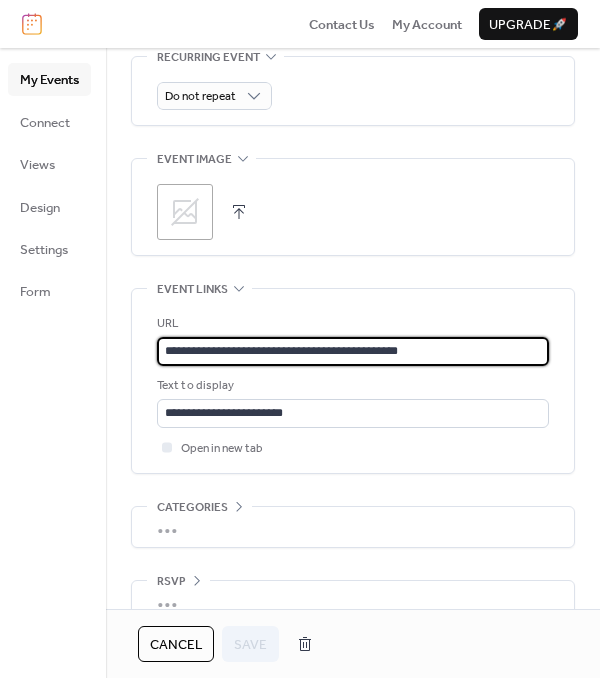click on "**********" at bounding box center (353, 351) 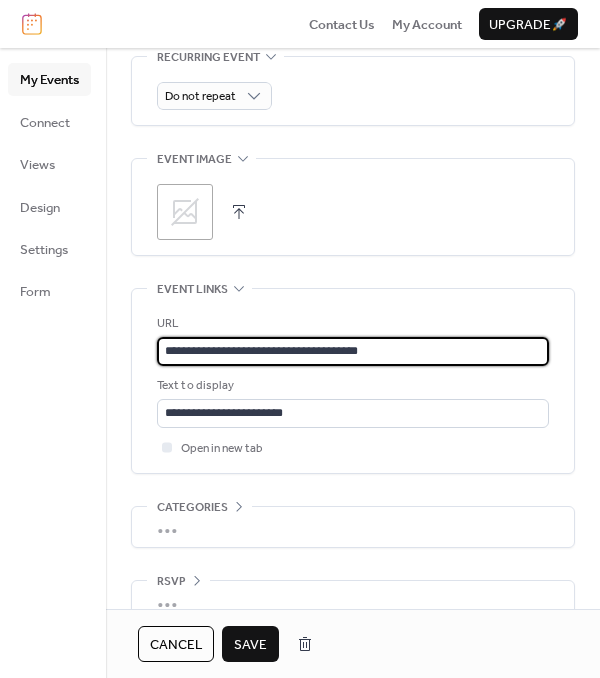 click on "**********" at bounding box center (353, 351) 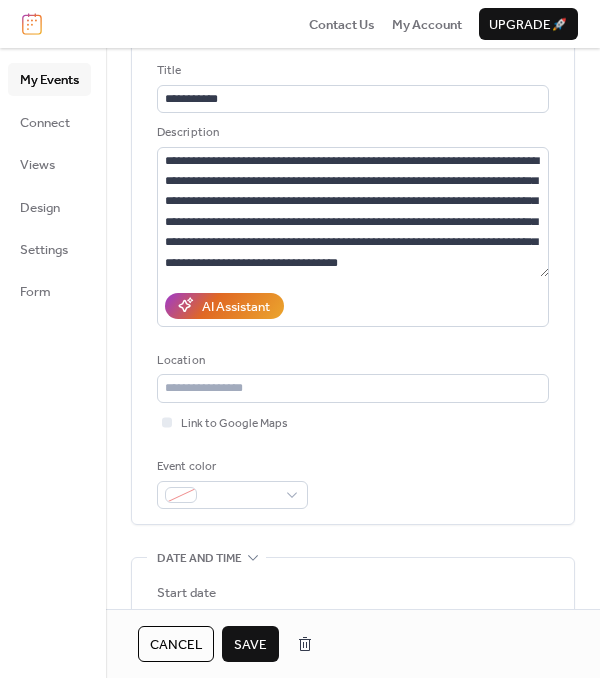scroll, scrollTop: 122, scrollLeft: 0, axis: vertical 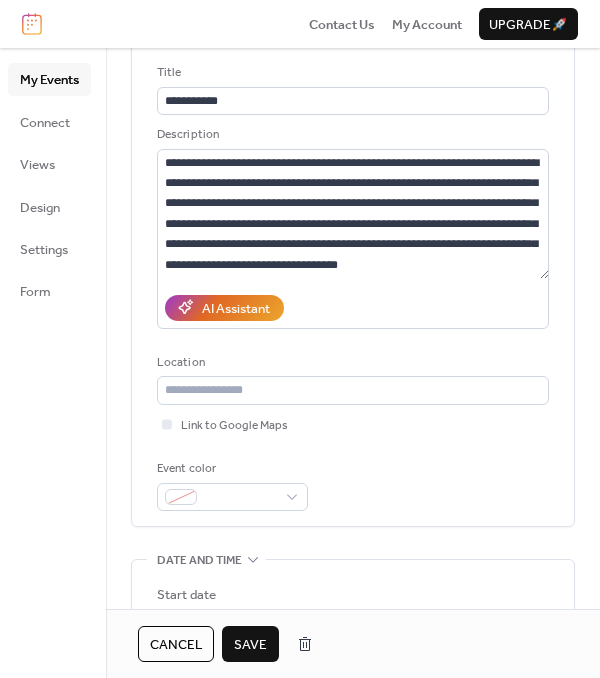 type on "**********" 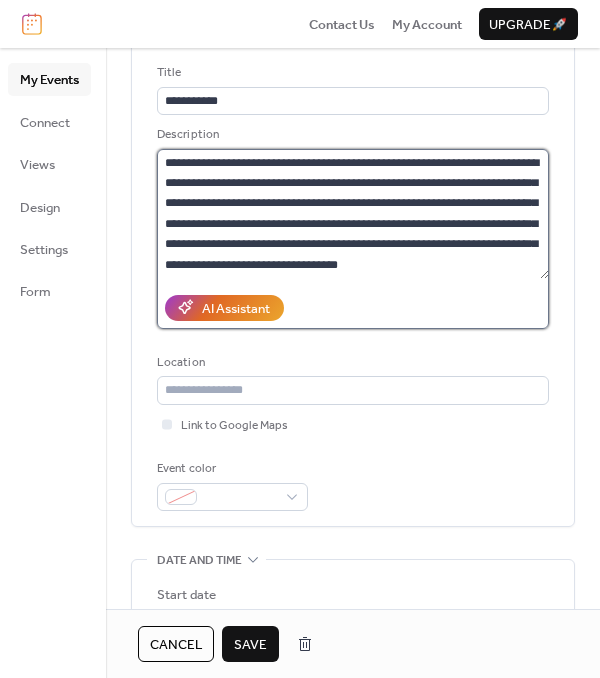 click on "**********" at bounding box center [353, 214] 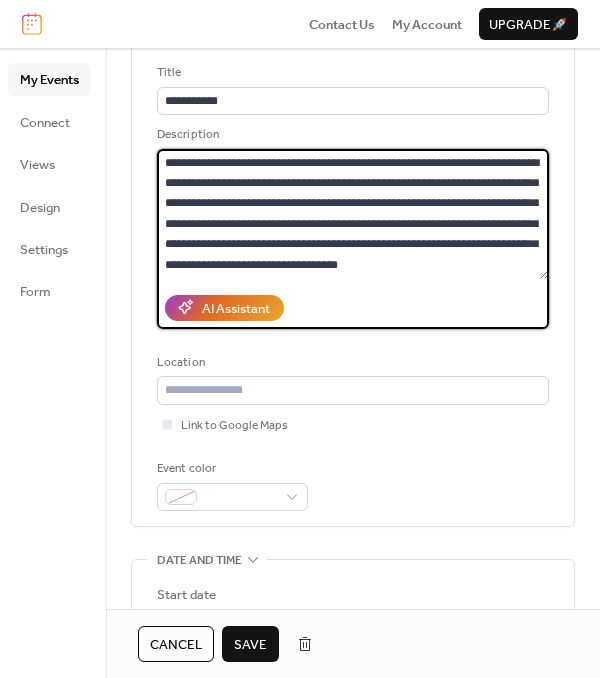 paste on "**********" 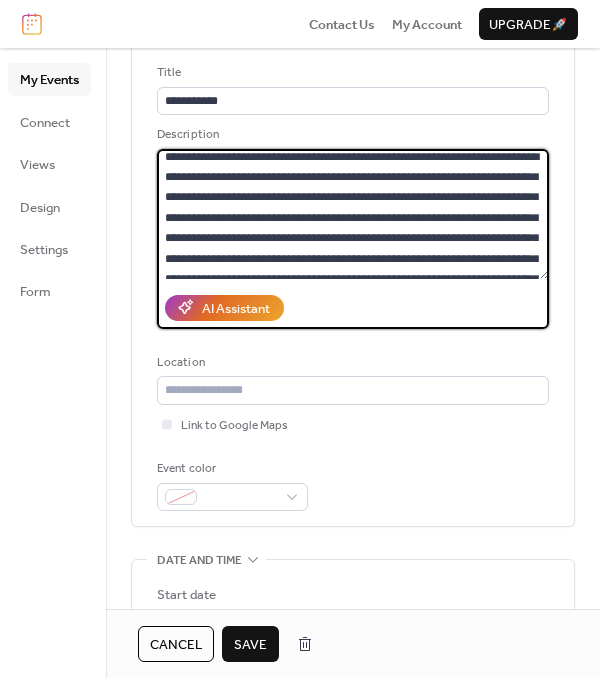 scroll, scrollTop: 0, scrollLeft: 0, axis: both 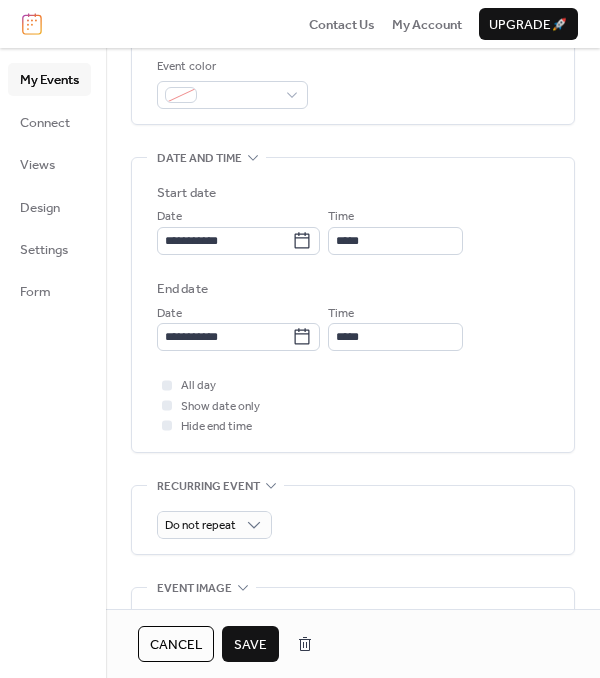 type on "**********" 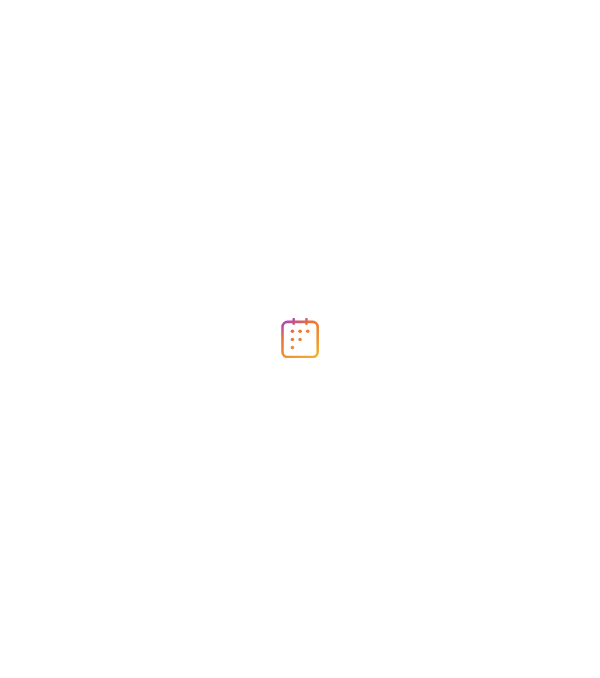 scroll, scrollTop: 0, scrollLeft: 0, axis: both 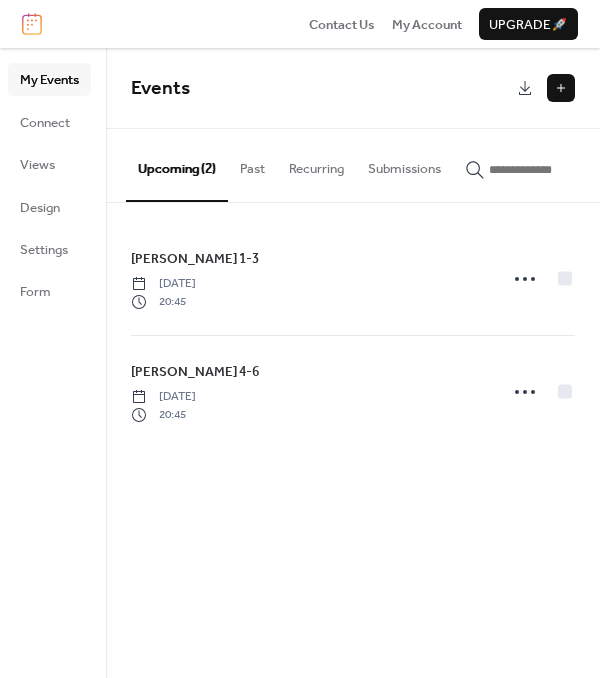 click on "My Events Connect Views Design Settings Form" at bounding box center (49, 185) 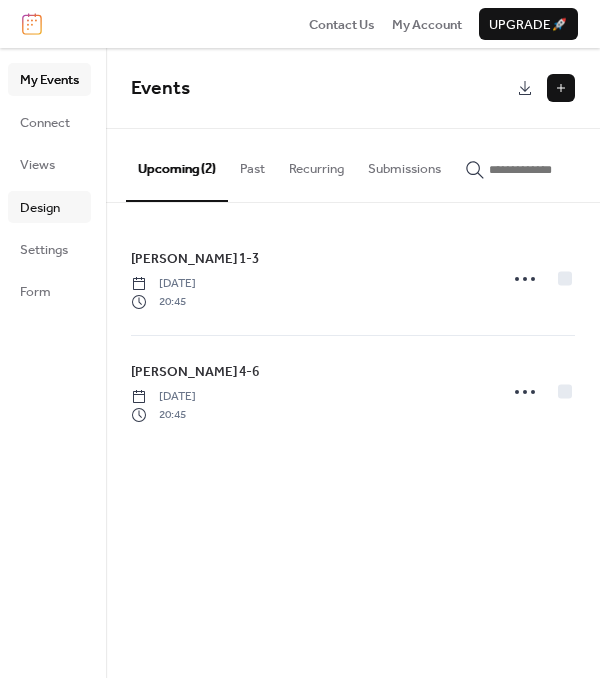 click on "Design" at bounding box center [40, 208] 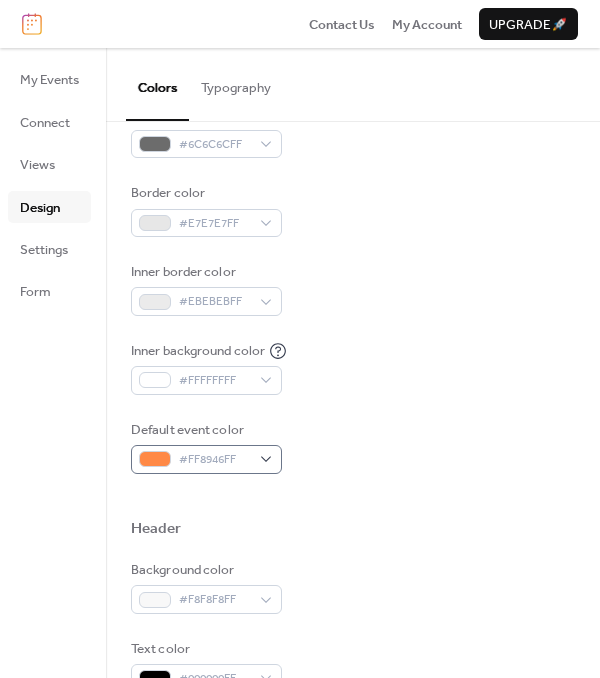 scroll, scrollTop: 303, scrollLeft: 0, axis: vertical 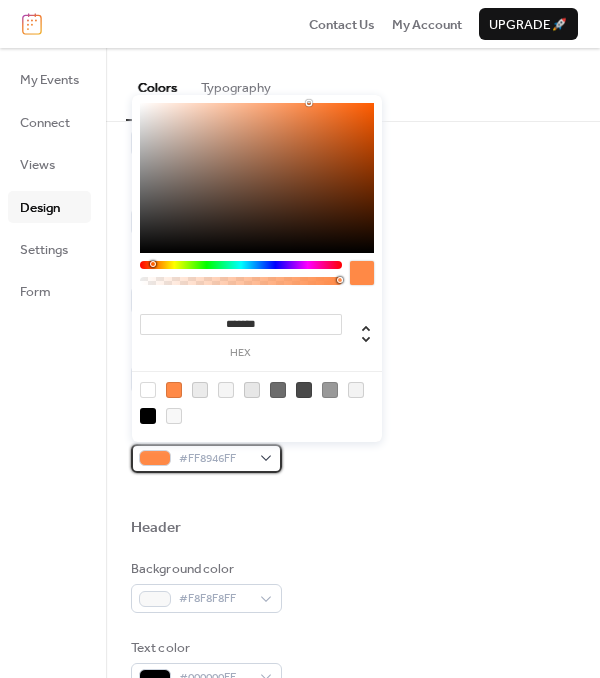 click on "#FF8946FF" at bounding box center [214, 459] 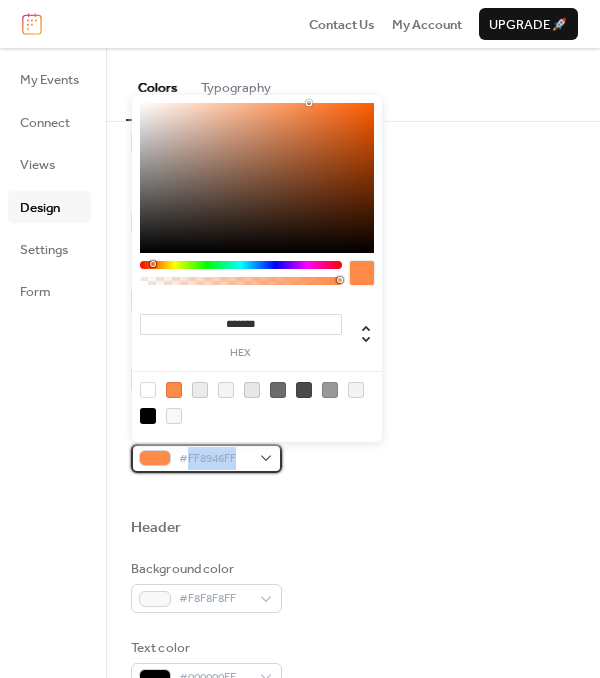 click on "#FF8946FF" at bounding box center (214, 459) 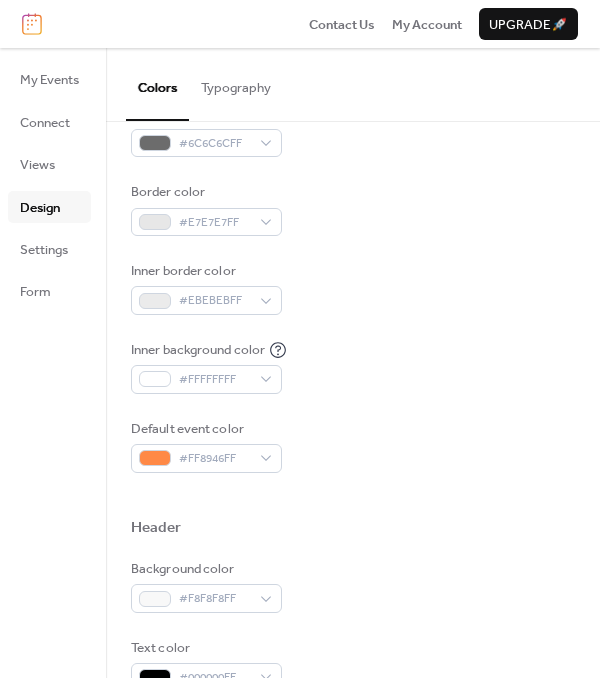 click on "Default event color #FF8946FF" at bounding box center (353, 446) 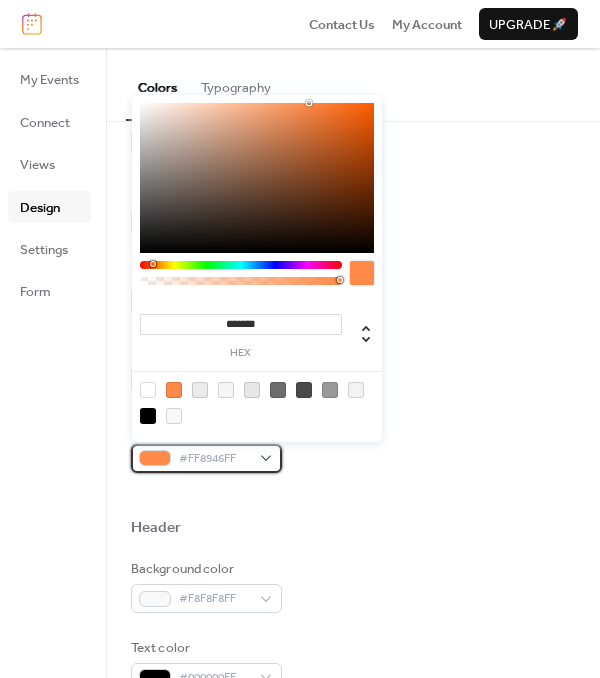 click on "#FF8946FF" at bounding box center [206, 458] 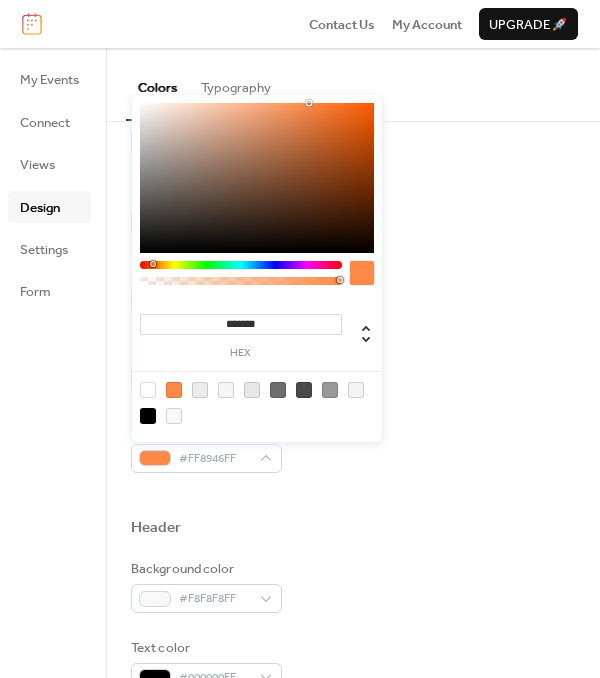 click on "*******" at bounding box center (241, 324) 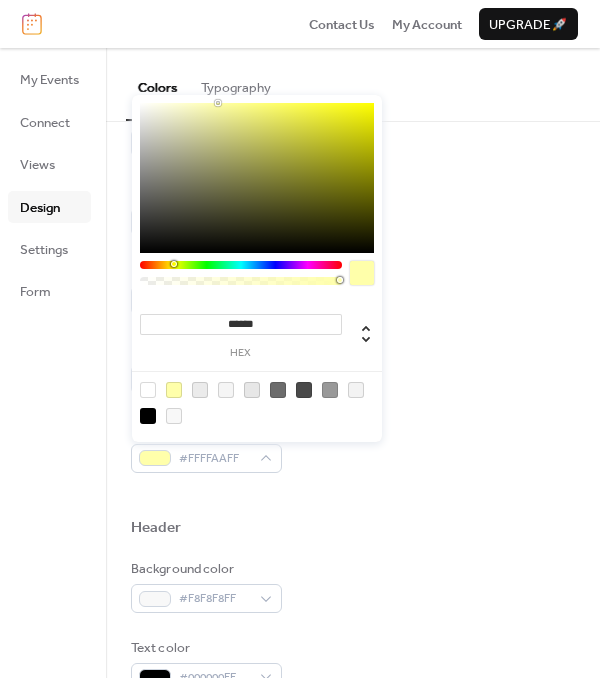 type on "*******" 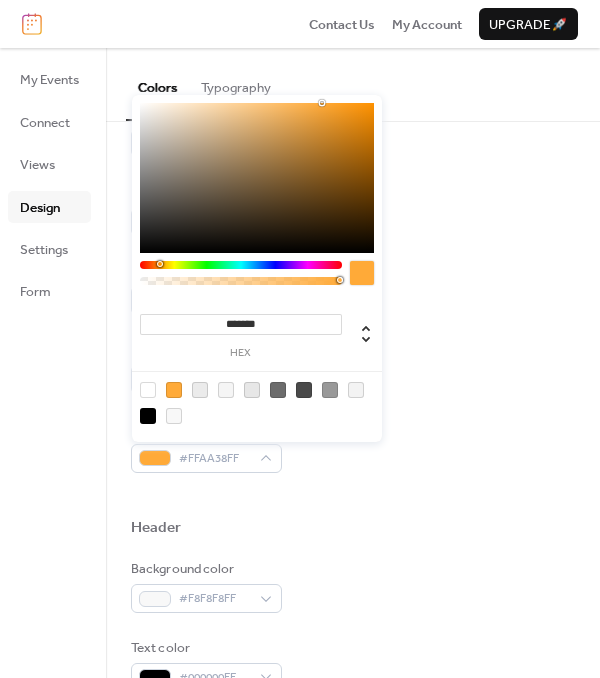 click on "Default event color #FFAA38FF" at bounding box center (353, 446) 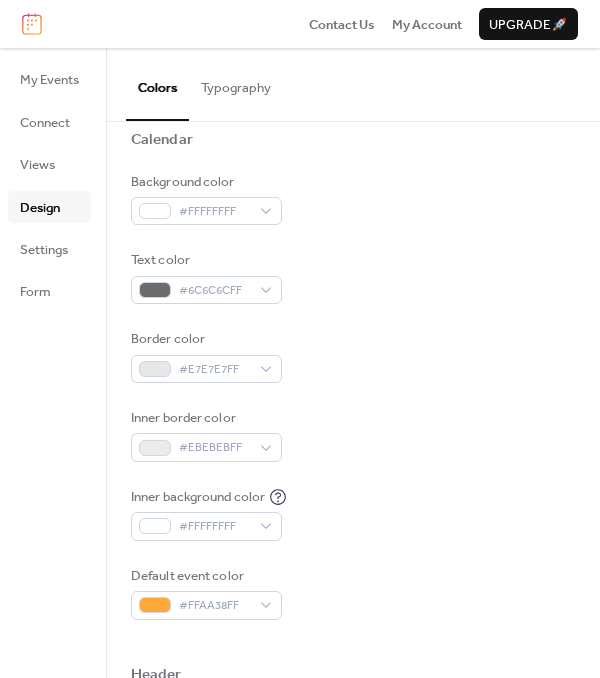 scroll, scrollTop: 0, scrollLeft: 0, axis: both 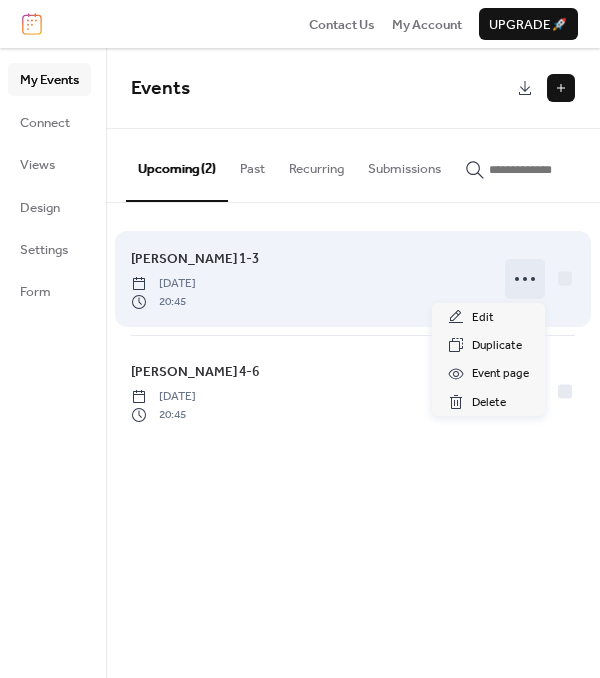 click 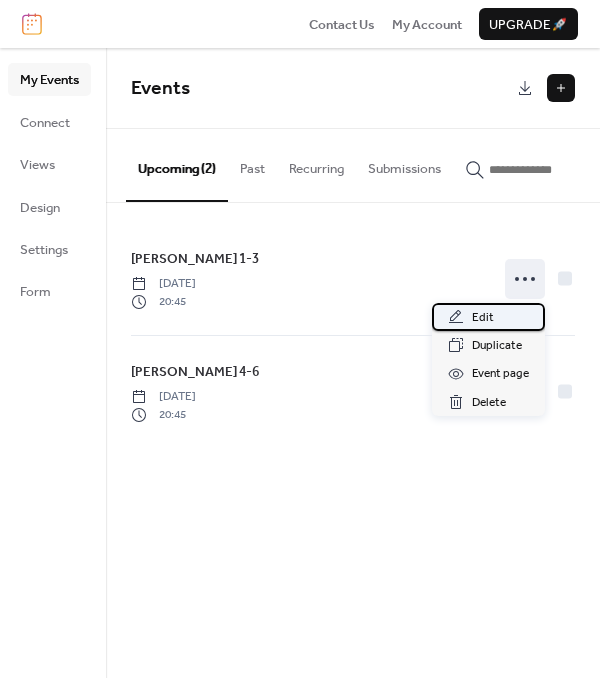 click on "Edit" at bounding box center (483, 318) 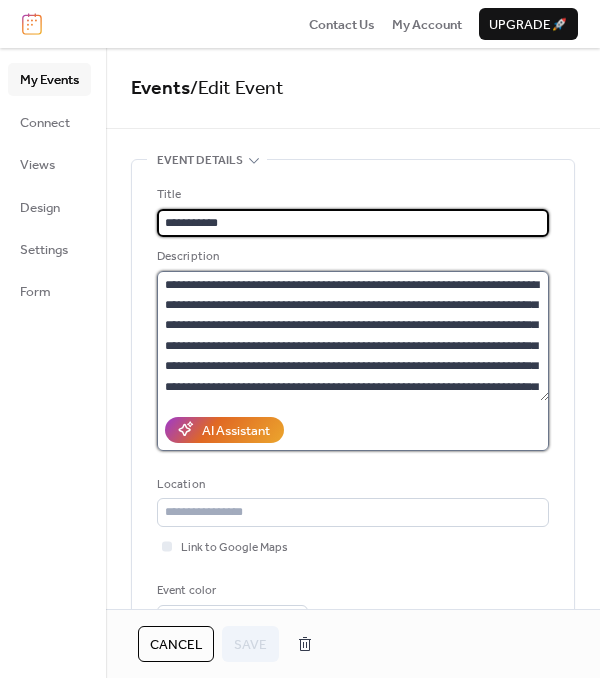 click on "**********" at bounding box center [353, 336] 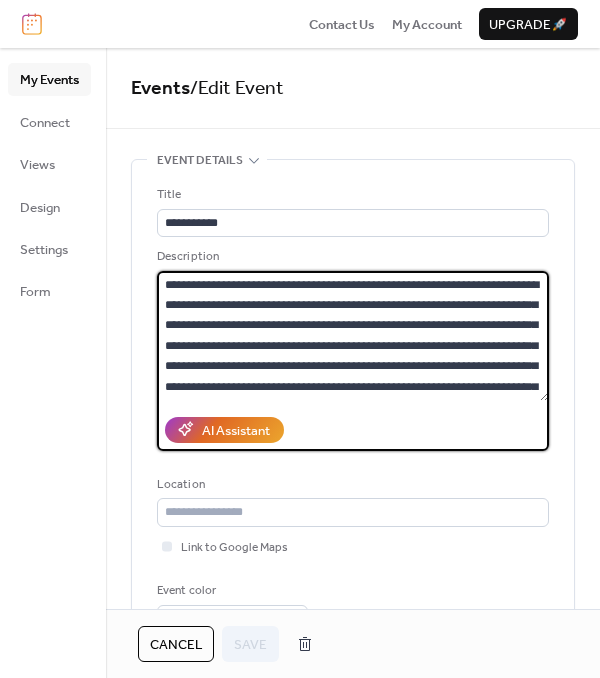 paste 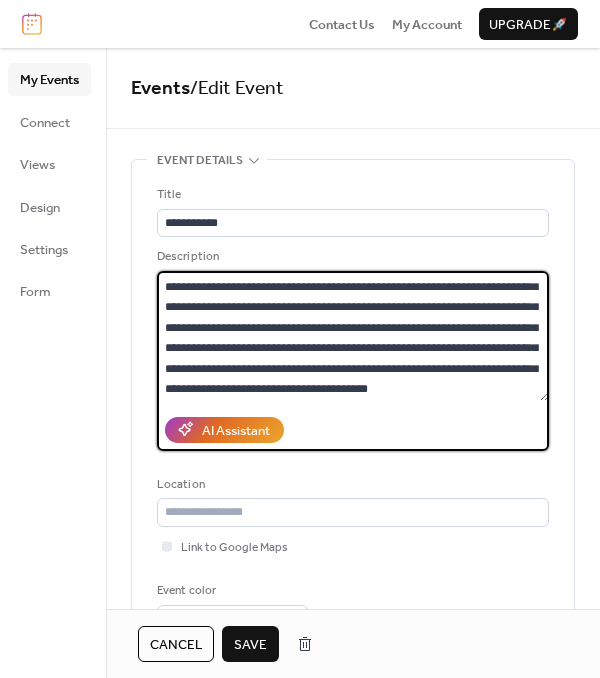 scroll, scrollTop: 0, scrollLeft: 0, axis: both 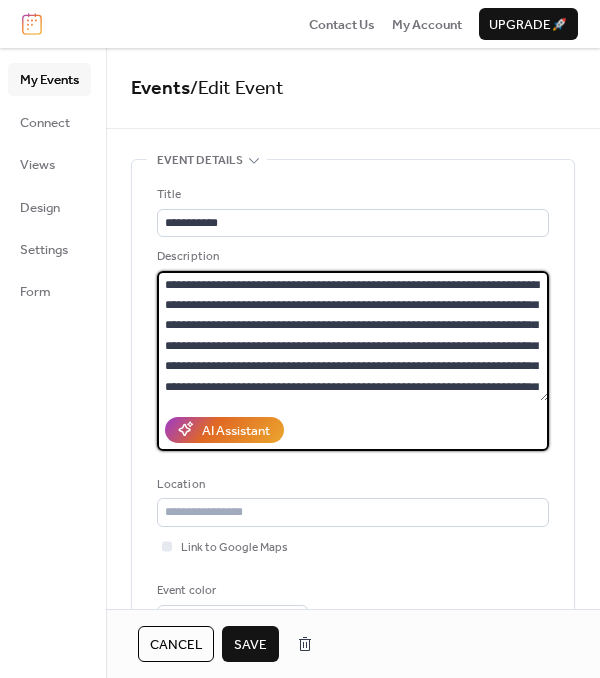 type on "**********" 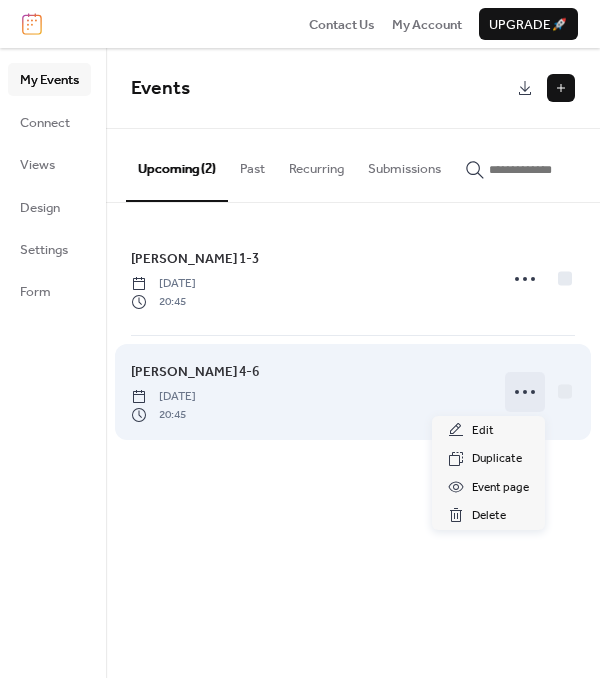 click 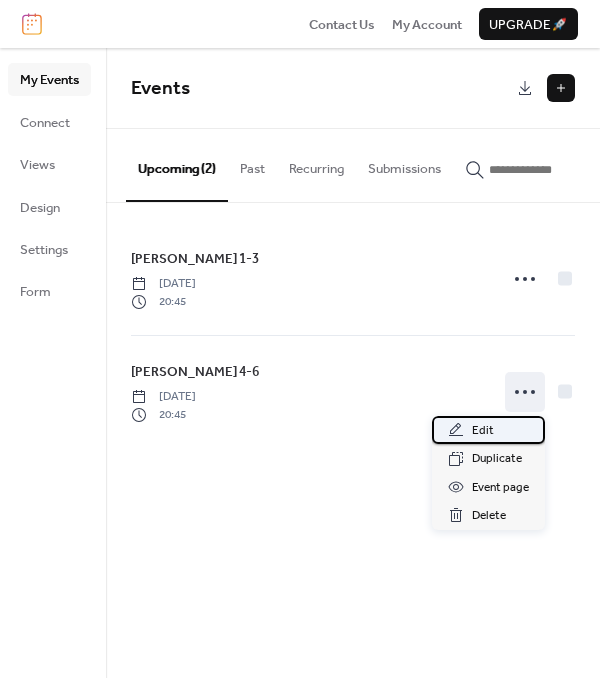 click on "Edit" at bounding box center (488, 430) 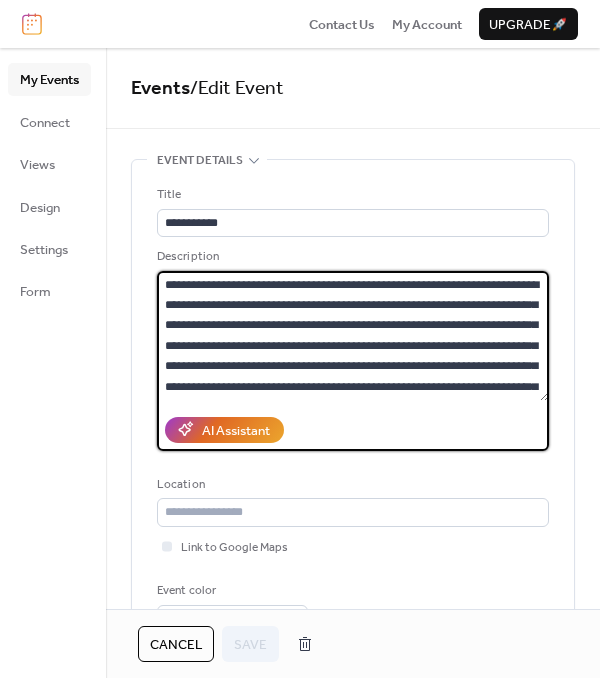 click on "**********" at bounding box center [353, 336] 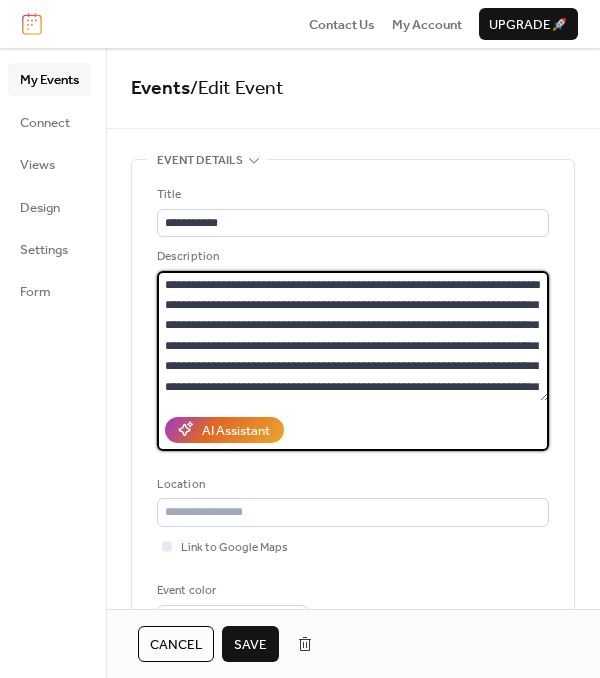 scroll, scrollTop: 18, scrollLeft: 0, axis: vertical 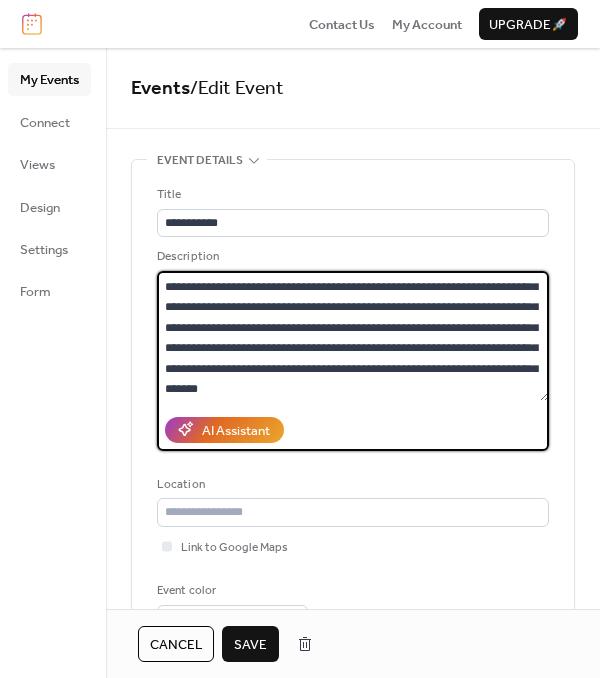 type on "**********" 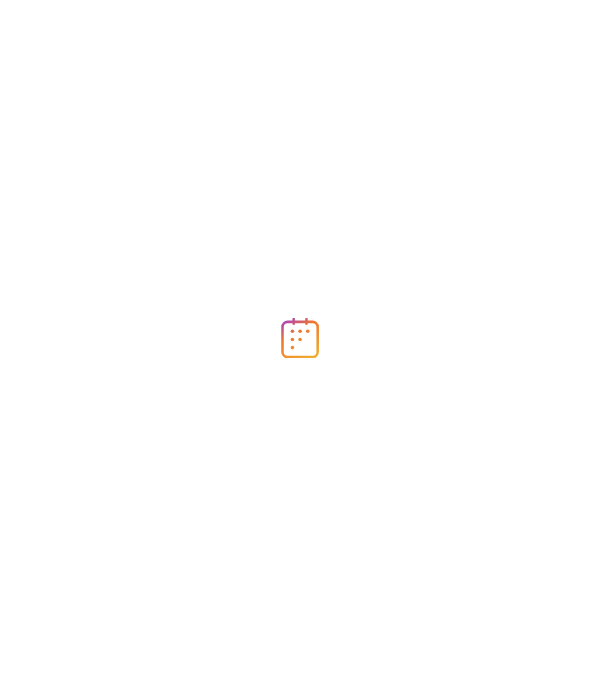 scroll, scrollTop: 0, scrollLeft: 0, axis: both 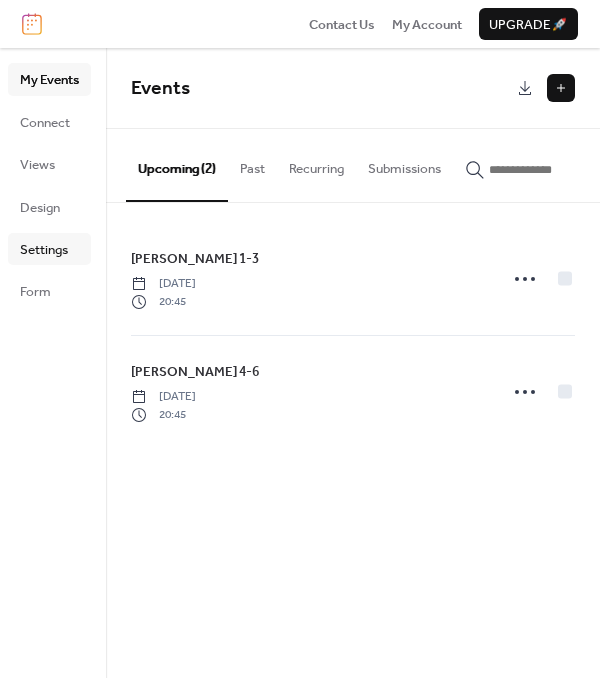click on "Settings" at bounding box center [44, 250] 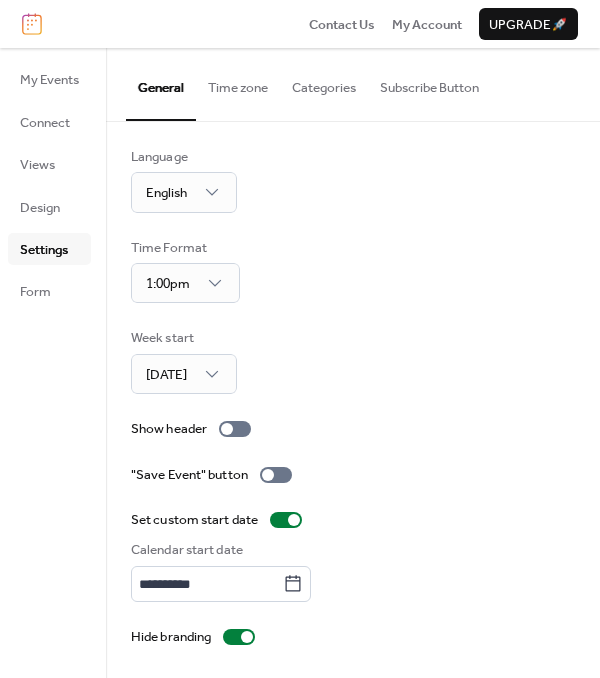 scroll, scrollTop: 0, scrollLeft: 0, axis: both 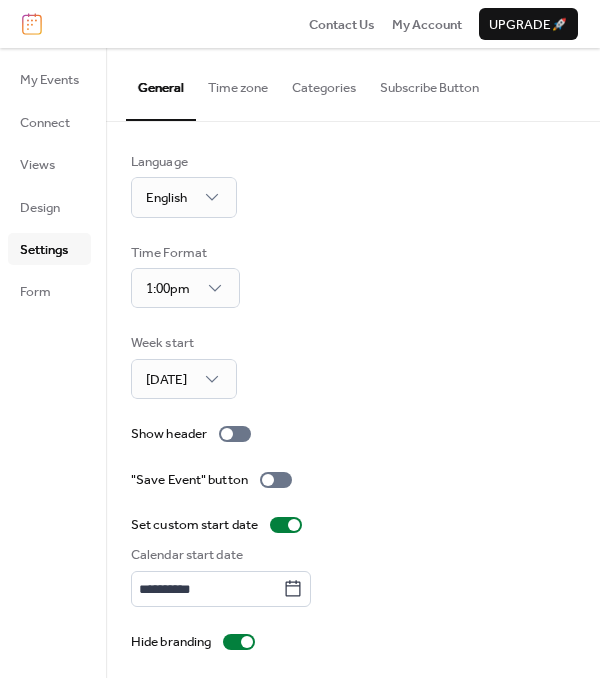 click on "Time zone" at bounding box center (238, 83) 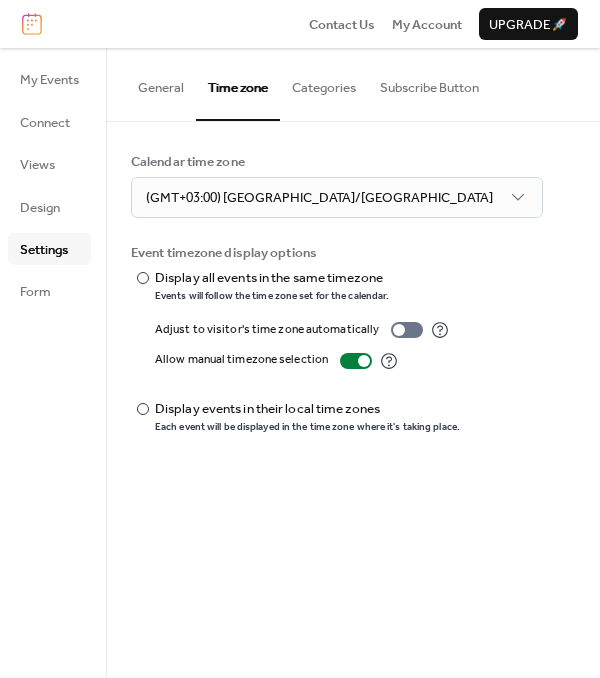 click on "Categories" at bounding box center (324, 83) 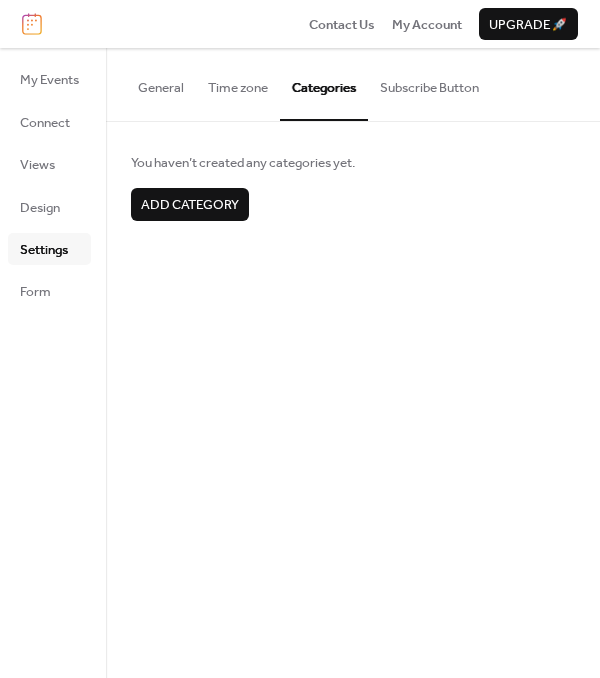 click on "Subscribe Button" at bounding box center (429, 83) 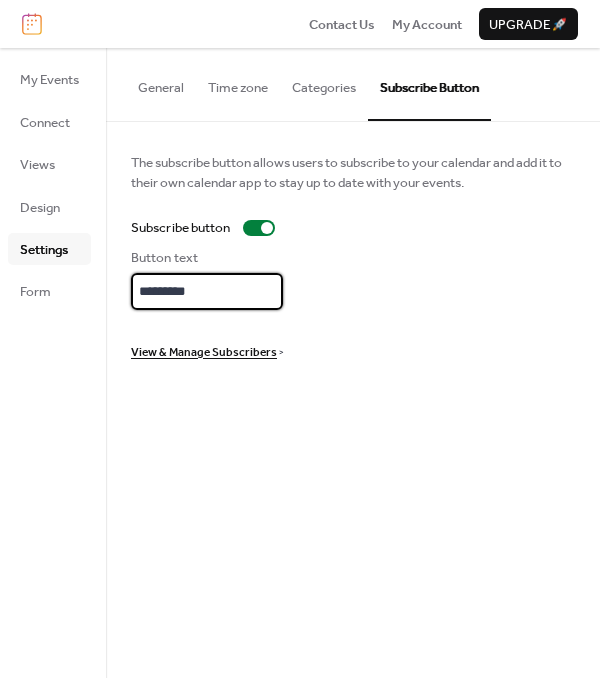 click on "*********" at bounding box center (207, 291) 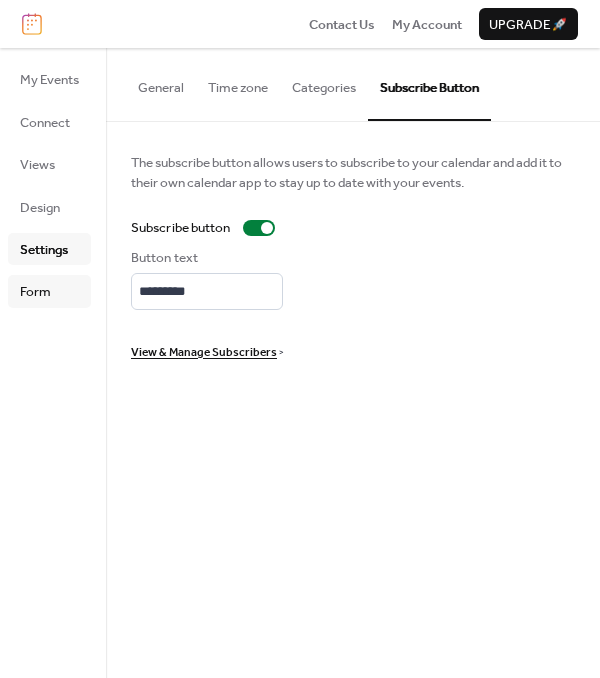 click on "Form" at bounding box center [35, 292] 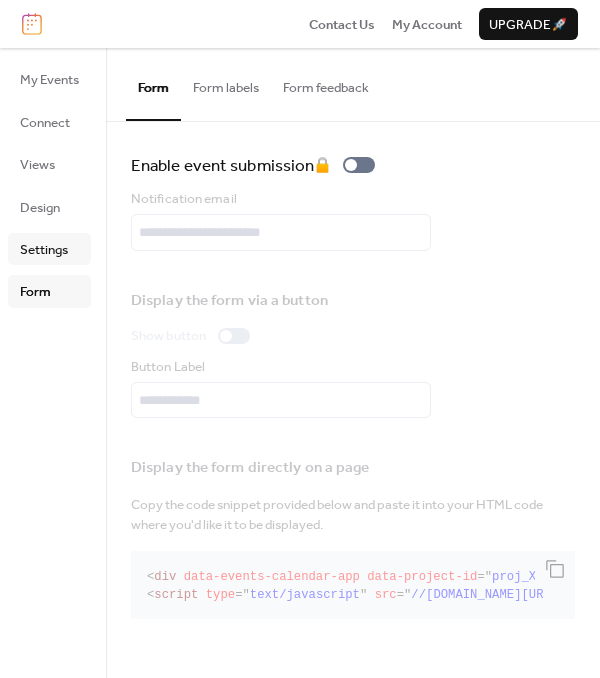 click on "Settings" at bounding box center [49, 249] 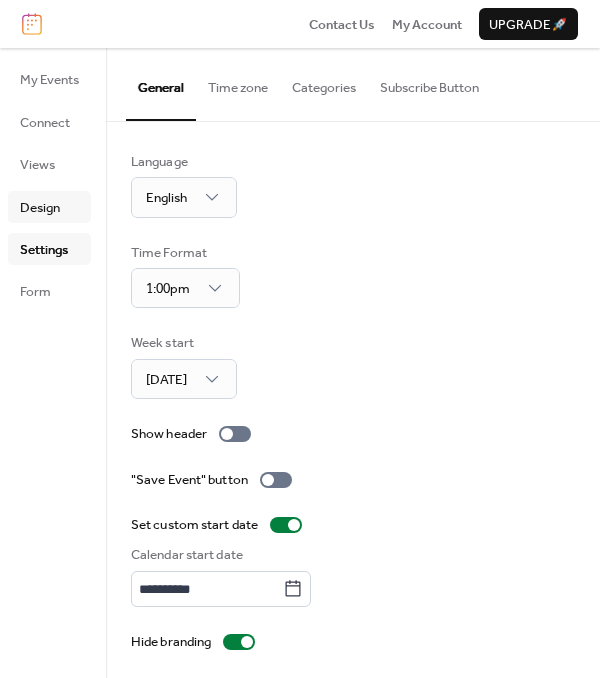 click on "Design" at bounding box center [40, 208] 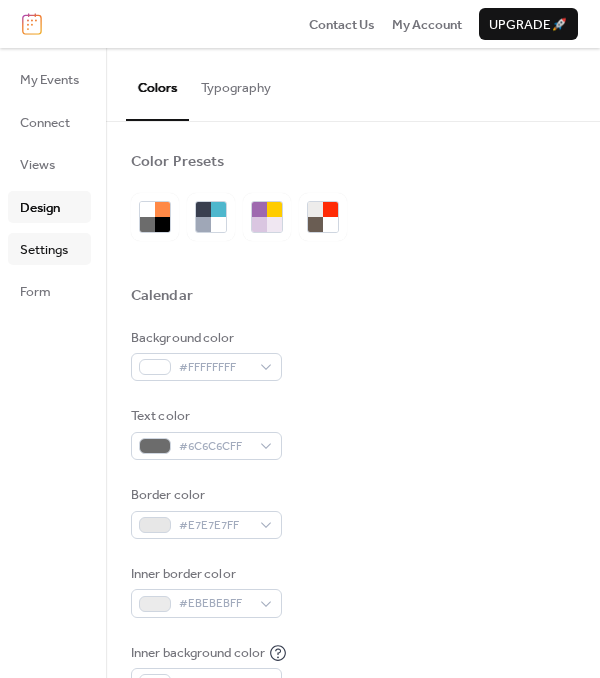 click on "Settings" at bounding box center (44, 250) 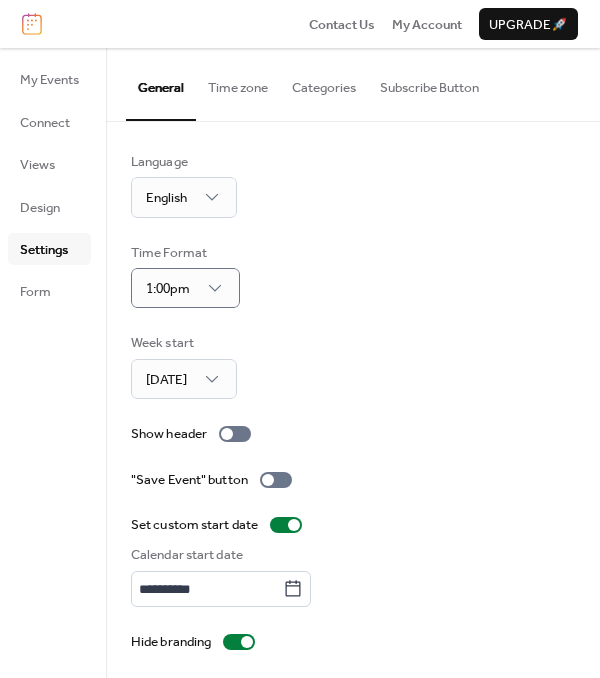click on "Time Format 1:00pm" at bounding box center (353, 276) 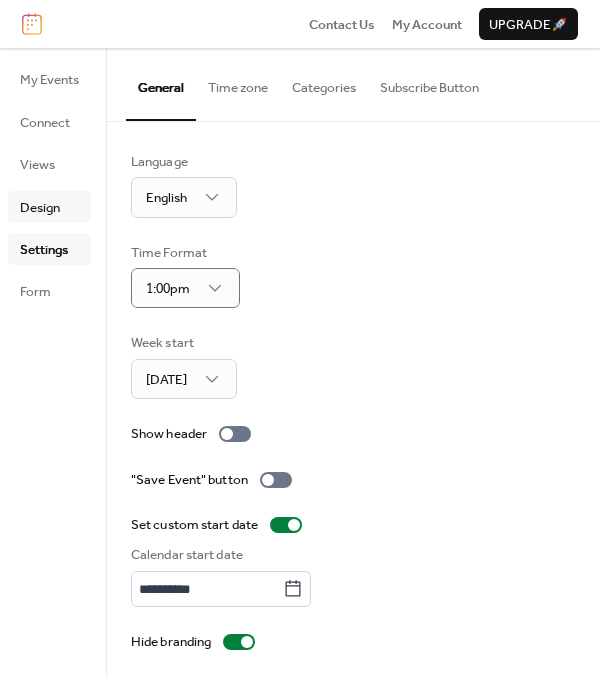 click on "Design" at bounding box center (40, 208) 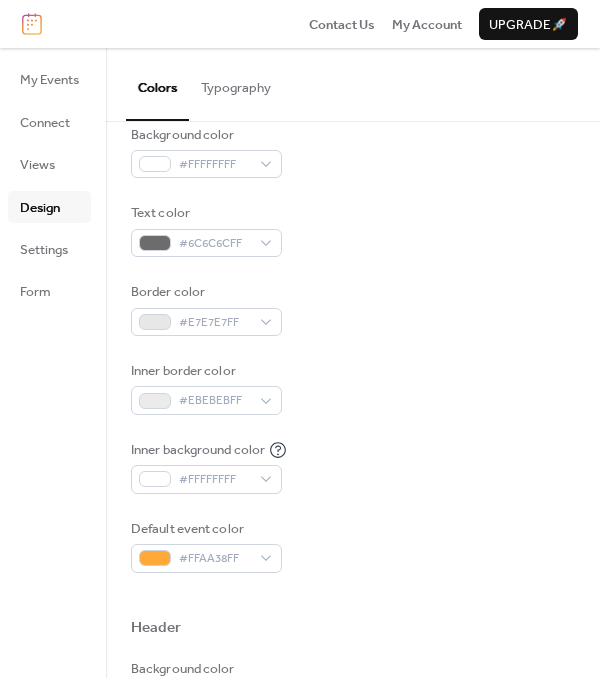 scroll, scrollTop: 204, scrollLeft: 0, axis: vertical 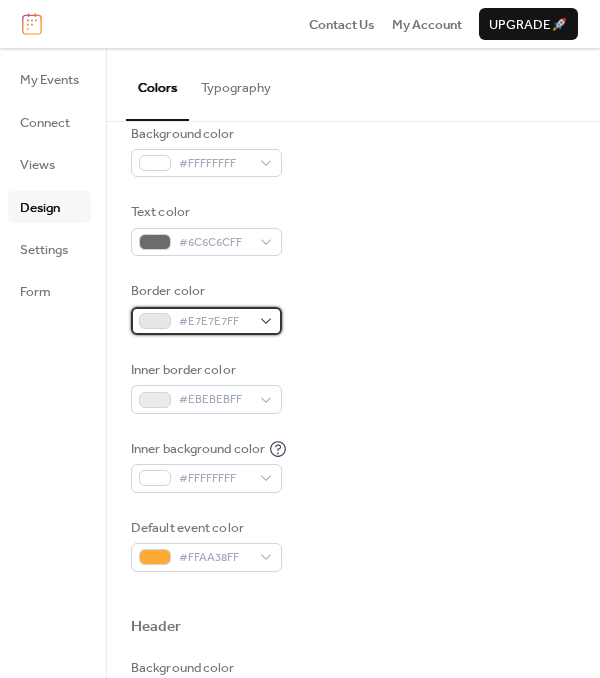 click on "#E7E7E7FF" at bounding box center (206, 321) 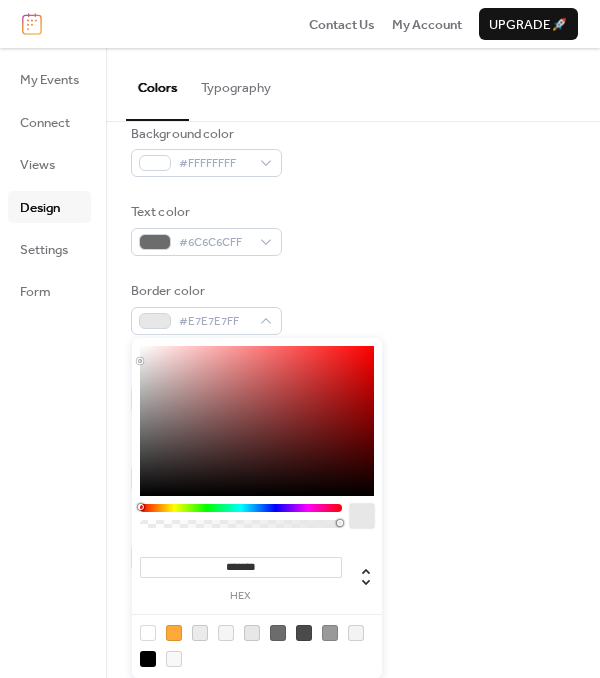 click on "*******" at bounding box center (241, 567) 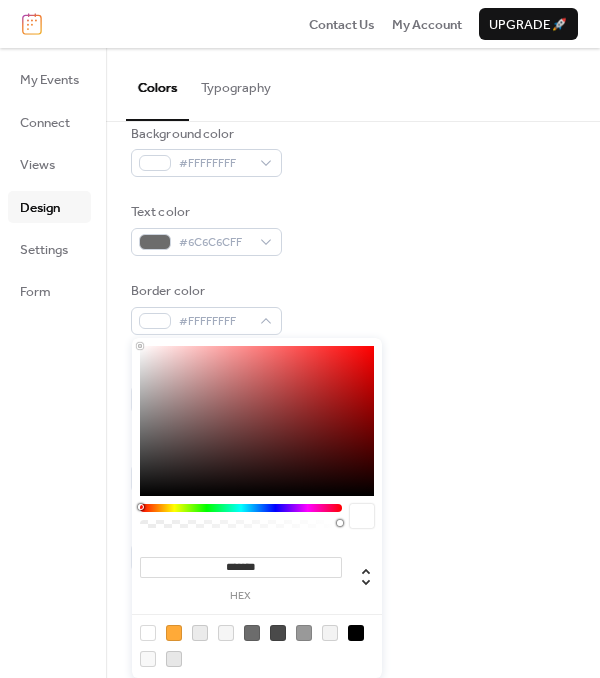 drag, startPoint x: 338, startPoint y: 520, endPoint x: 98, endPoint y: 526, distance: 240.07498 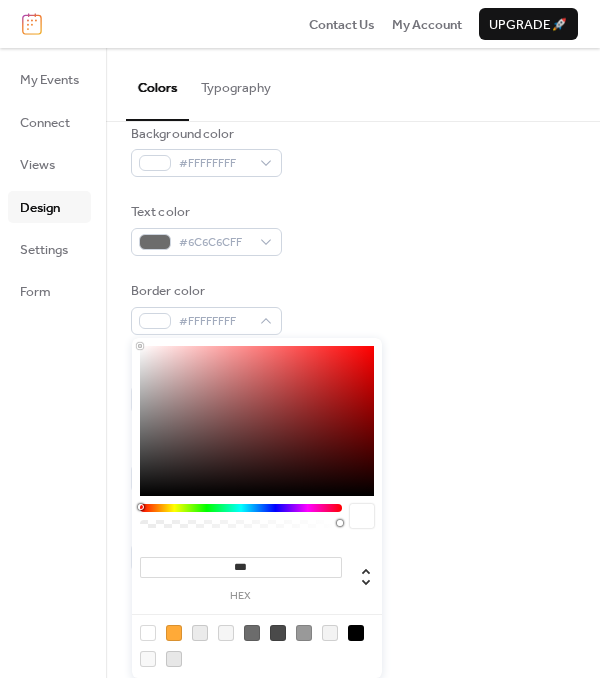 click at bounding box center [241, 524] 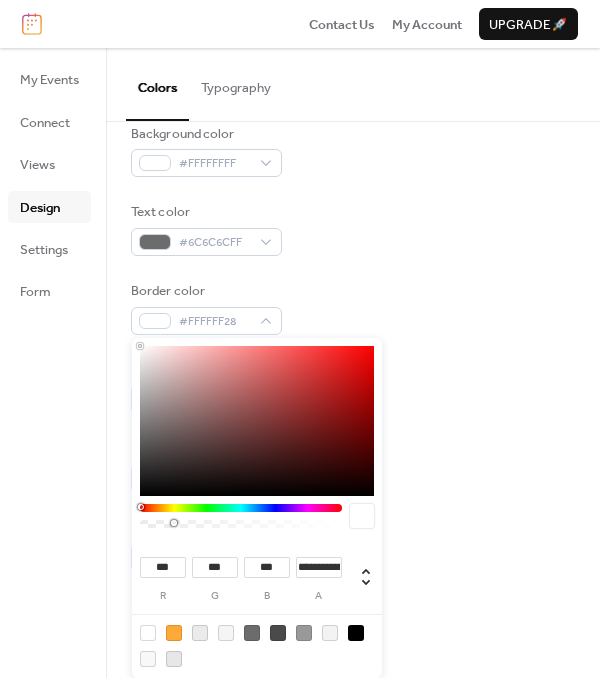 click at bounding box center [241, 524] 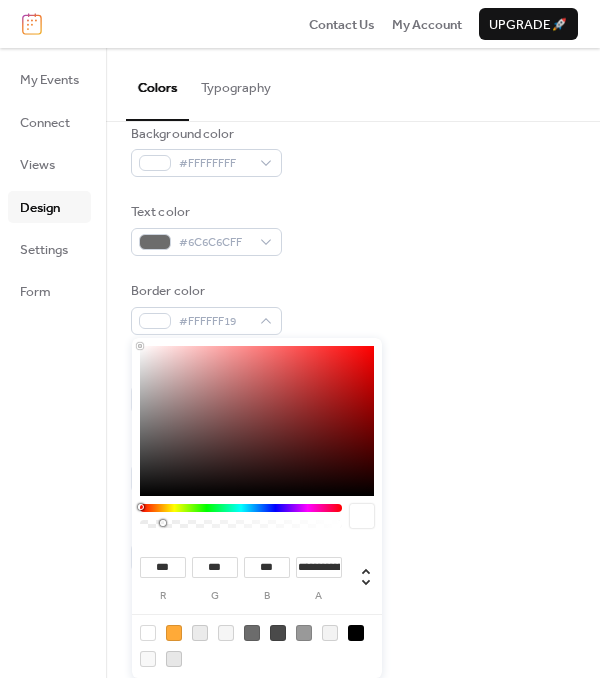 type on "*" 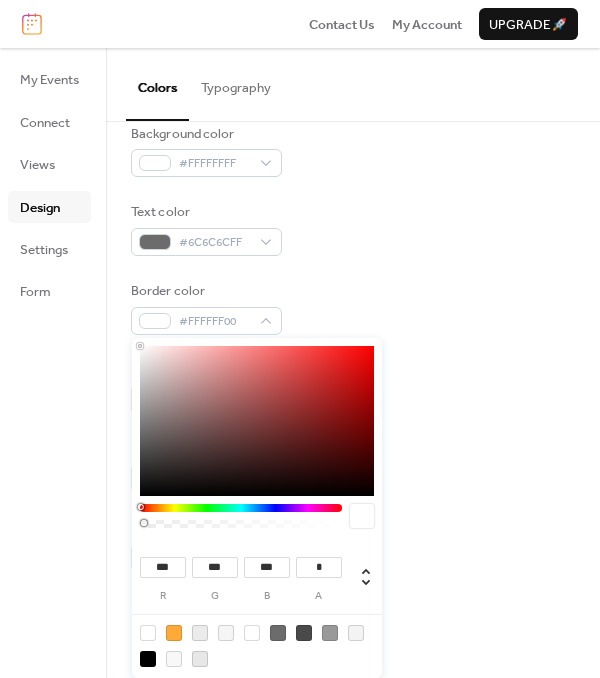 drag, startPoint x: 162, startPoint y: 525, endPoint x: 123, endPoint y: 526, distance: 39.012817 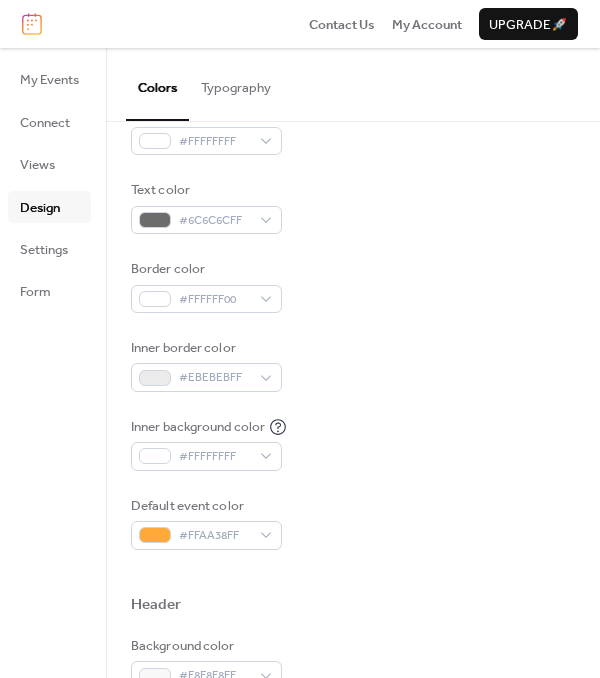 click on "Border color #FFFFFF00" at bounding box center (353, 286) 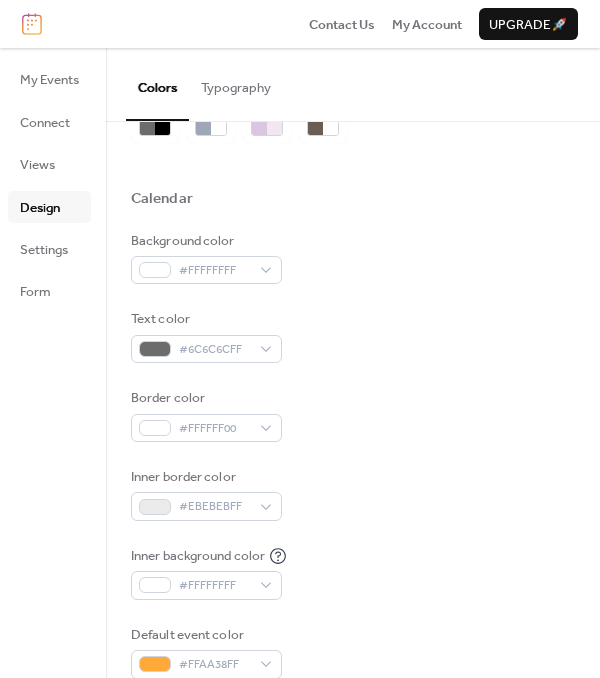 scroll, scrollTop: 0, scrollLeft: 0, axis: both 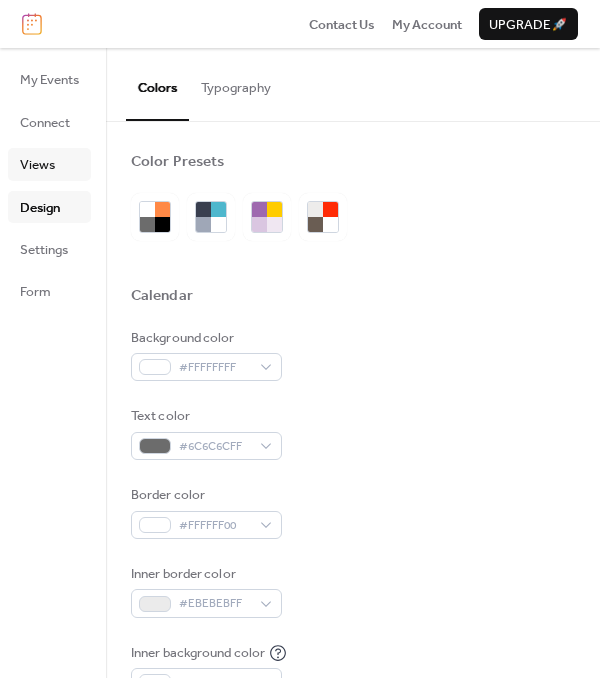 click on "Views" at bounding box center [37, 165] 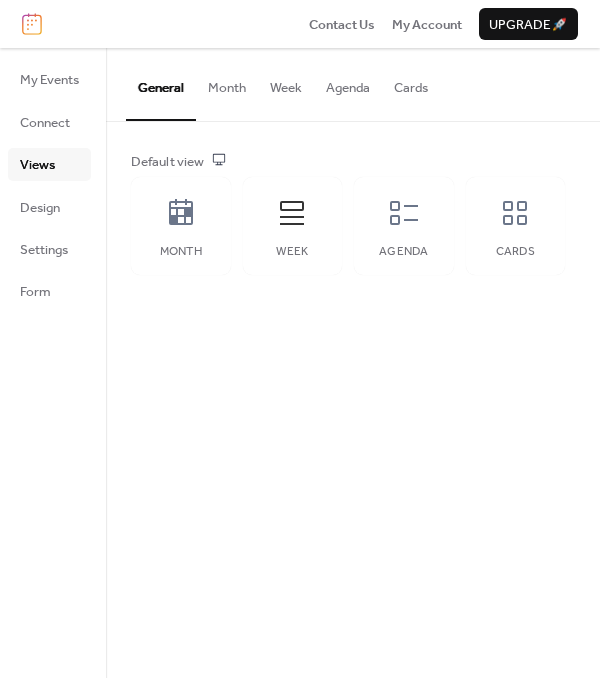 click on "Month" at bounding box center (227, 83) 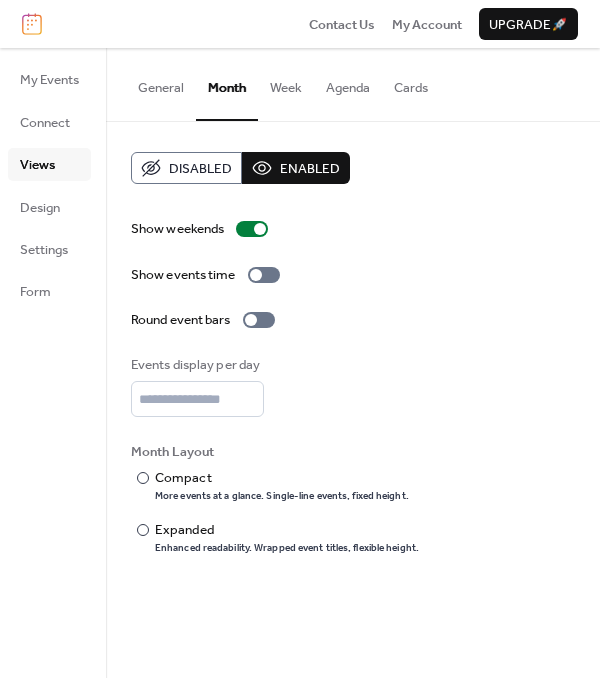 click on "Week" at bounding box center [286, 83] 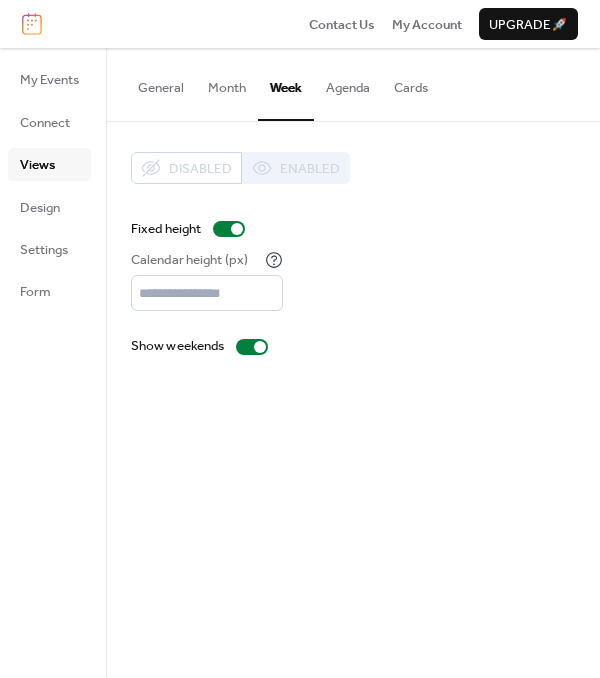 click on "Agenda" at bounding box center [348, 83] 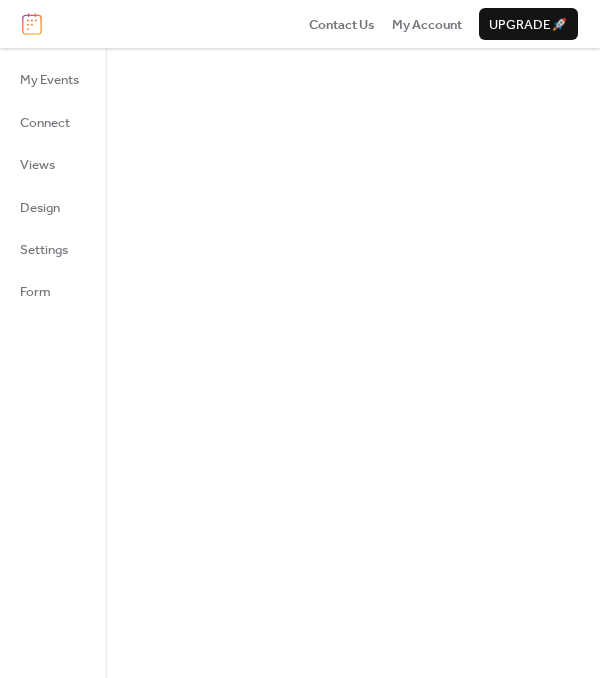 scroll, scrollTop: 0, scrollLeft: 0, axis: both 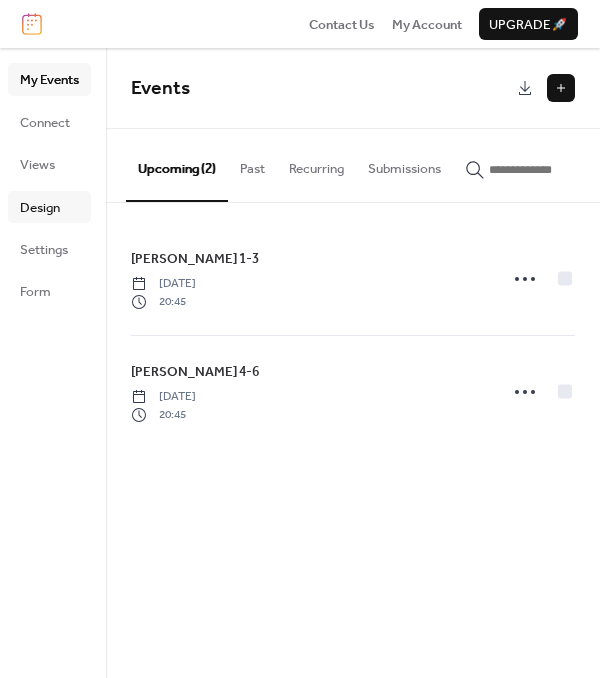 click on "Design" at bounding box center (40, 208) 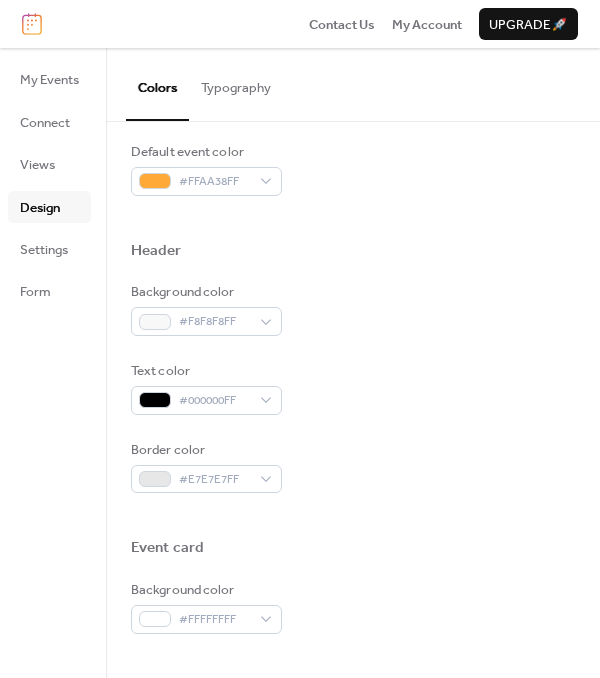 scroll, scrollTop: 579, scrollLeft: 0, axis: vertical 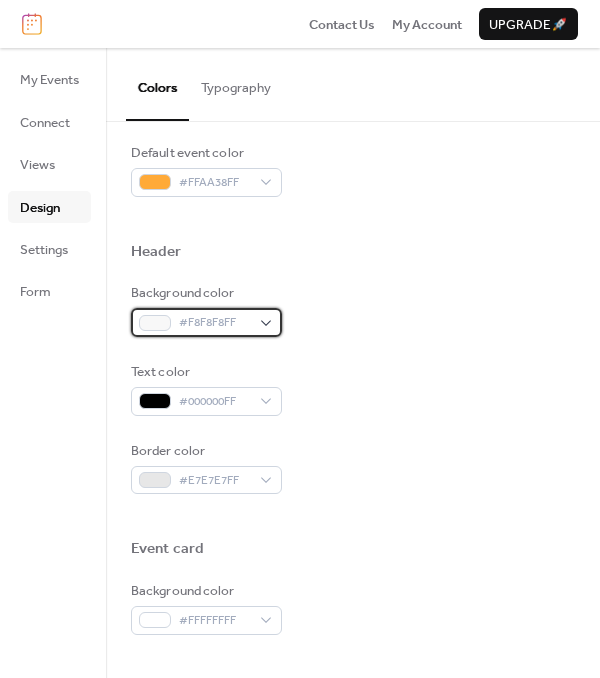click on "#F8F8F8FF" at bounding box center (214, 323) 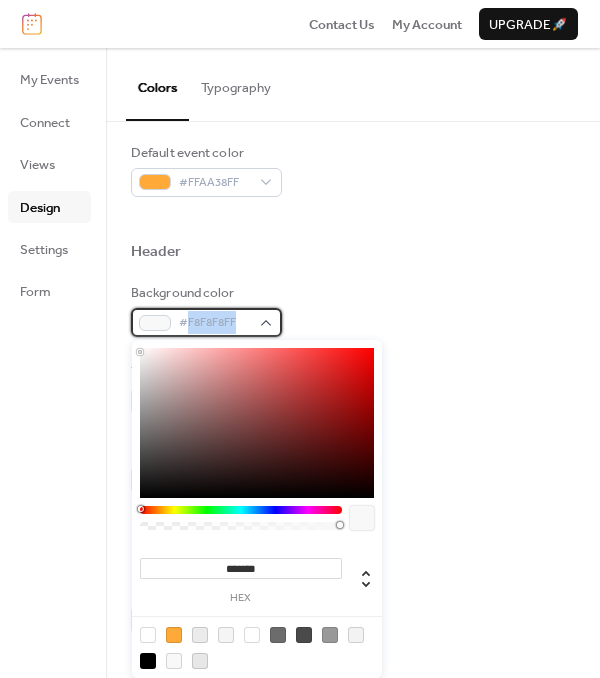 click on "#F8F8F8FF" at bounding box center [214, 323] 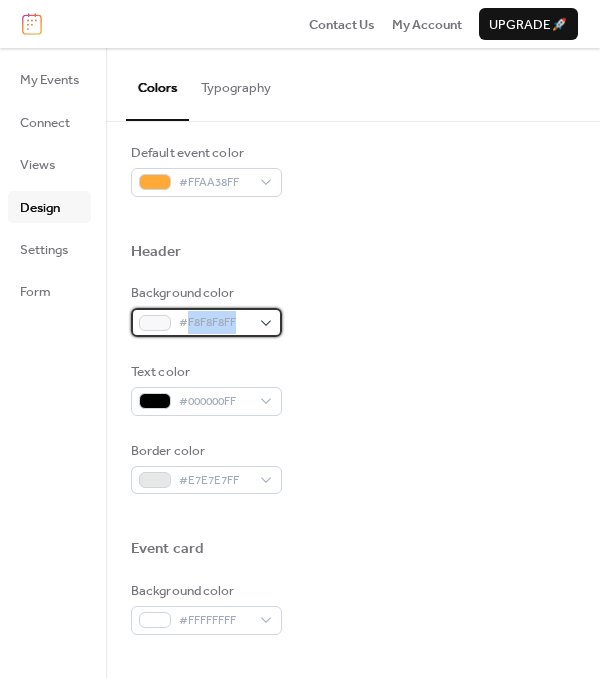 click on "#F8F8F8FF" at bounding box center (206, 322) 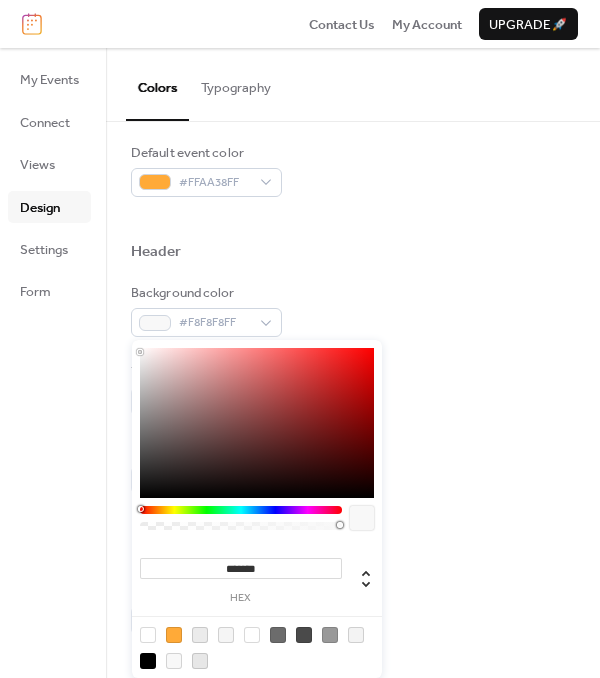 click on "*******" at bounding box center (241, 568) 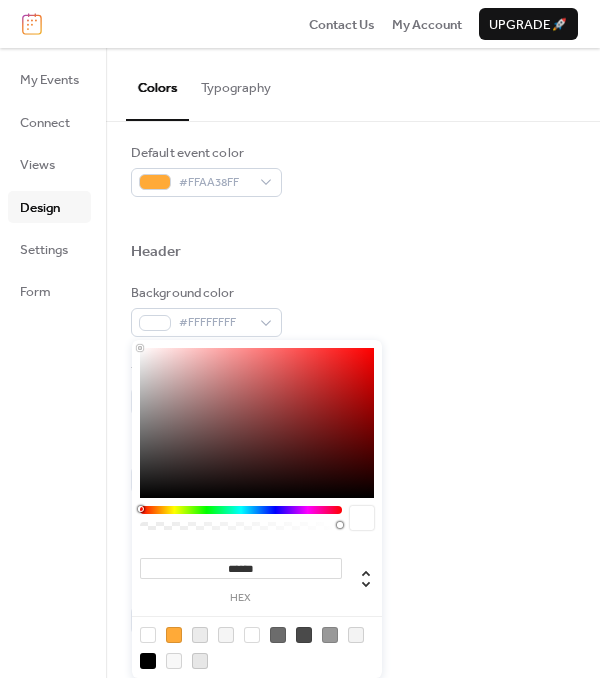 type on "*******" 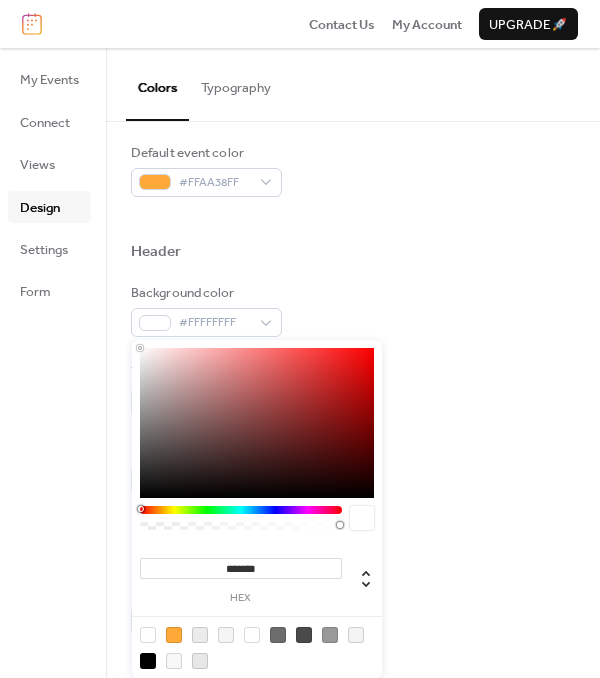 click at bounding box center (353, 516) 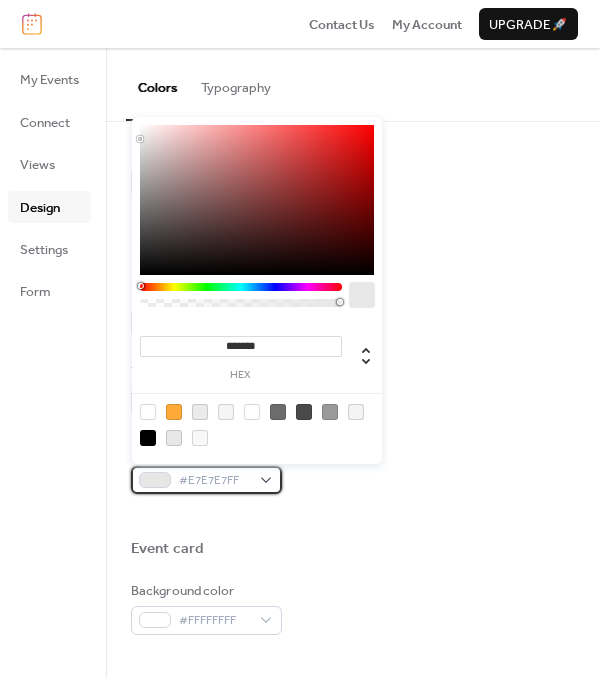 click on "#E7E7E7FF" at bounding box center (206, 480) 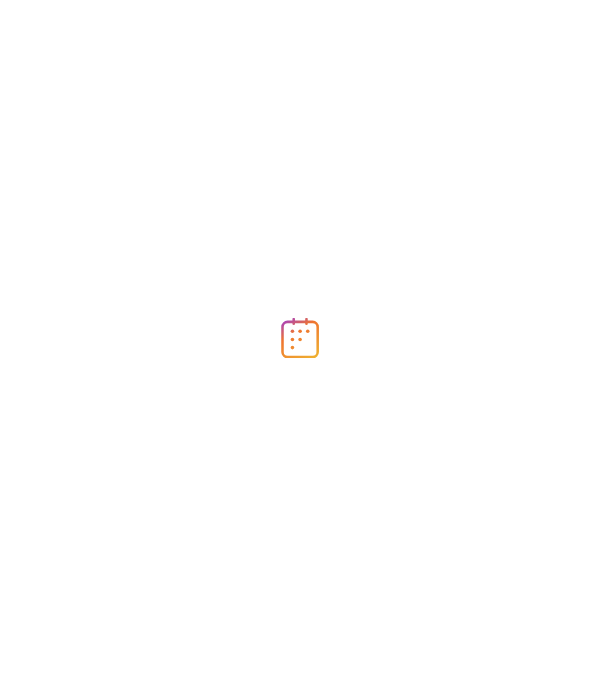 scroll, scrollTop: 0, scrollLeft: 0, axis: both 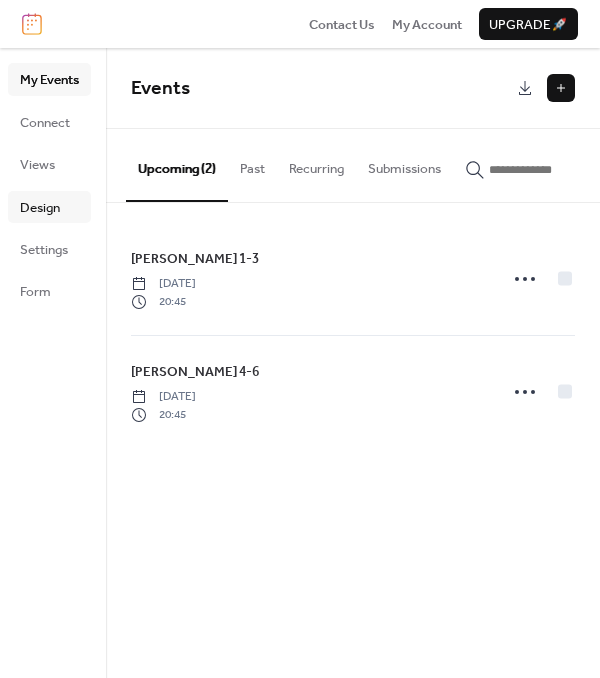click on "Design" at bounding box center [40, 208] 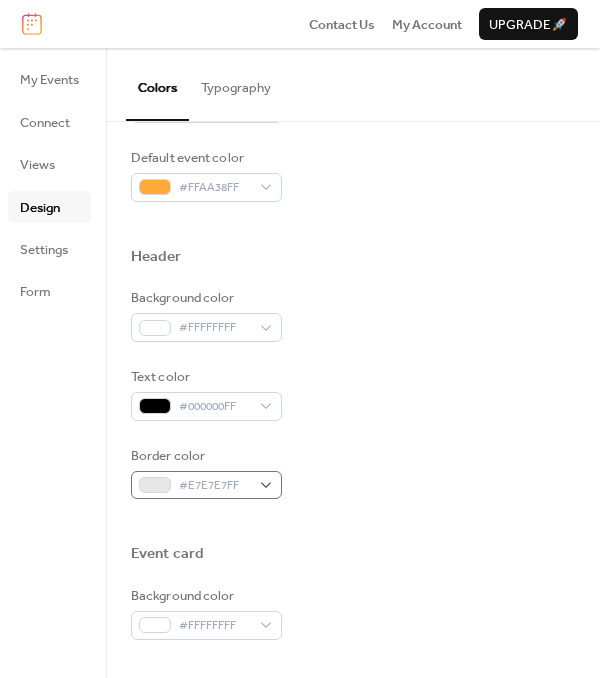 scroll, scrollTop: 574, scrollLeft: 0, axis: vertical 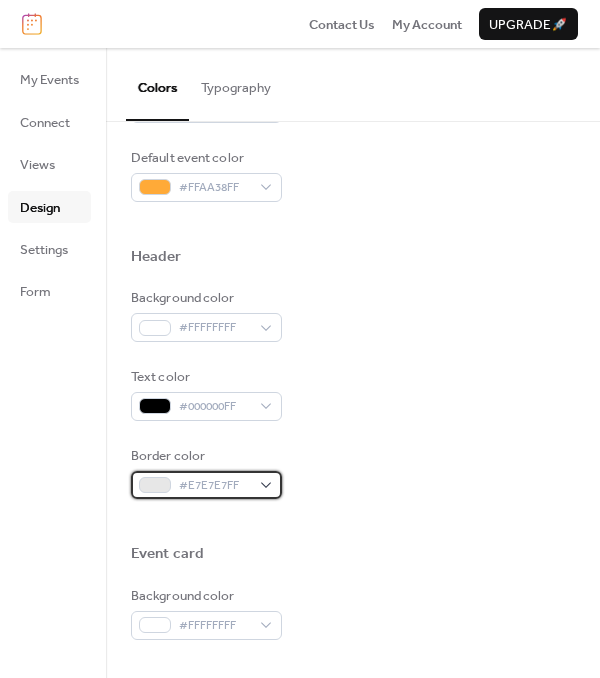click on "#E7E7E7FF" at bounding box center (206, 485) 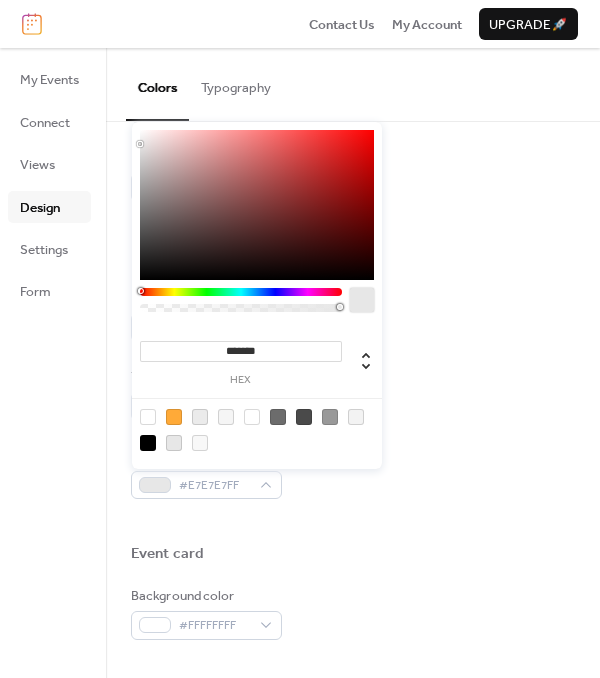 click on "*******" at bounding box center (241, 351) 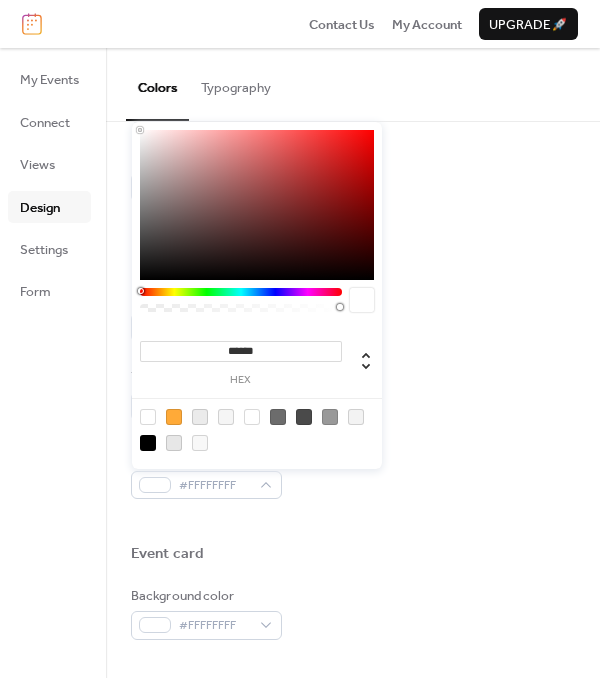 type on "*******" 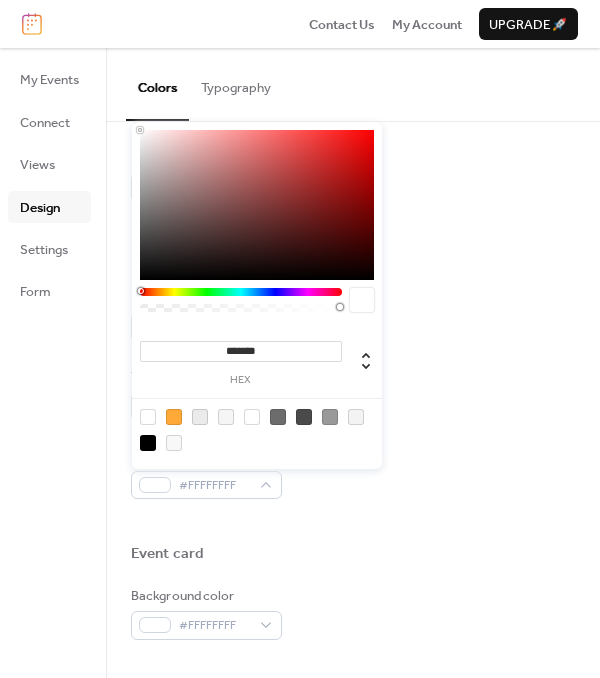 click on "Text color #000000FF" at bounding box center [353, 394] 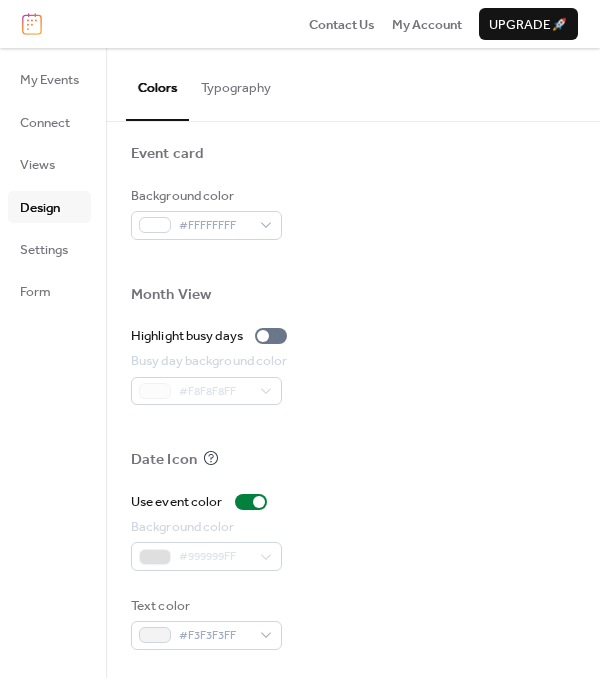 scroll, scrollTop: 974, scrollLeft: 0, axis: vertical 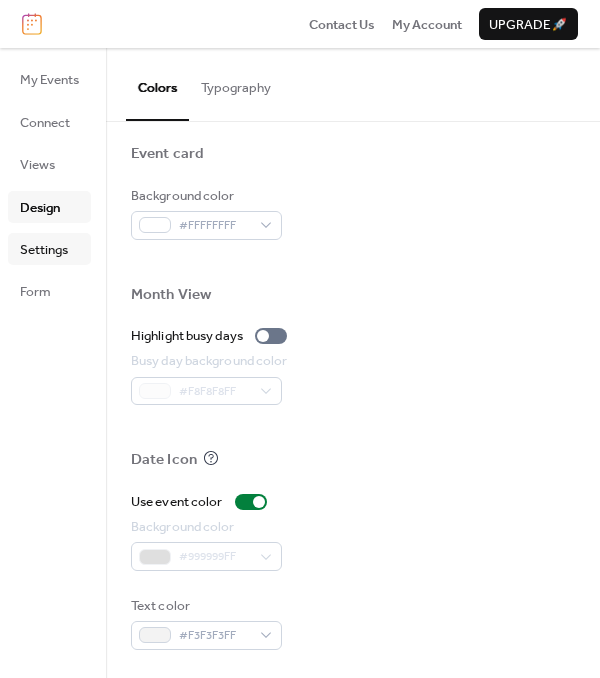 click on "Settings" at bounding box center (44, 250) 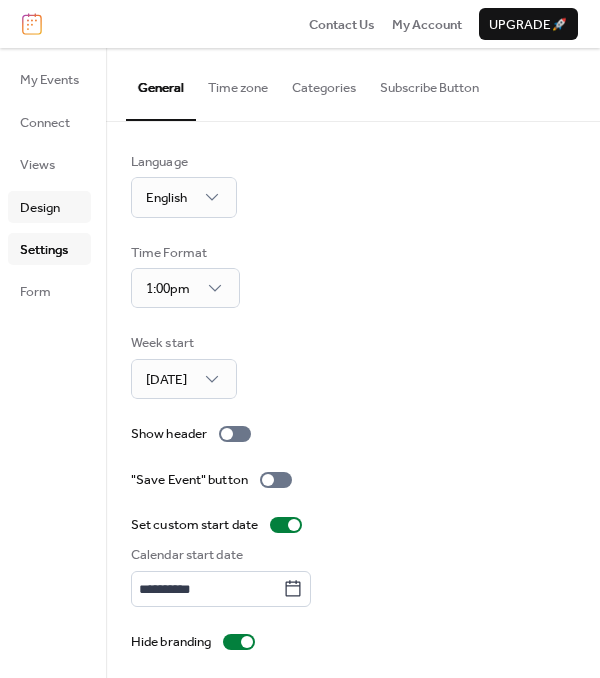 click on "Design" at bounding box center [40, 208] 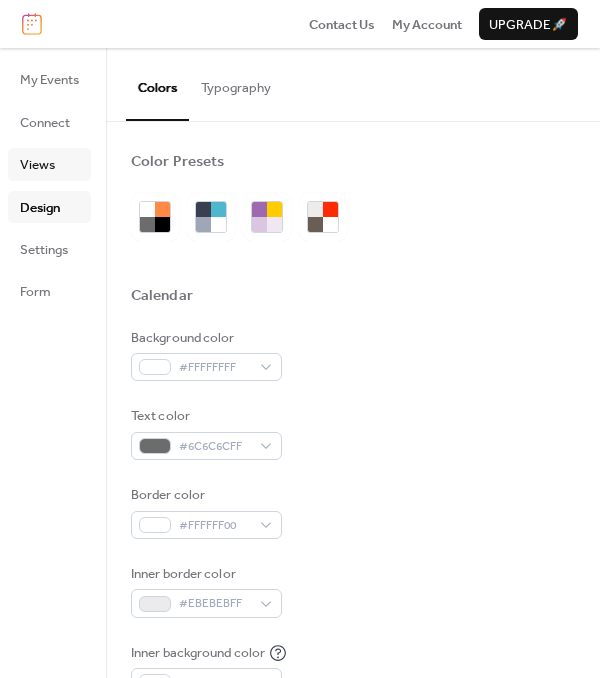 click on "Views" at bounding box center (37, 165) 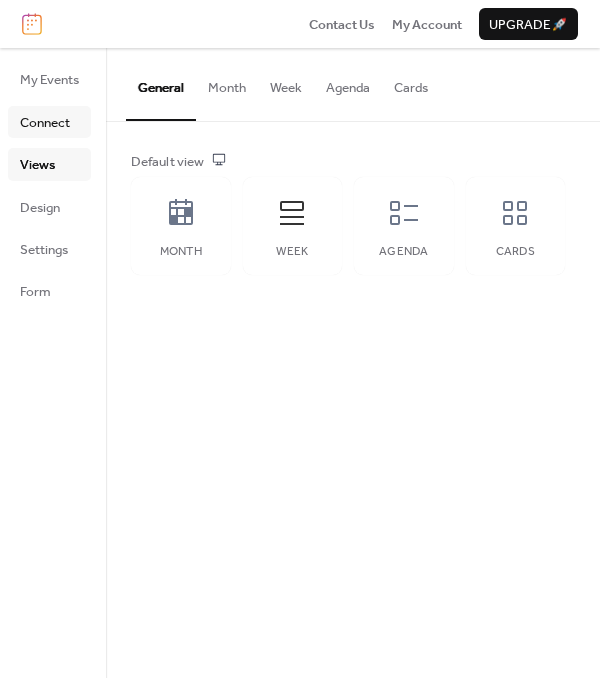 click on "Connect" at bounding box center [45, 123] 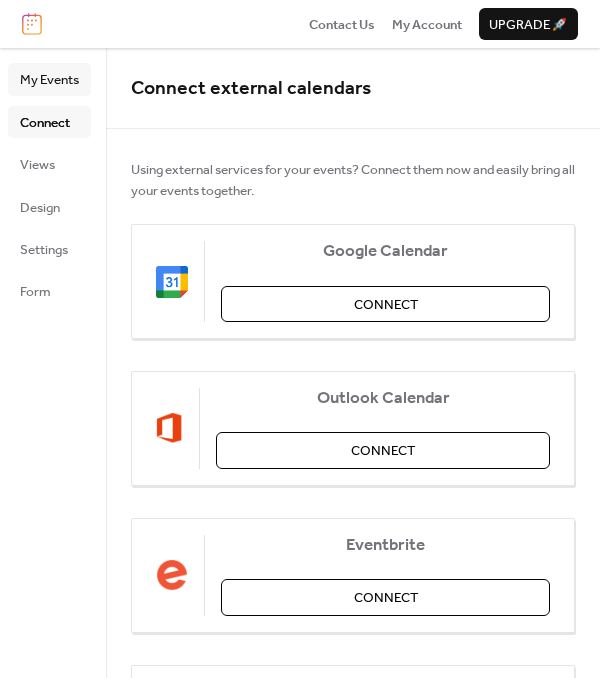 click on "My Events" at bounding box center [49, 80] 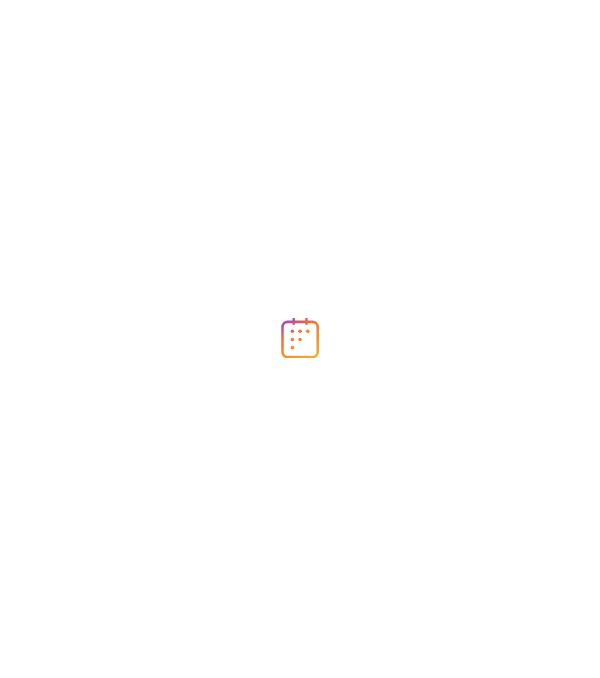 scroll, scrollTop: 0, scrollLeft: 0, axis: both 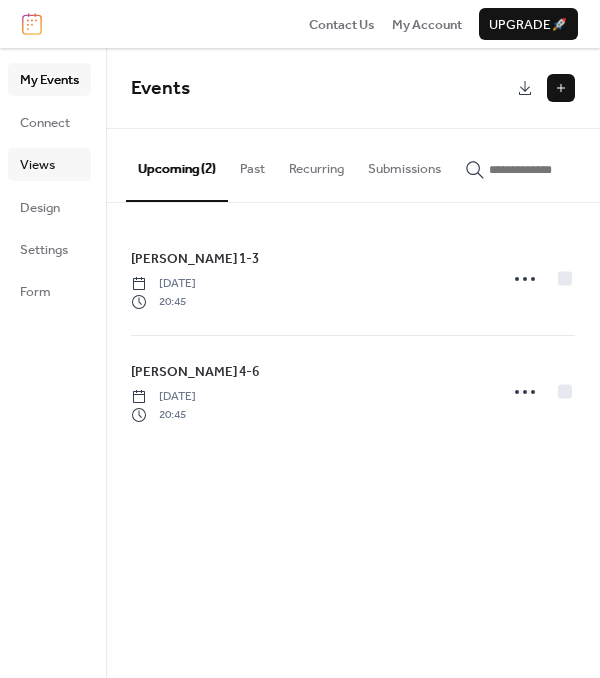 click on "Views" at bounding box center [37, 165] 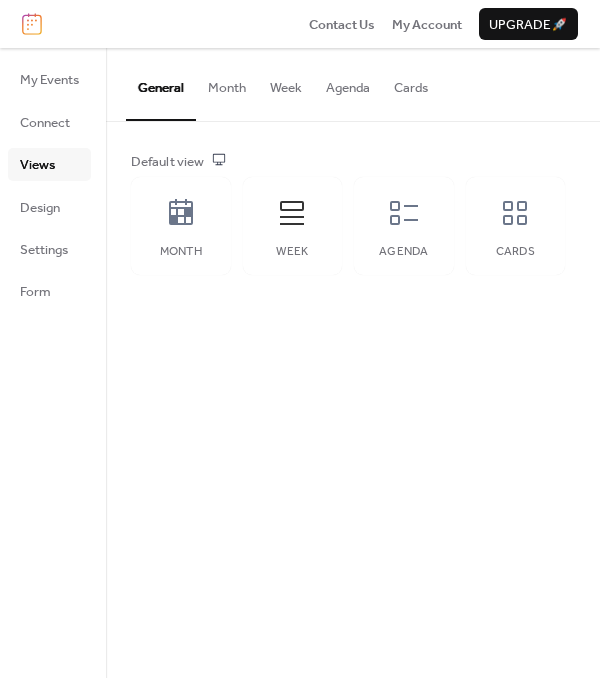 click on "Week" at bounding box center [286, 83] 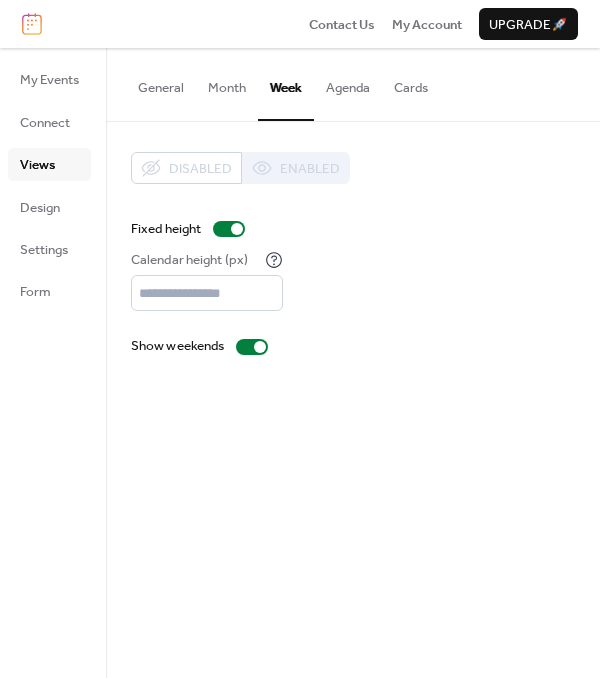 click on "Agenda" at bounding box center (348, 83) 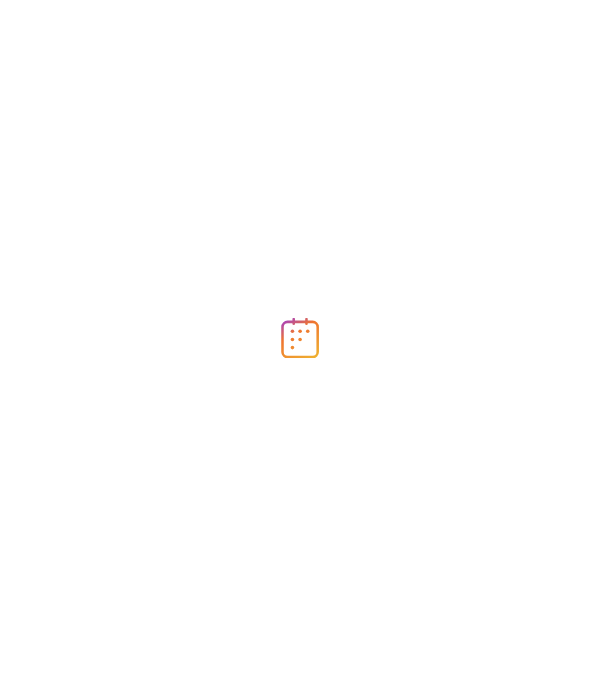 scroll, scrollTop: 0, scrollLeft: 0, axis: both 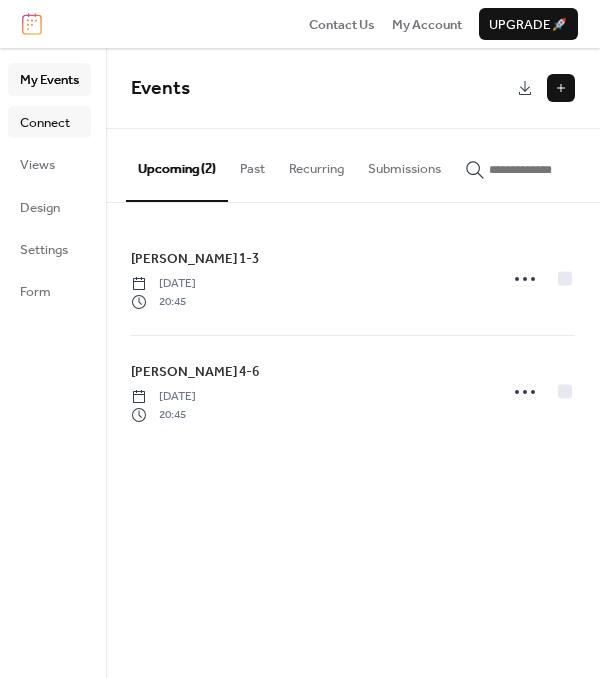 click on "Connect" at bounding box center (45, 123) 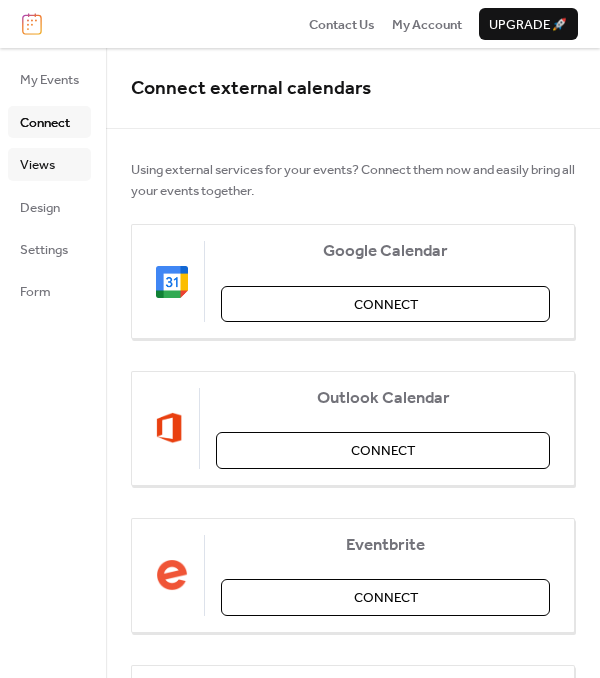 click on "Views" at bounding box center [49, 164] 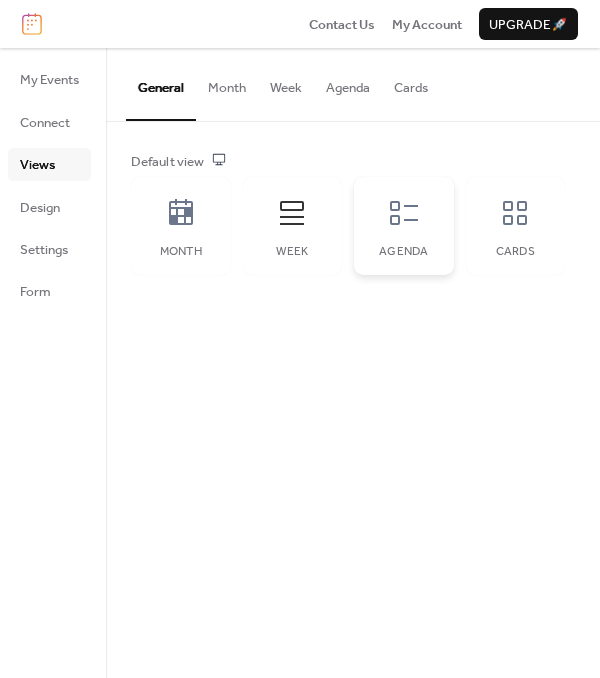 click 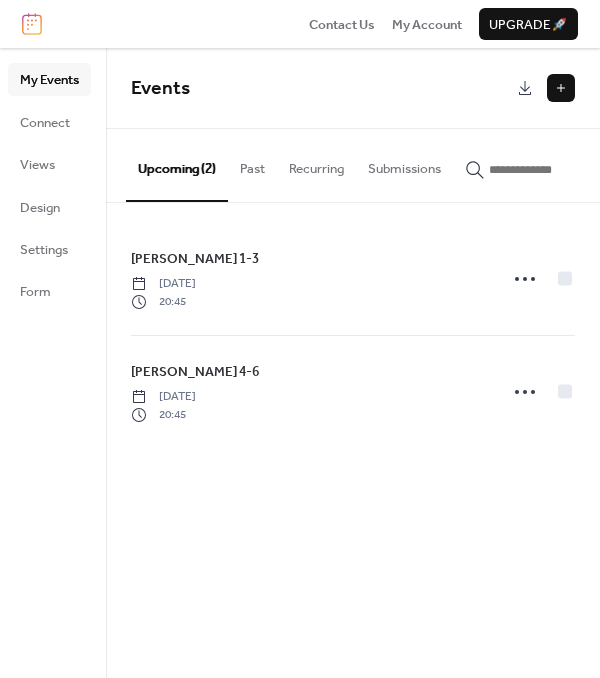 scroll, scrollTop: 0, scrollLeft: 0, axis: both 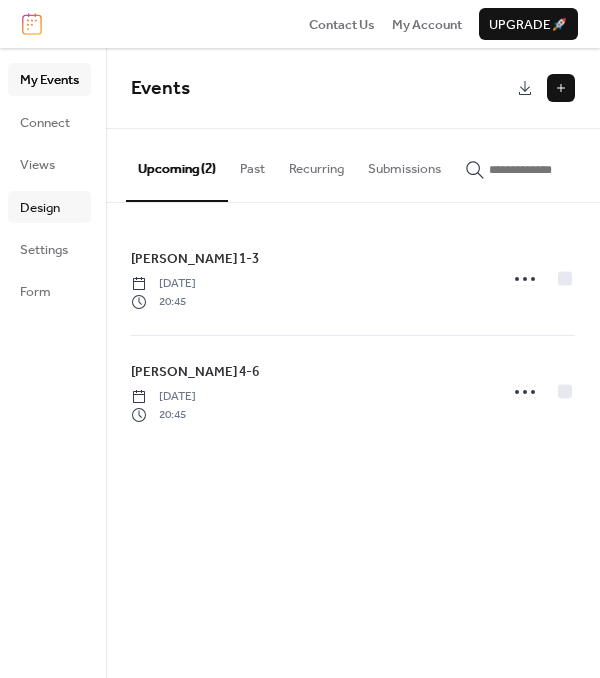 click on "Design" at bounding box center [40, 208] 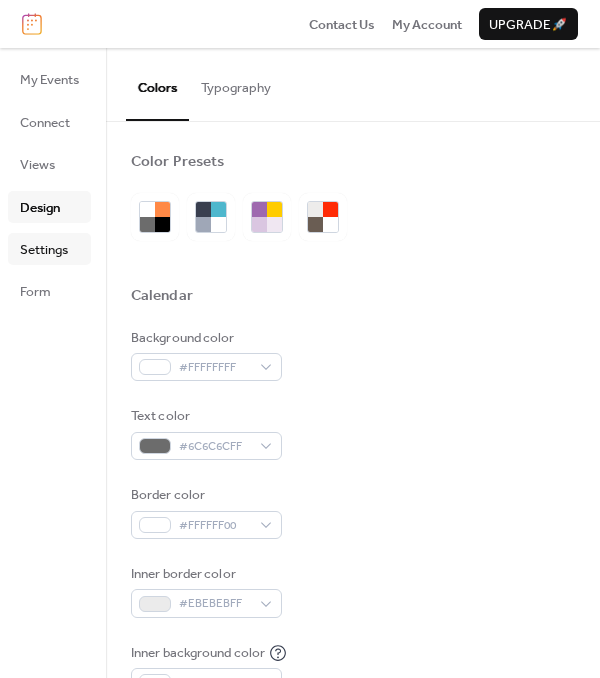 click on "Settings" at bounding box center [44, 250] 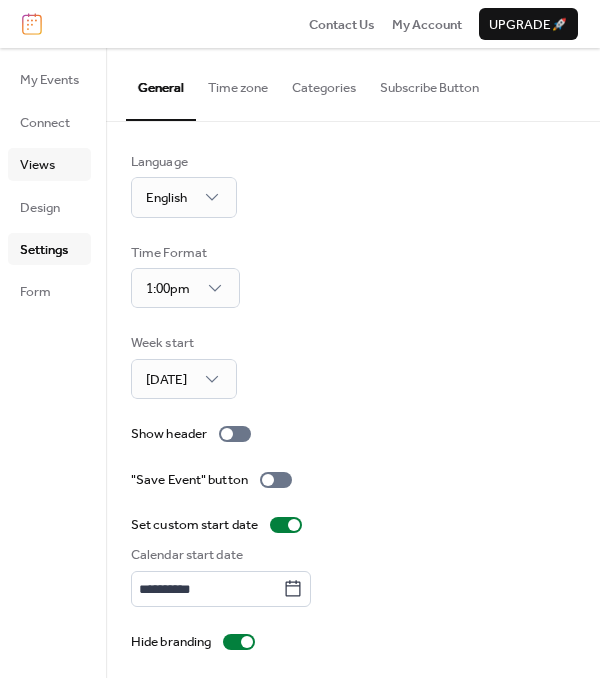 click on "Views" at bounding box center [37, 165] 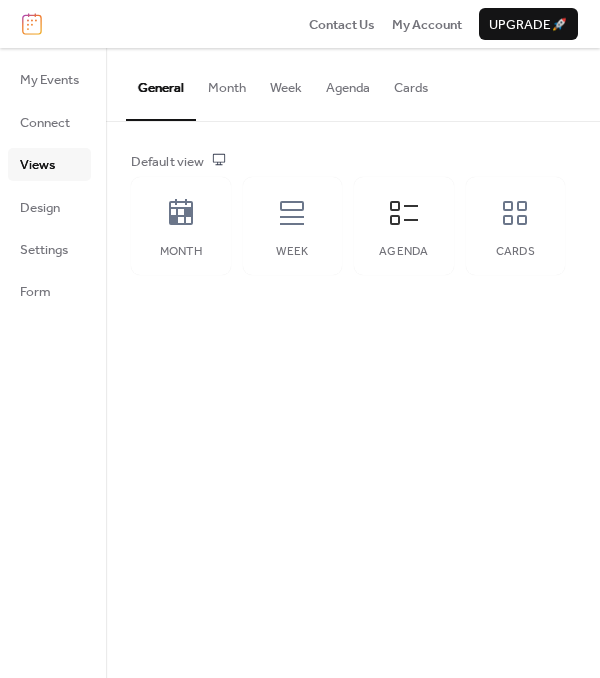 click on "Agenda" at bounding box center (348, 83) 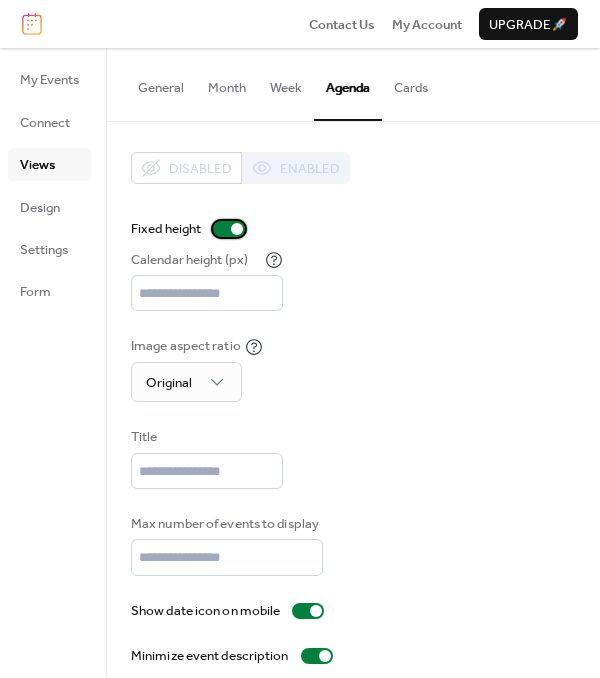 click at bounding box center [229, 229] 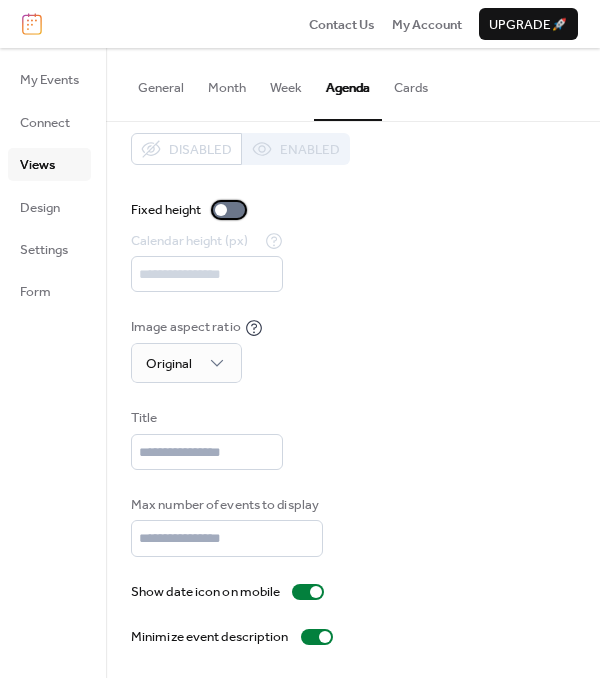 scroll, scrollTop: 36, scrollLeft: 0, axis: vertical 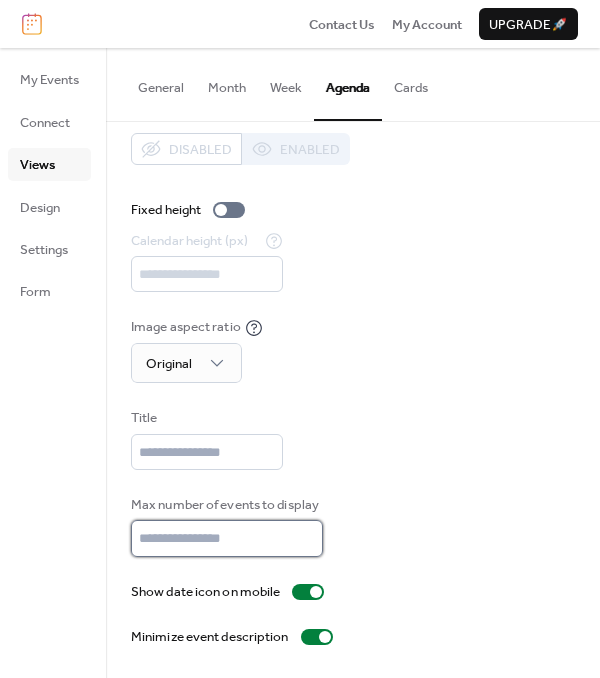 click on "**" at bounding box center [227, 538] 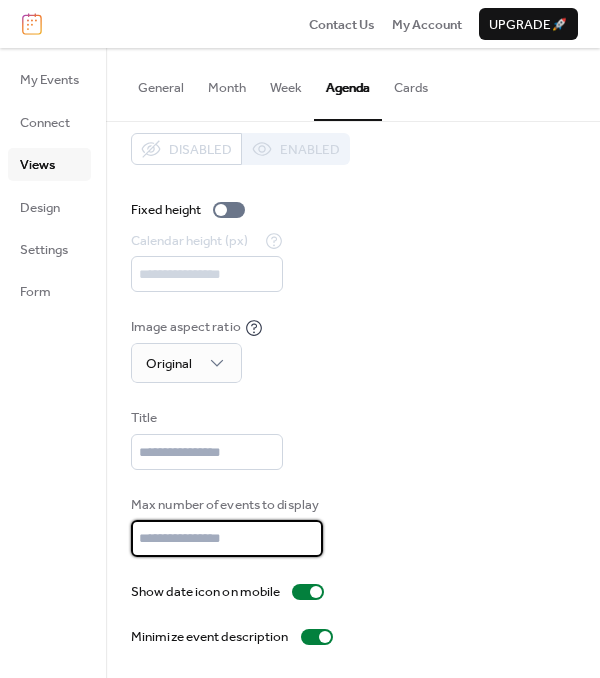 click on "**" at bounding box center (227, 538) 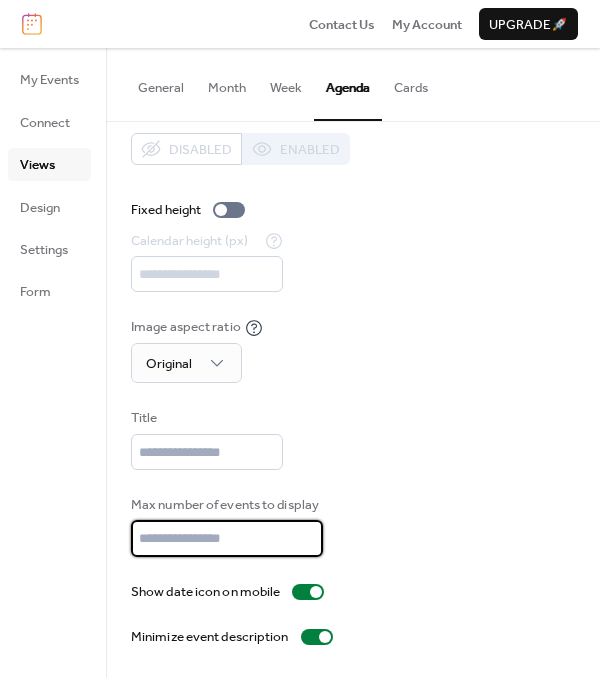 type on "*" 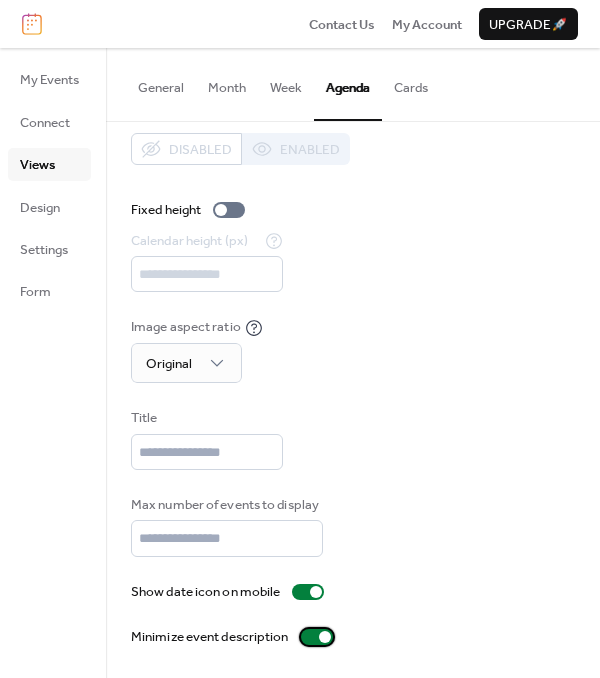 click at bounding box center [317, 637] 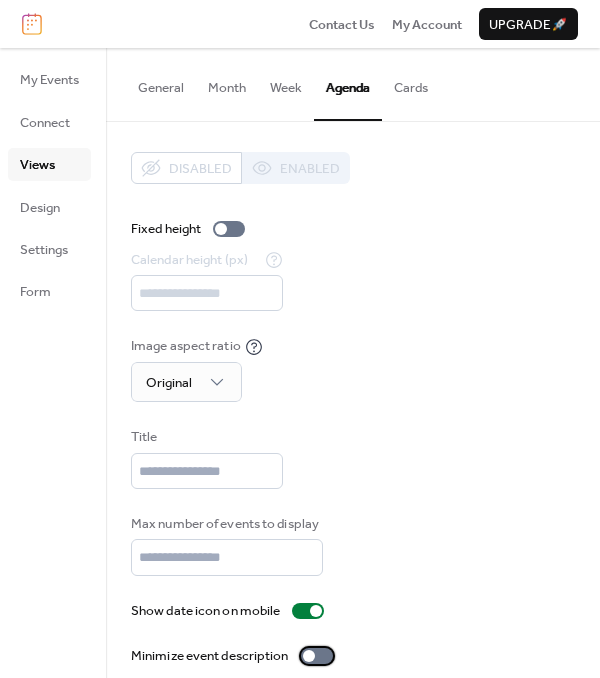 scroll, scrollTop: 36, scrollLeft: 0, axis: vertical 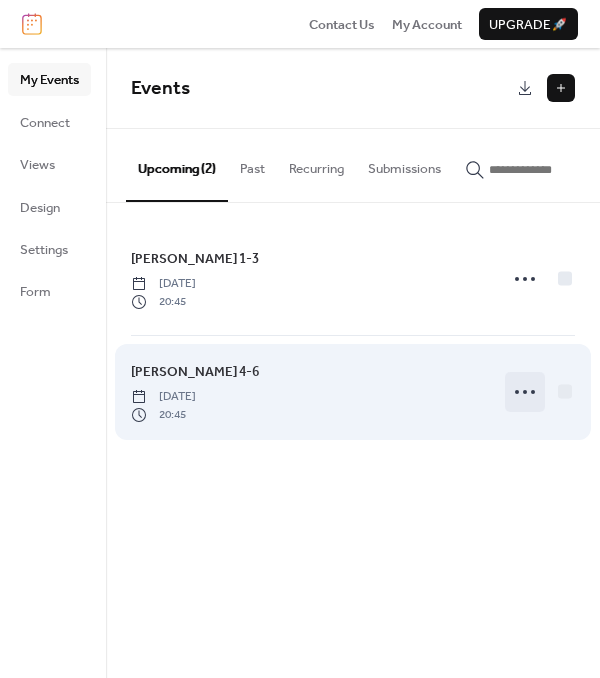 click 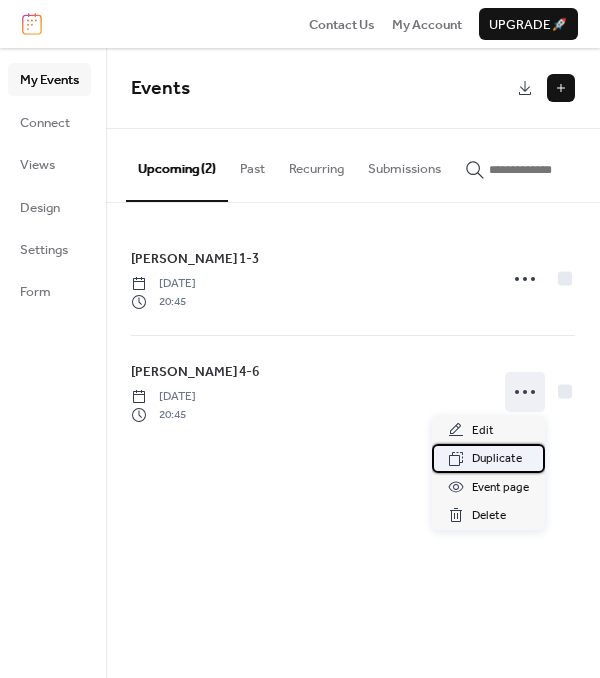click on "Duplicate" at bounding box center [497, 459] 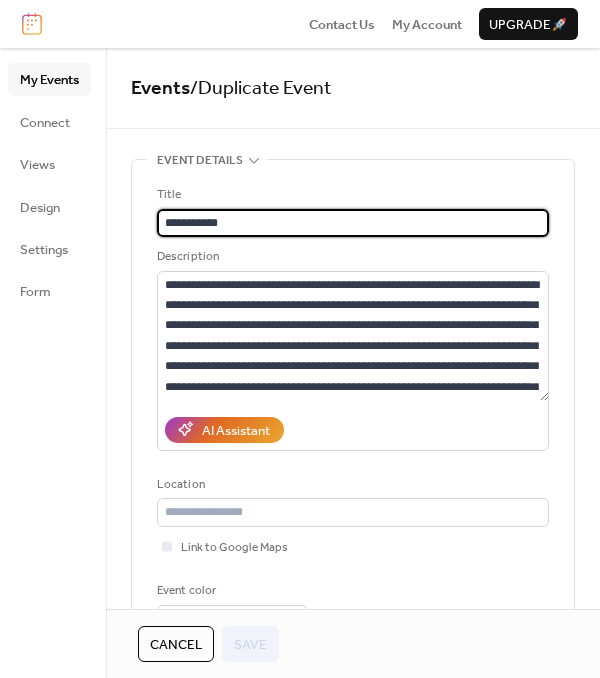 click on "**********" at bounding box center (353, 223) 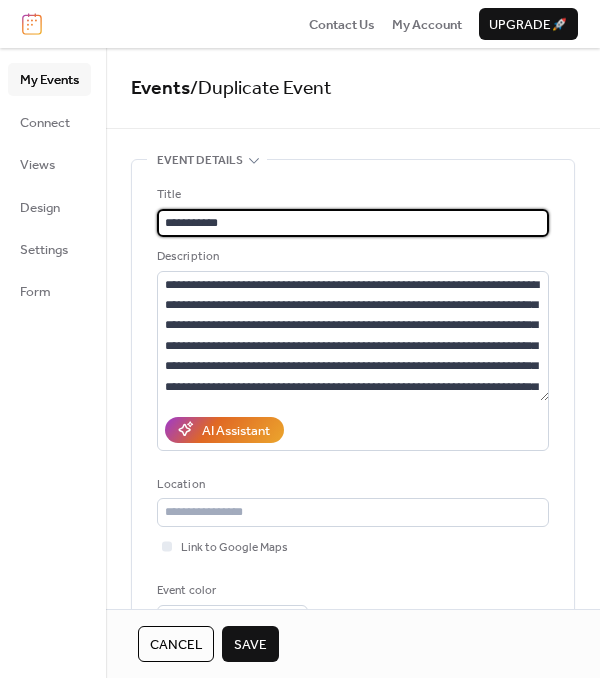 click on "**********" at bounding box center (353, 223) 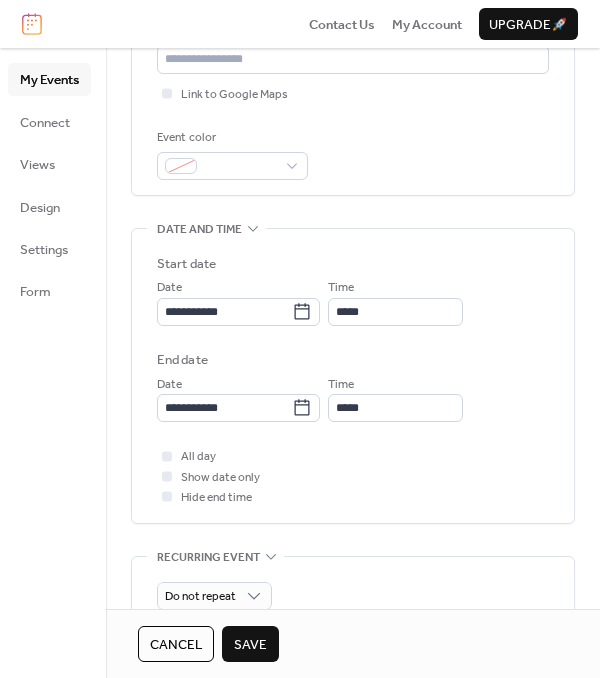 scroll, scrollTop: 454, scrollLeft: 0, axis: vertical 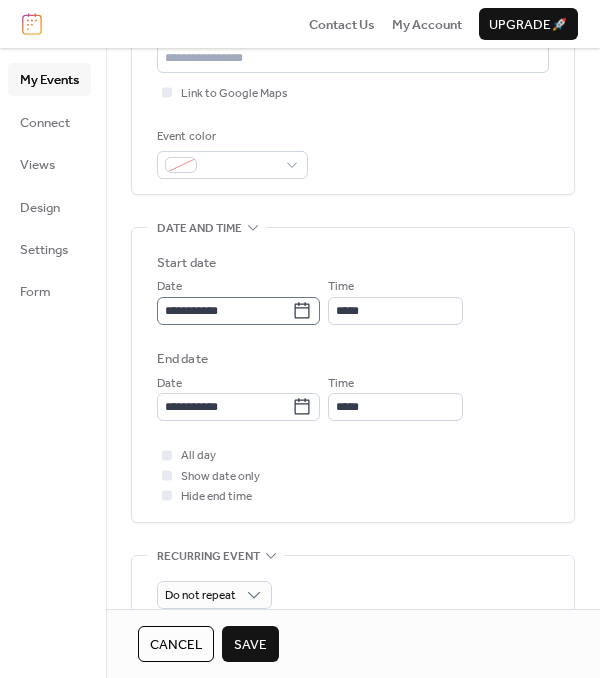 type on "**********" 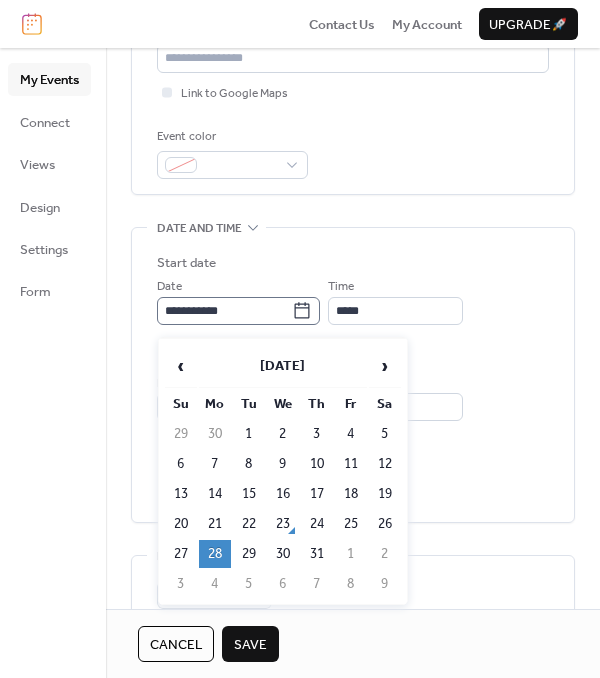 click 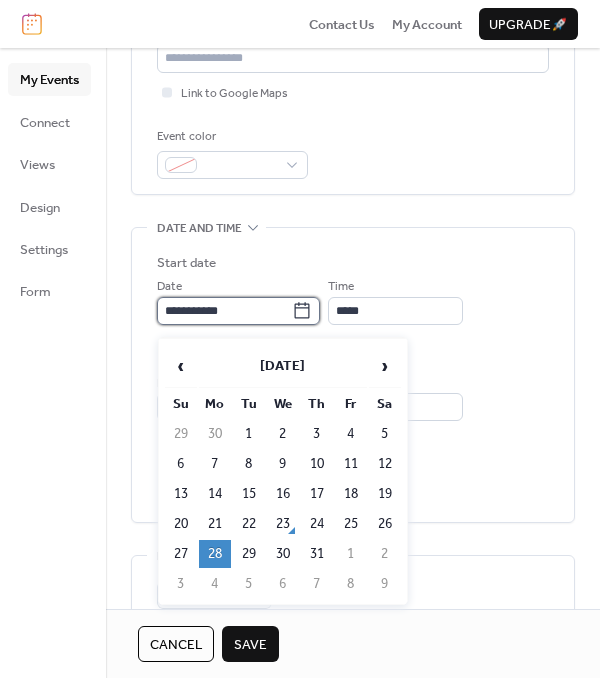 click on "**********" at bounding box center [224, 311] 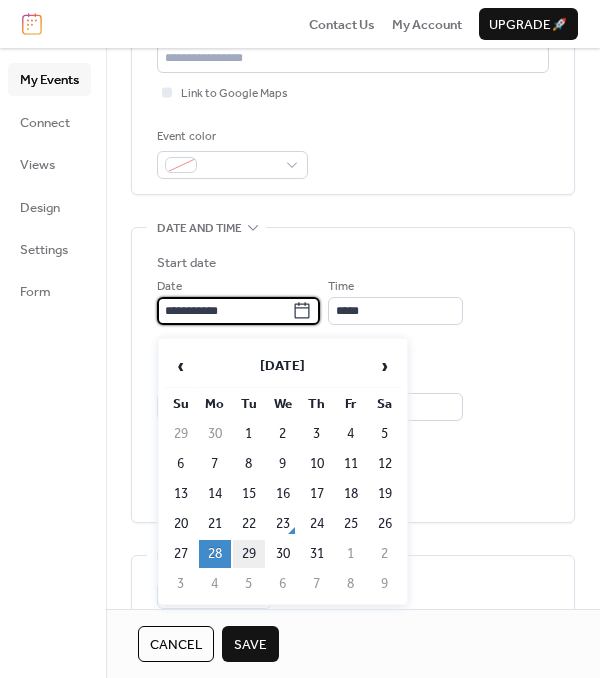 click on "29" at bounding box center [249, 554] 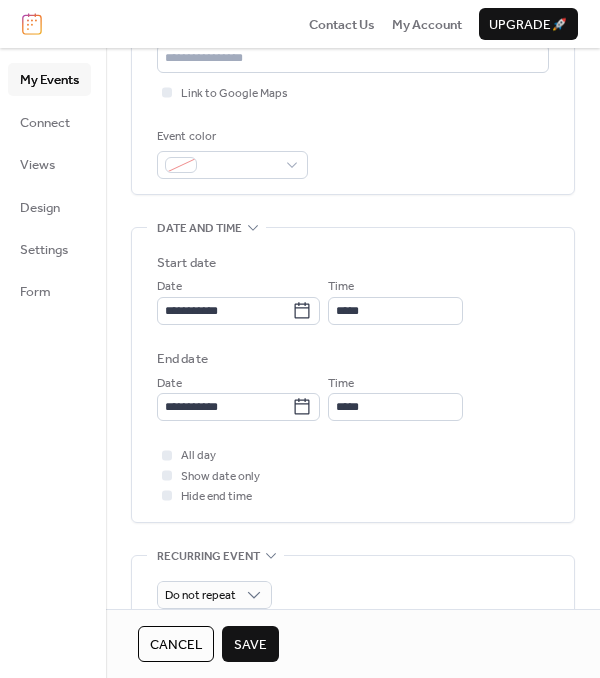 click on "**********" at bounding box center [353, 375] 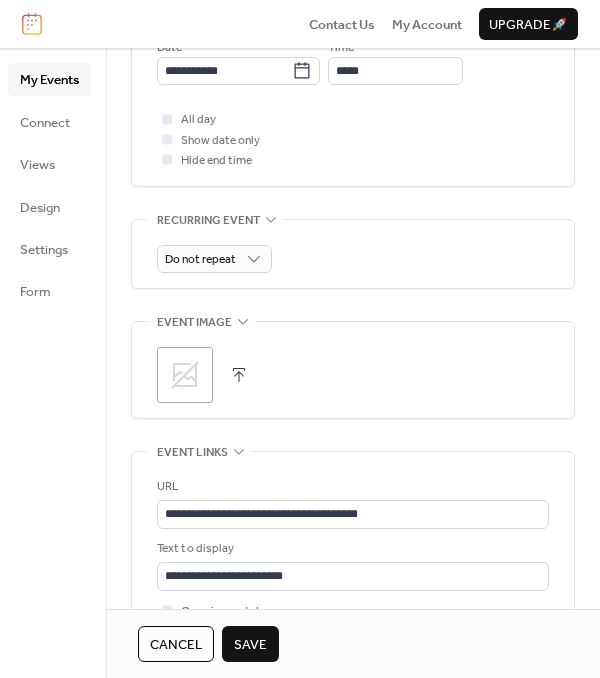 scroll, scrollTop: 791, scrollLeft: 0, axis: vertical 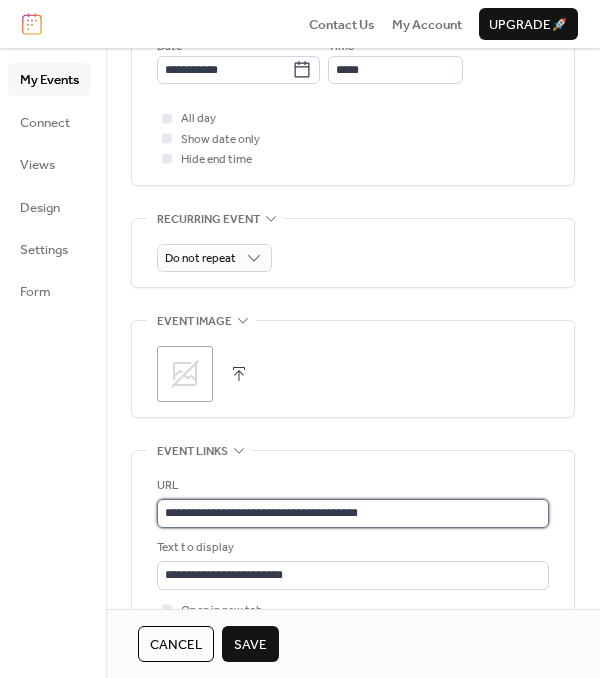click on "**********" at bounding box center [353, 513] 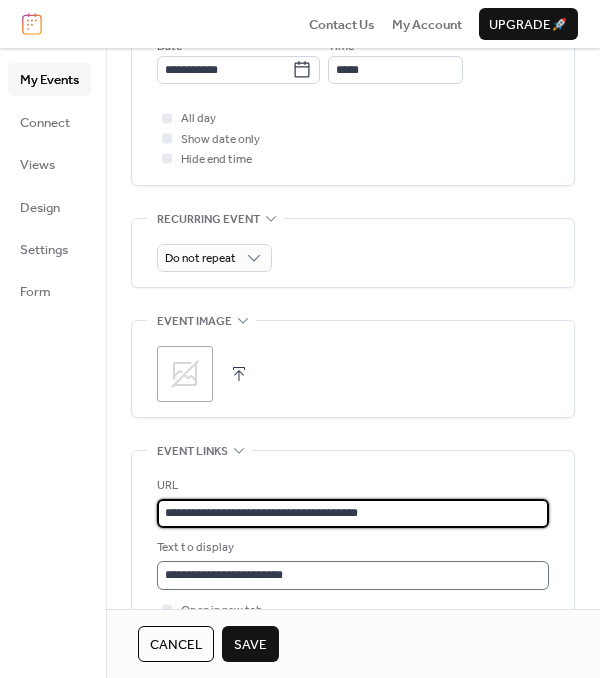 type on "**********" 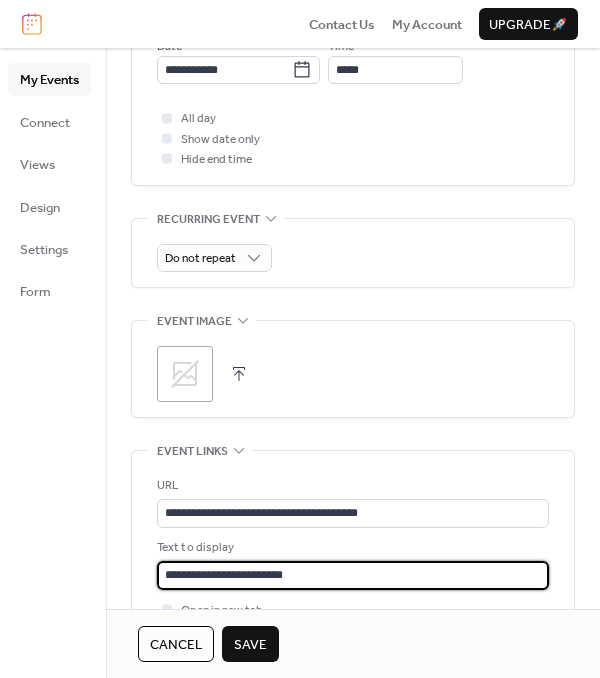 click on "**********" at bounding box center [353, 575] 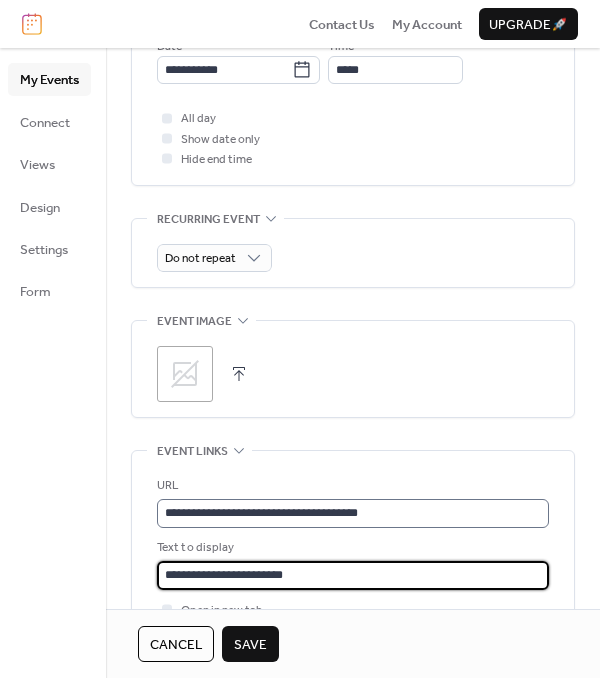 type on "**********" 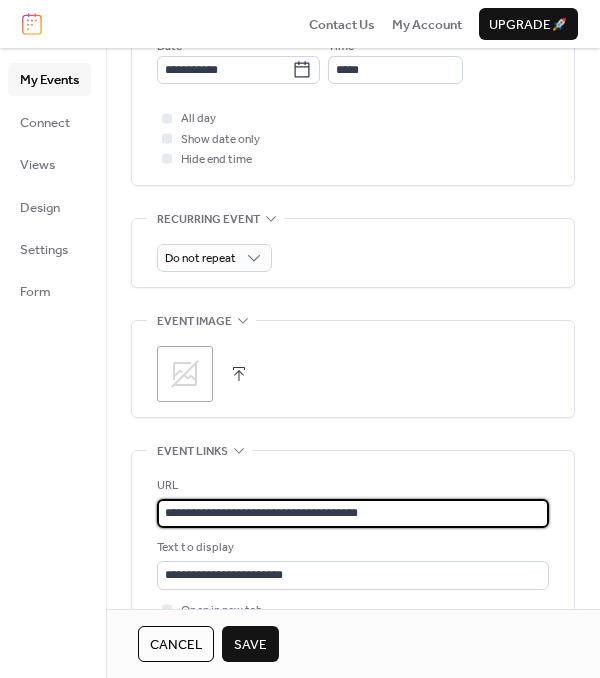 click on "**********" at bounding box center (353, 513) 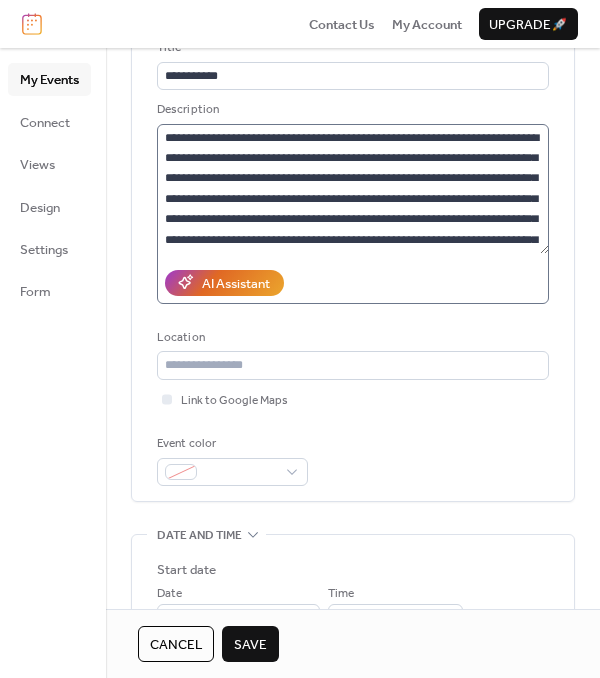 scroll, scrollTop: 105, scrollLeft: 0, axis: vertical 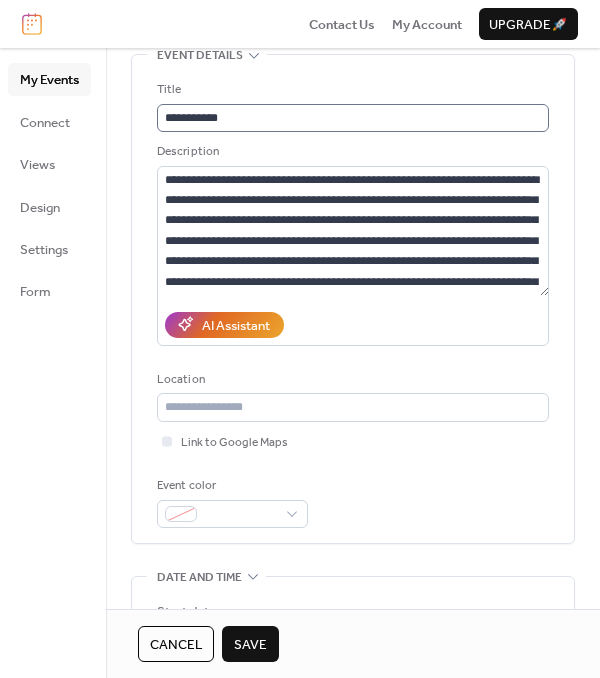 type on "**********" 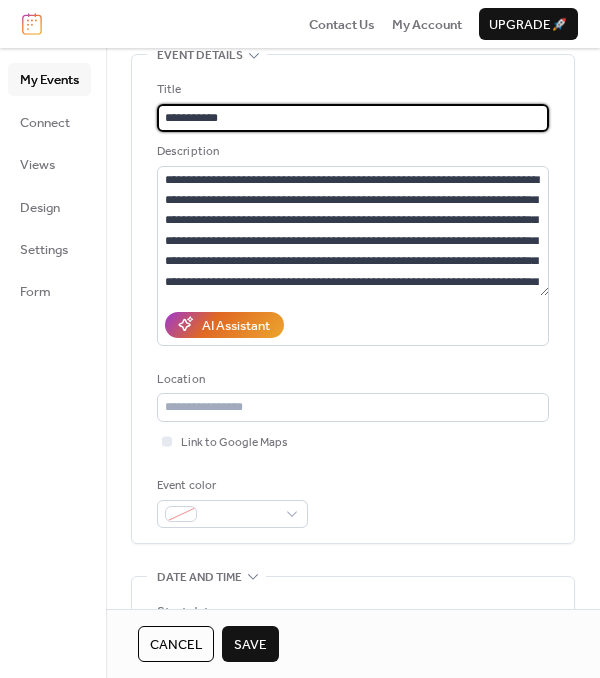 click on "**********" at bounding box center [353, 118] 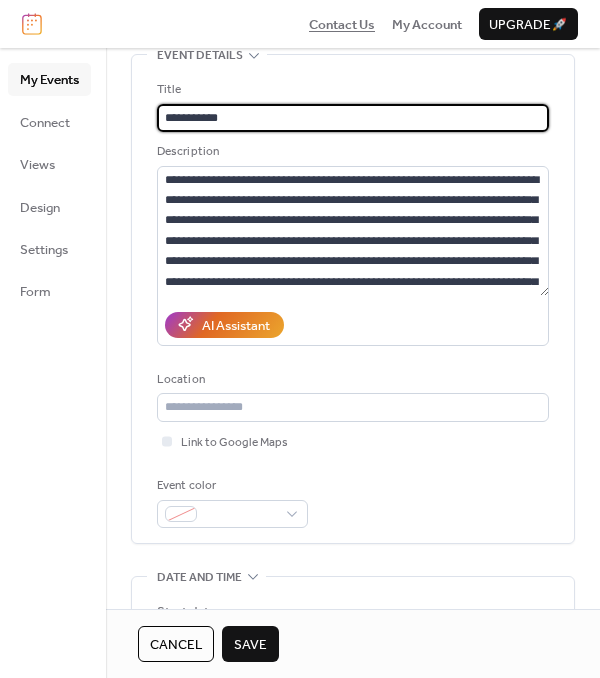 type on "**********" 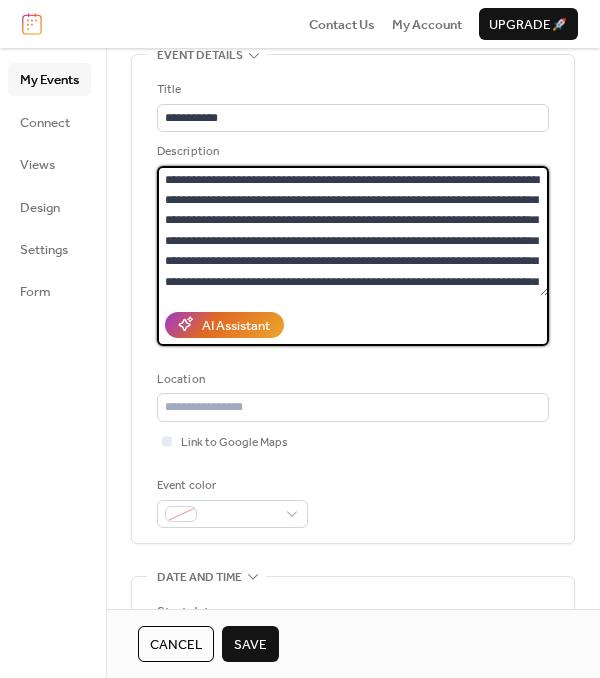 click on "**********" at bounding box center [353, 231] 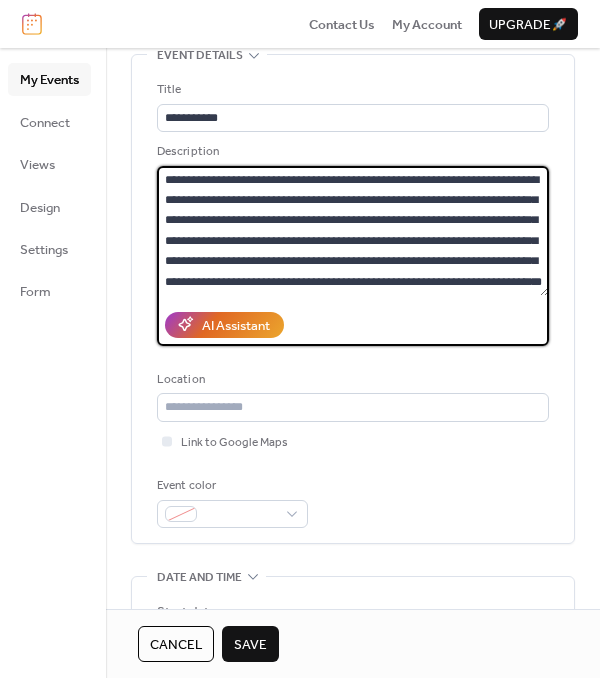 scroll, scrollTop: 18, scrollLeft: 0, axis: vertical 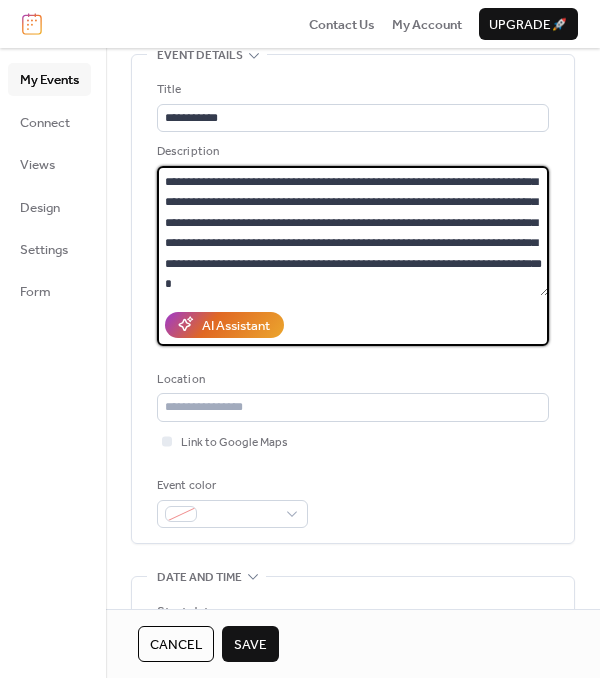type on "**********" 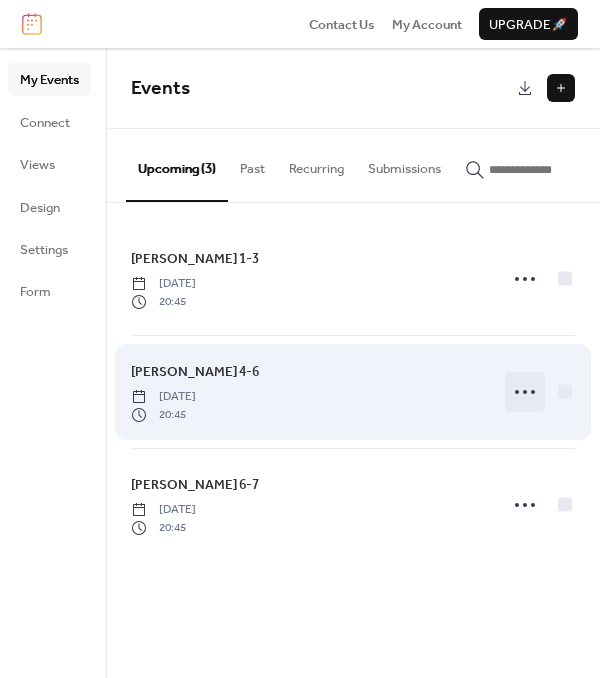 click 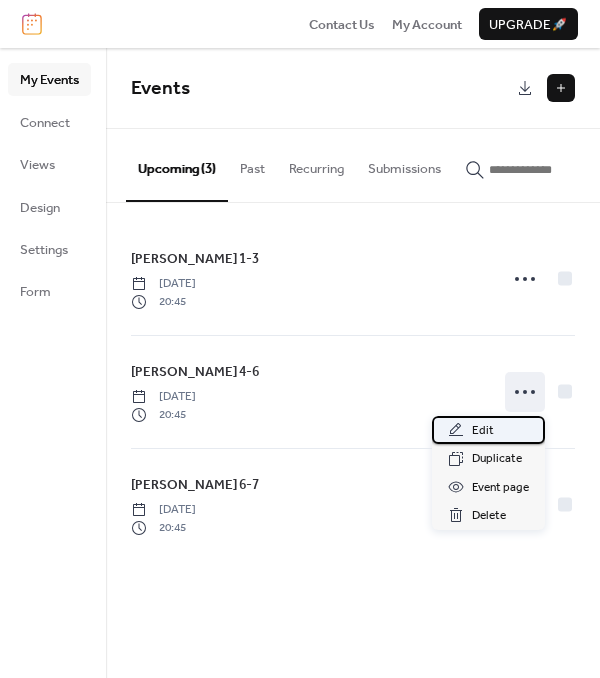 click on "Edit" at bounding box center [488, 430] 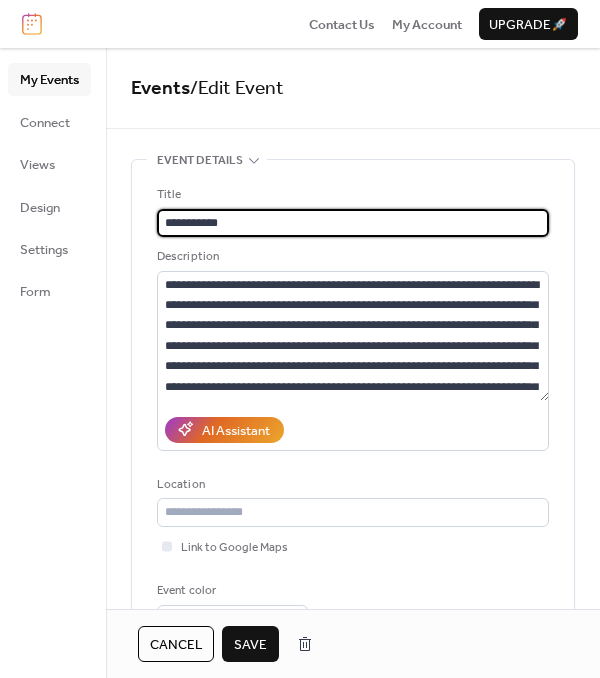 type on "**********" 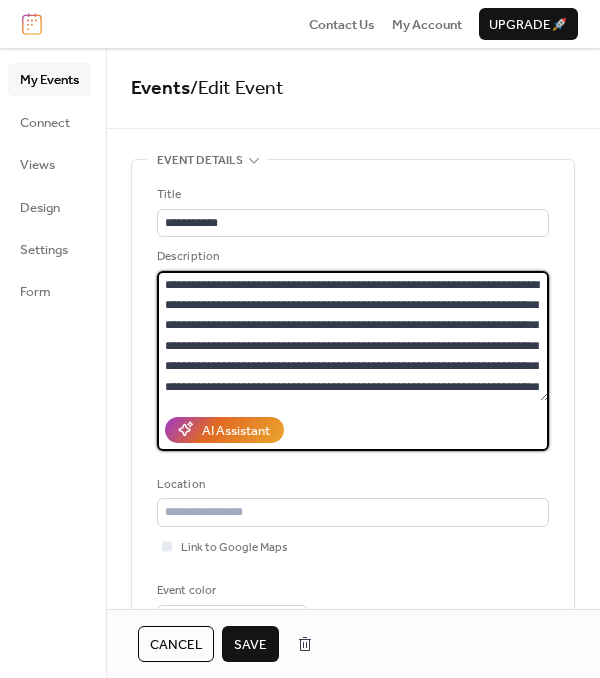 drag, startPoint x: 179, startPoint y: 288, endPoint x: 550, endPoint y: 393, distance: 385.5723 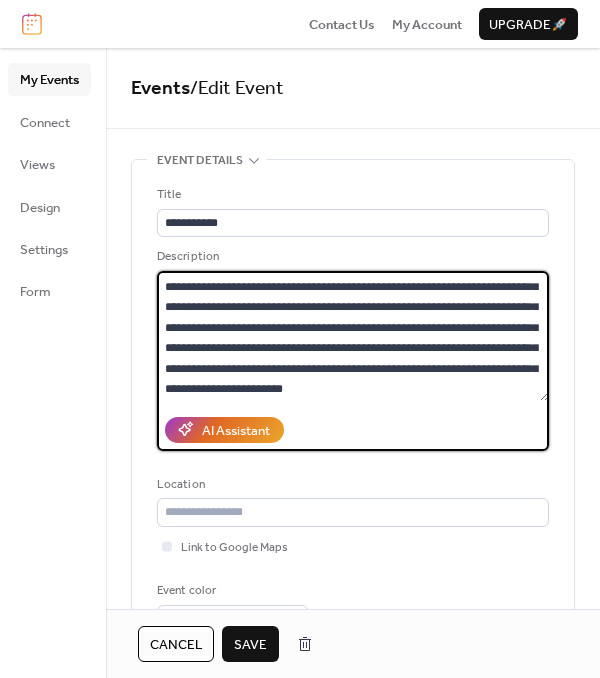 paste 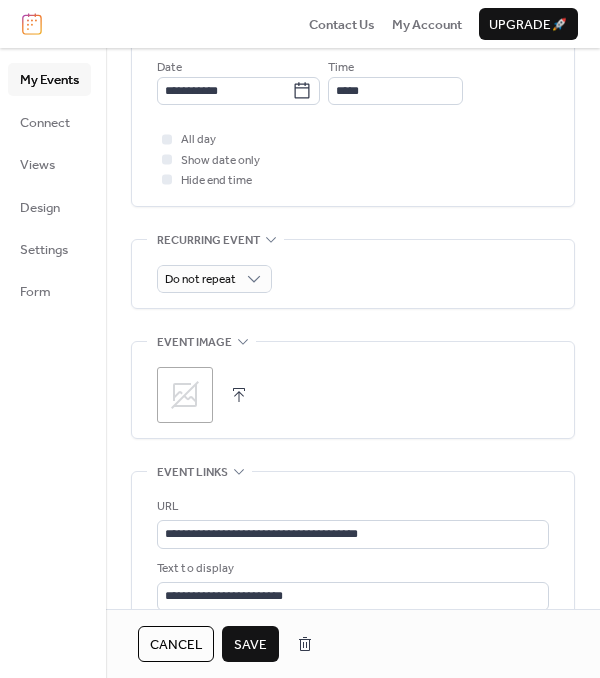 scroll, scrollTop: 998, scrollLeft: 0, axis: vertical 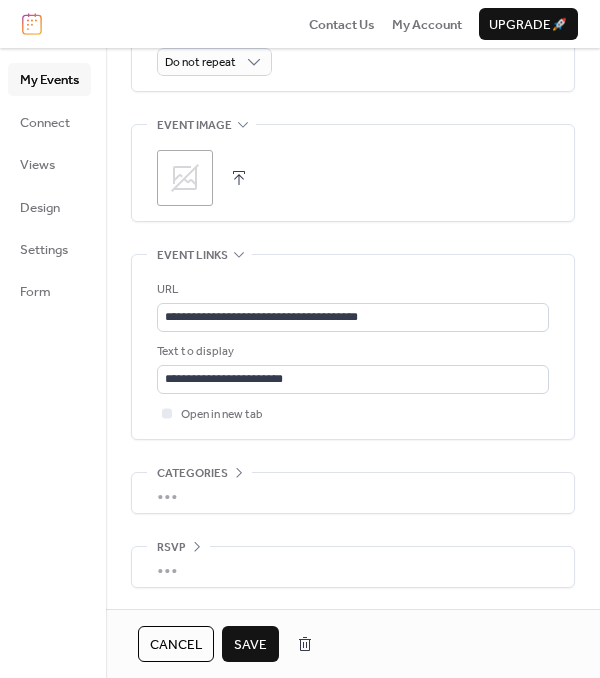 type on "**********" 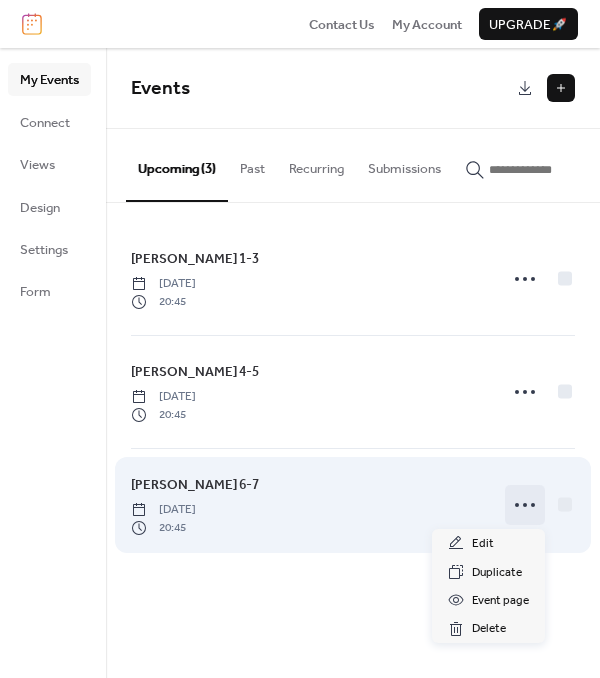 click 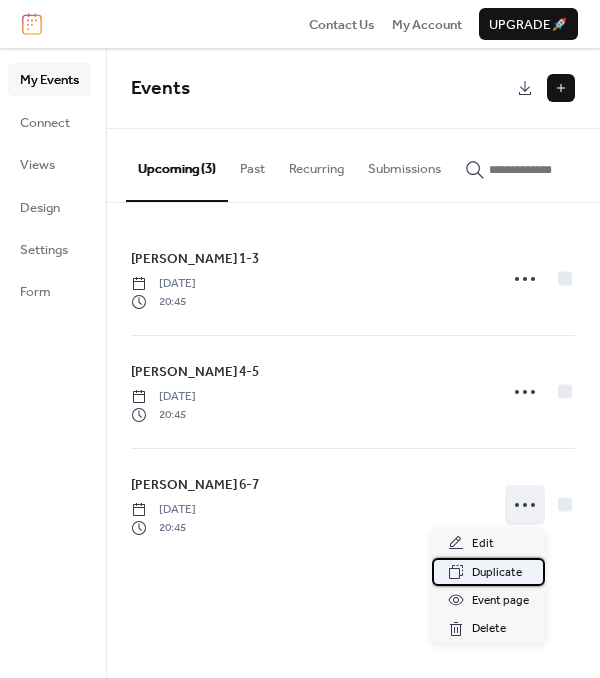 click on "Duplicate" at bounding box center (497, 573) 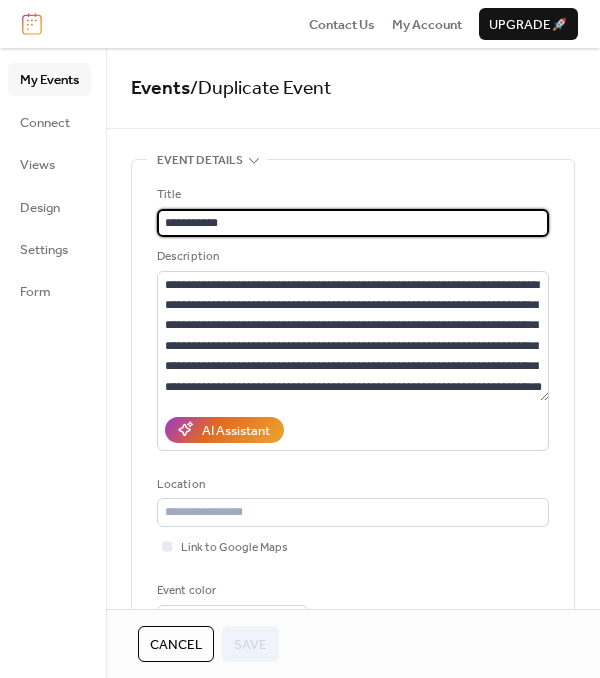 click on "**********" at bounding box center (353, 223) 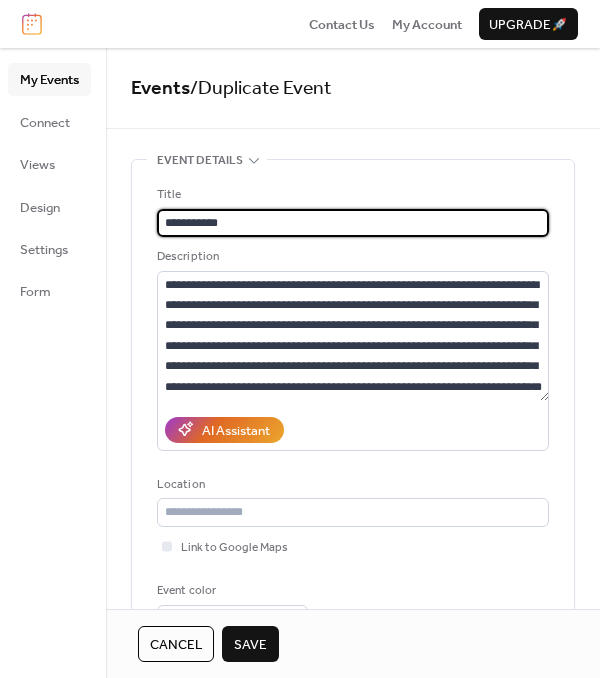 click on "**********" at bounding box center [353, 223] 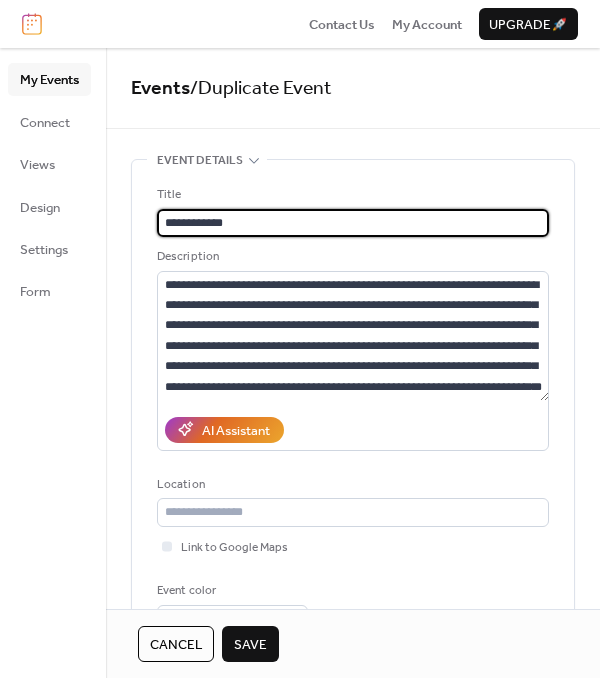 type on "**********" 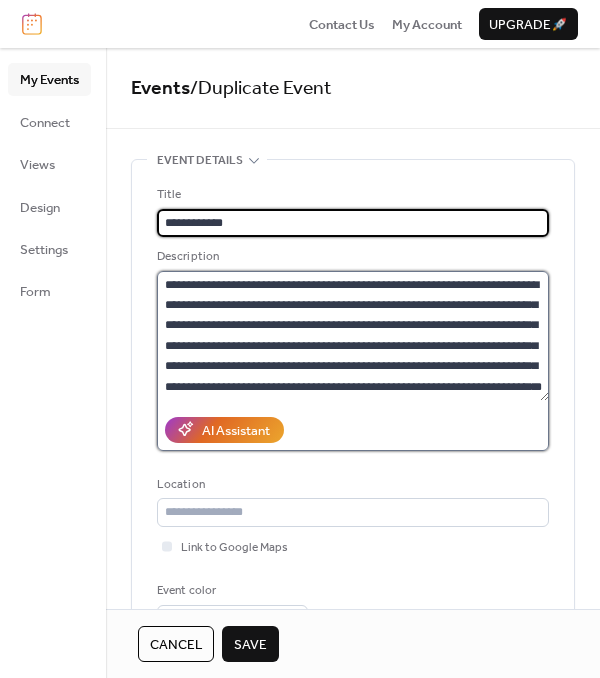 click on "**********" at bounding box center (353, 336) 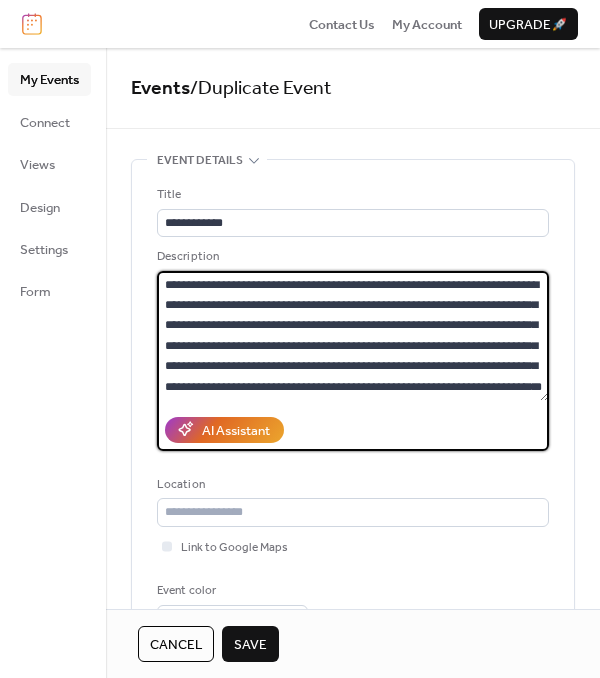 paste on "**********" 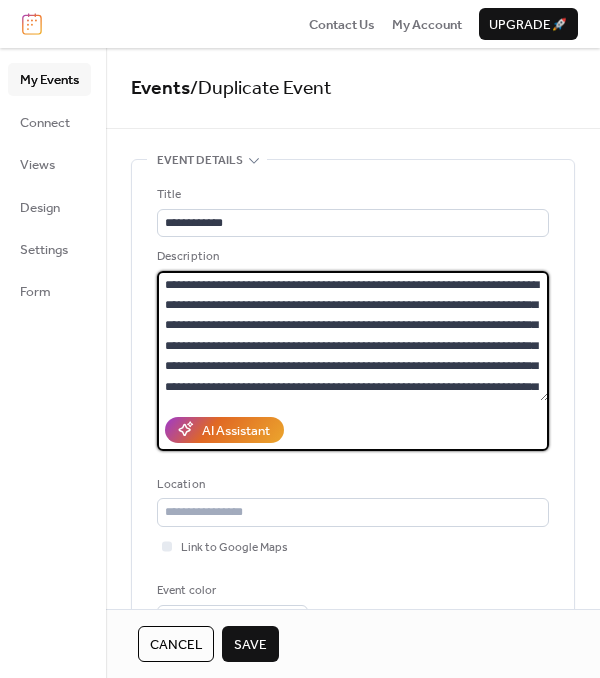 scroll, scrollTop: 38, scrollLeft: 0, axis: vertical 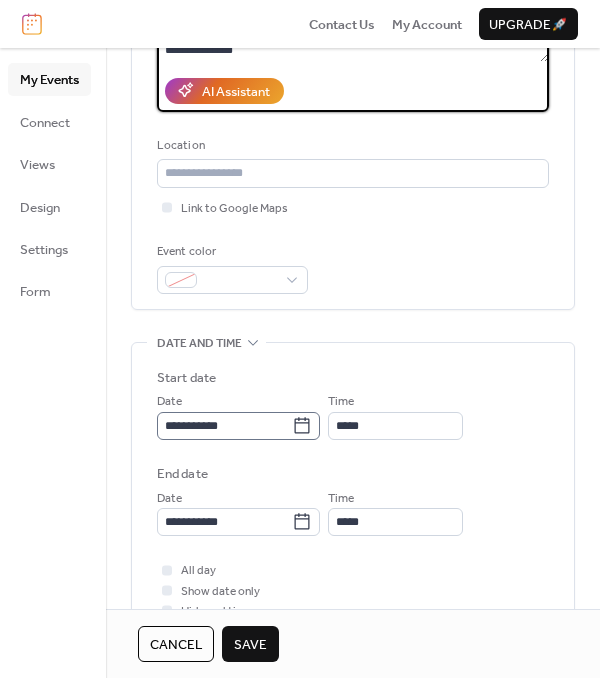 type on "**********" 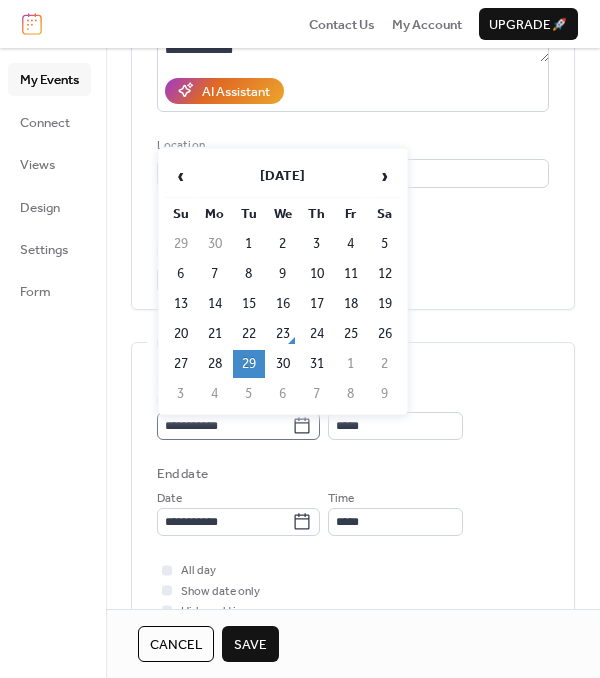 click 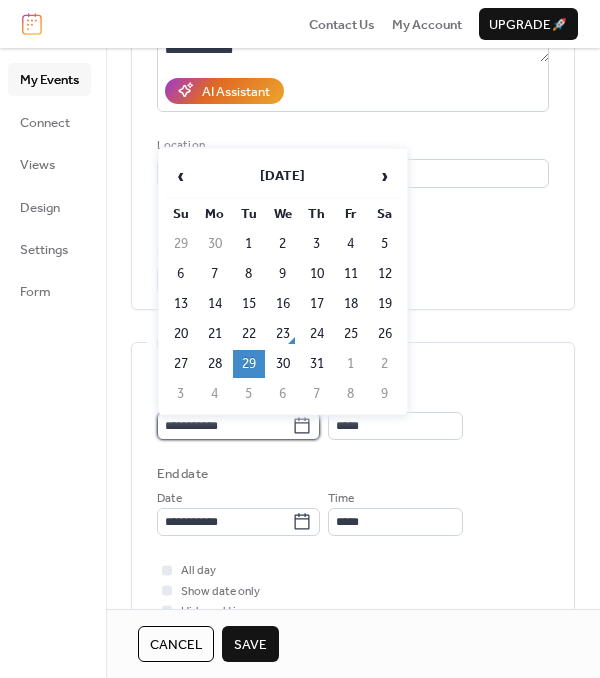 click on "**********" at bounding box center (224, 426) 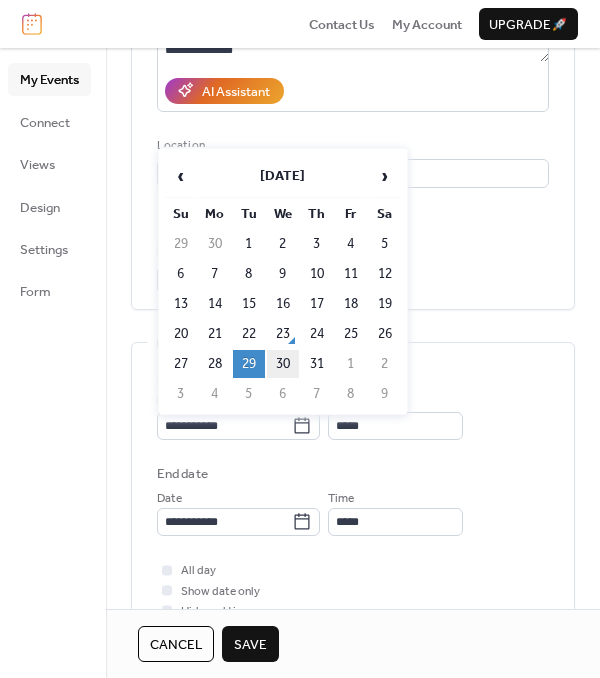 click on "30" at bounding box center [283, 364] 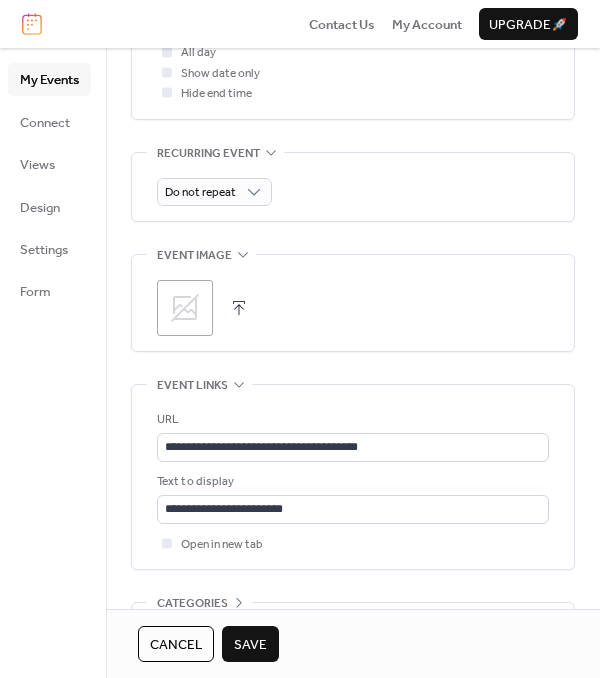 scroll, scrollTop: 858, scrollLeft: 0, axis: vertical 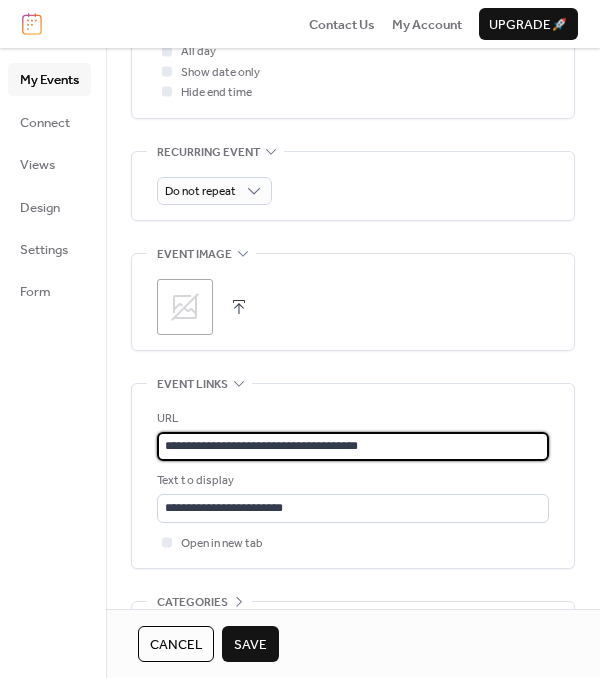 click on "**********" at bounding box center [353, 446] 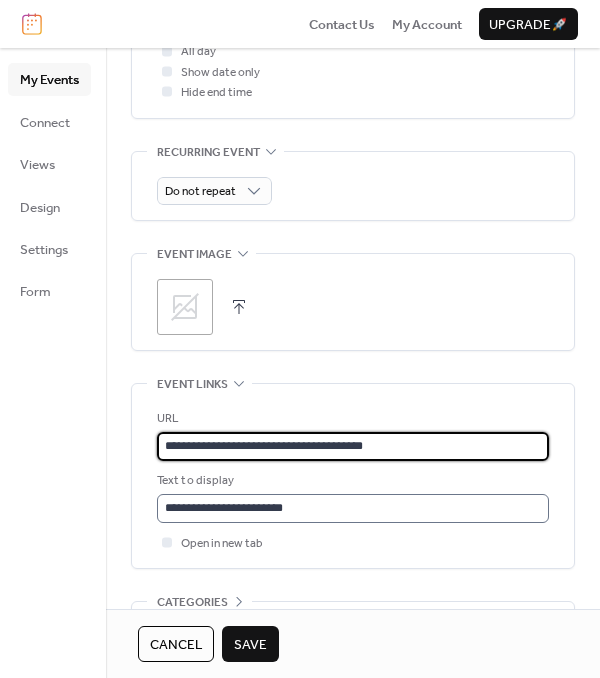 type on "**********" 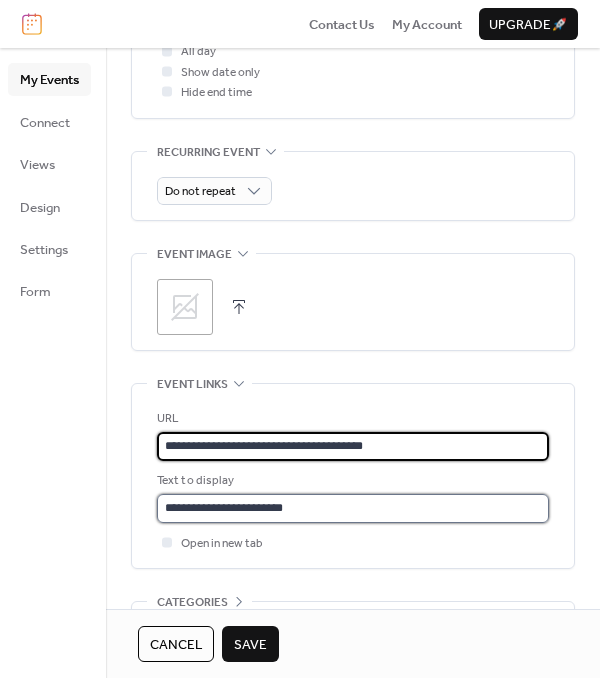 click on "**********" at bounding box center (353, 508) 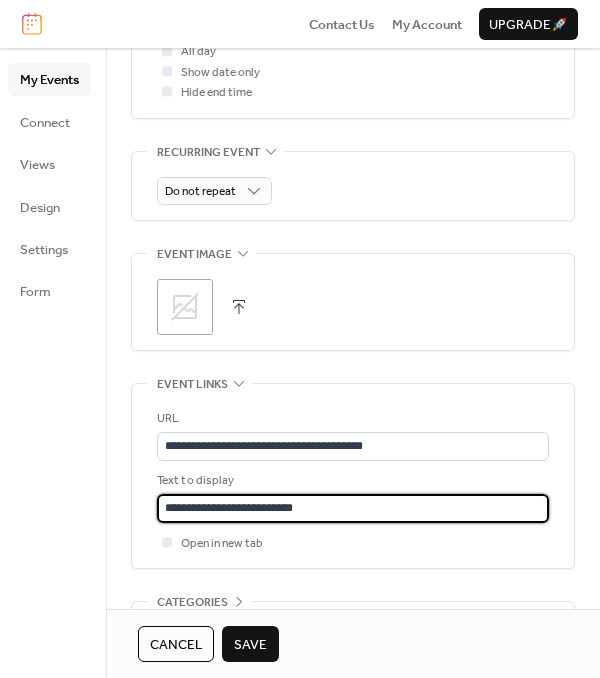type on "**********" 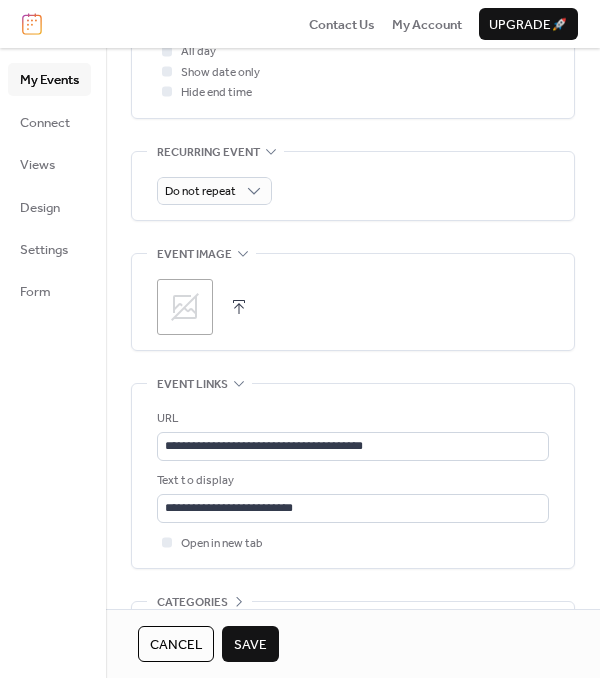 click on "Save" at bounding box center [250, 645] 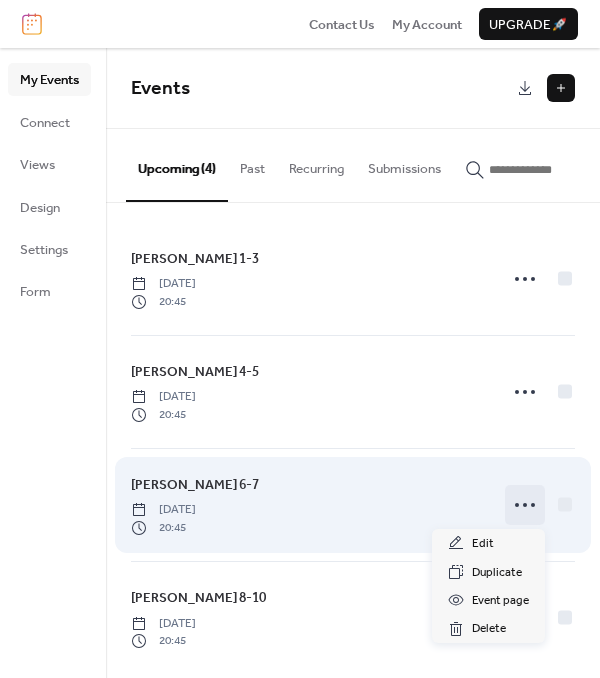 click 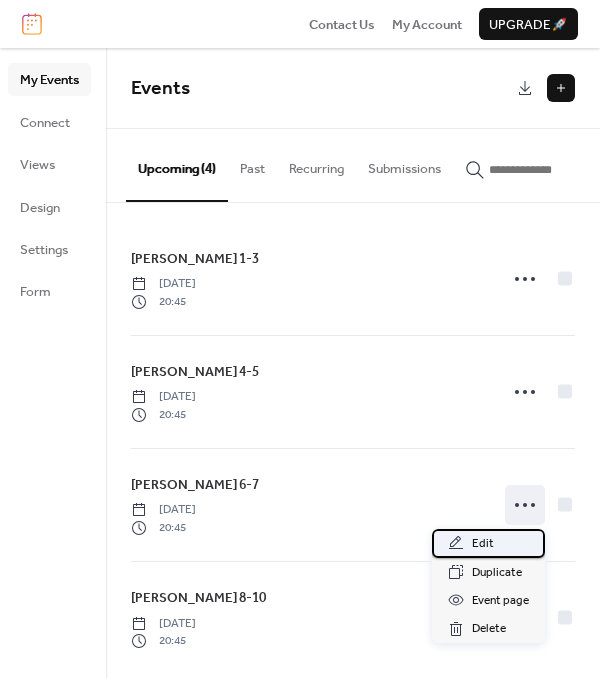 click on "Edit" at bounding box center [483, 544] 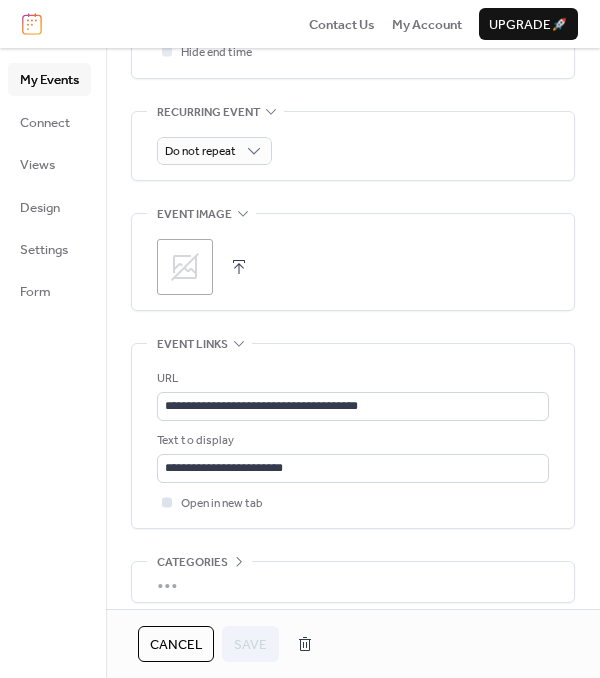 scroll, scrollTop: 899, scrollLeft: 0, axis: vertical 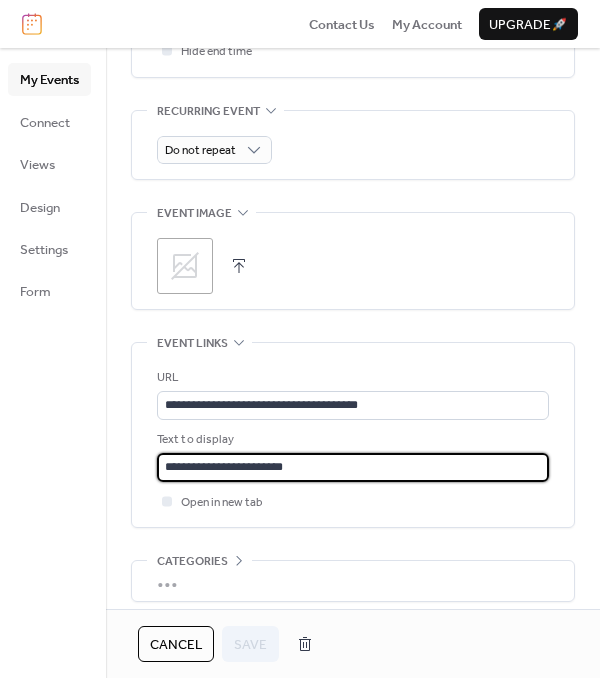 click on "**********" at bounding box center (353, 467) 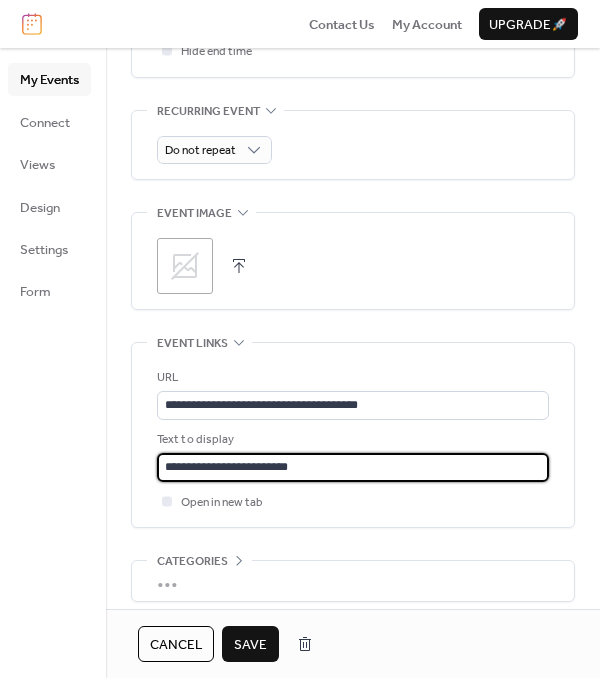 type on "**********" 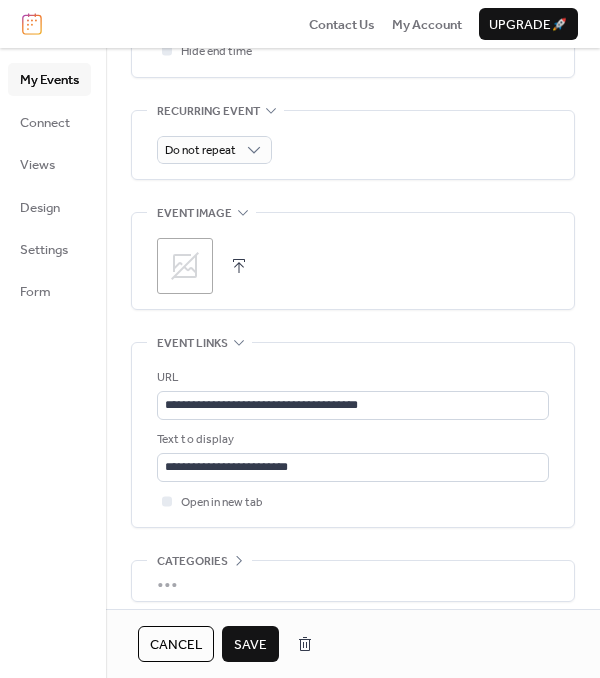 click on "Save" at bounding box center (250, 645) 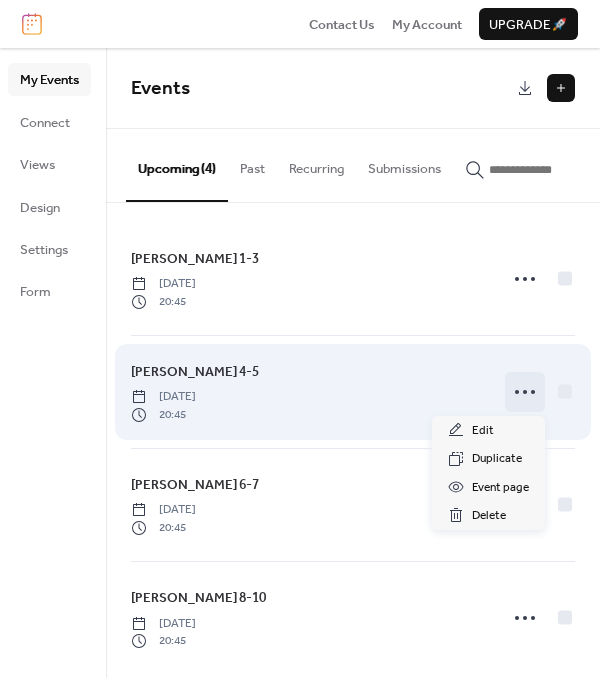 click 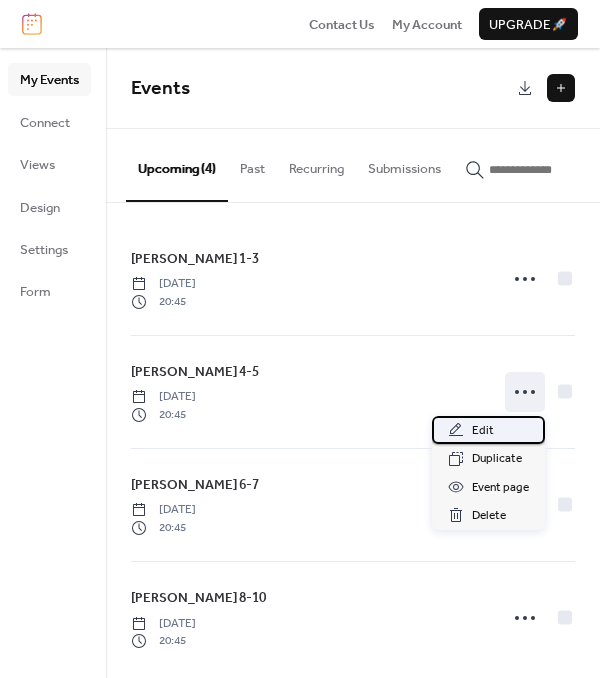 click on "Edit" at bounding box center (488, 430) 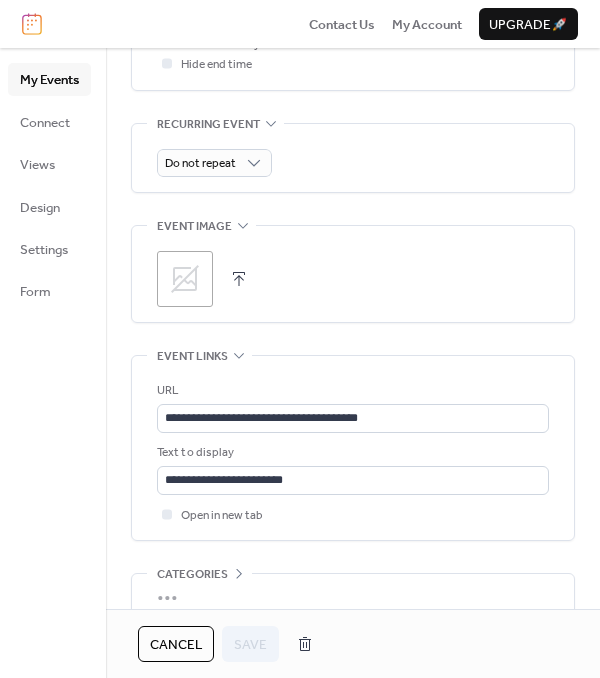 scroll, scrollTop: 998, scrollLeft: 0, axis: vertical 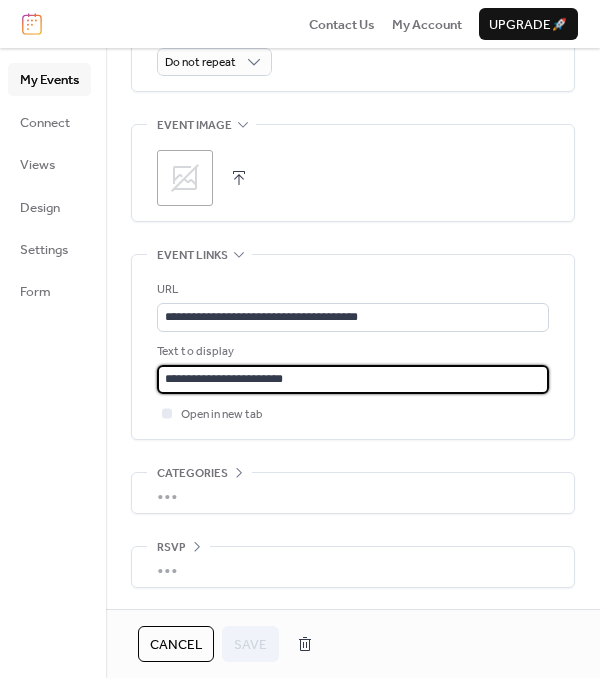 click on "**********" at bounding box center (353, 379) 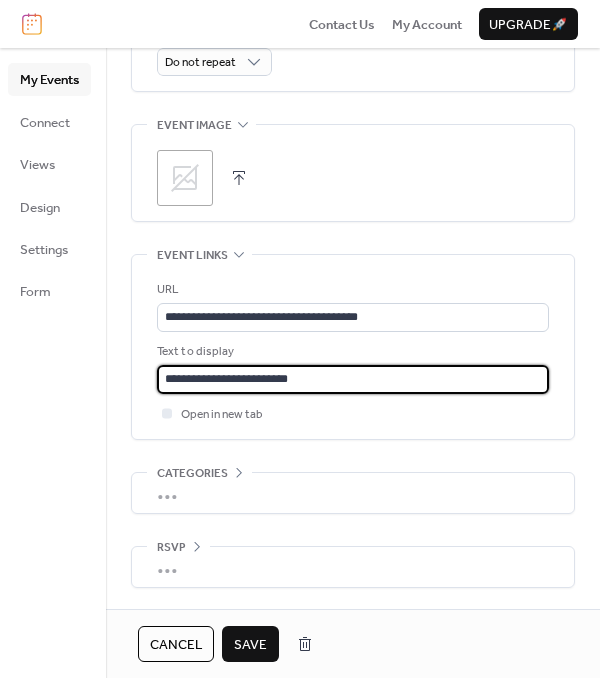 type on "**********" 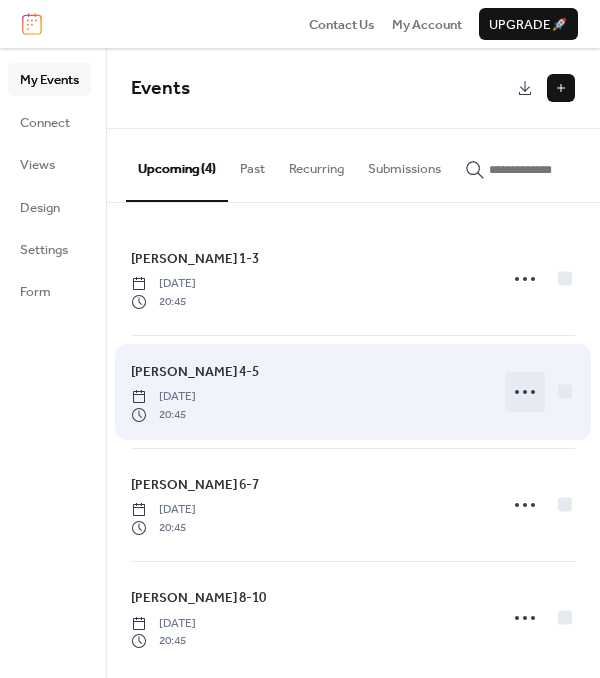 click 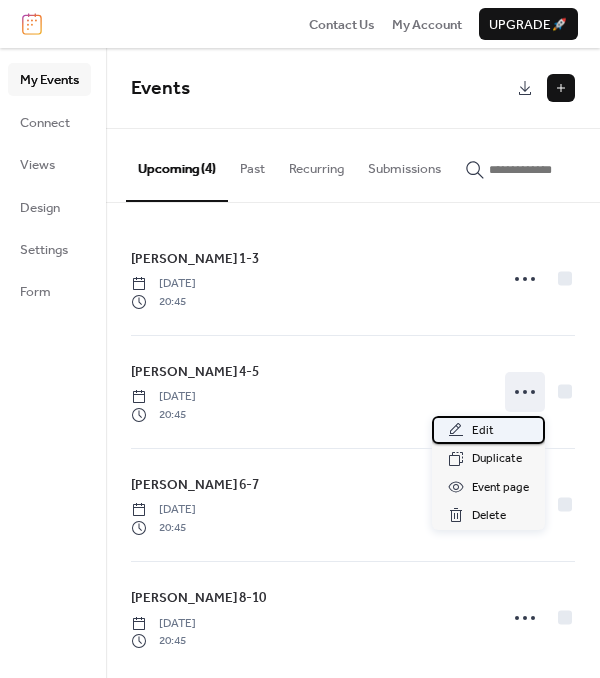 click on "Edit" at bounding box center [488, 430] 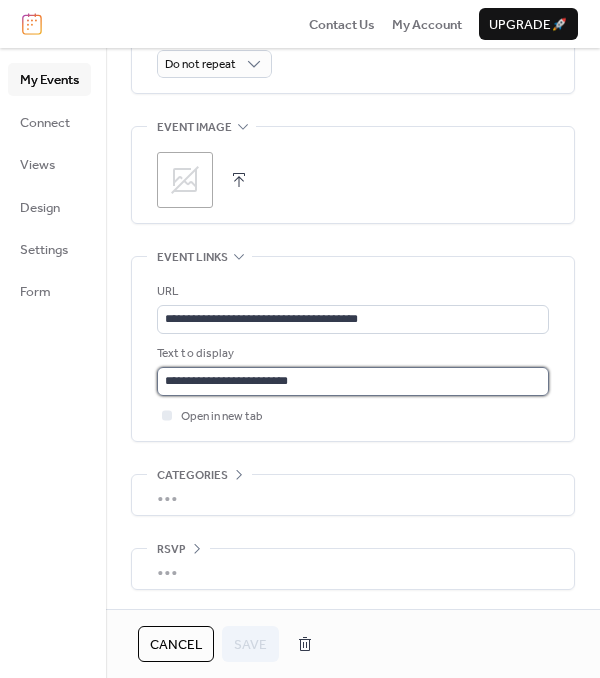 click on "**********" at bounding box center (353, 381) 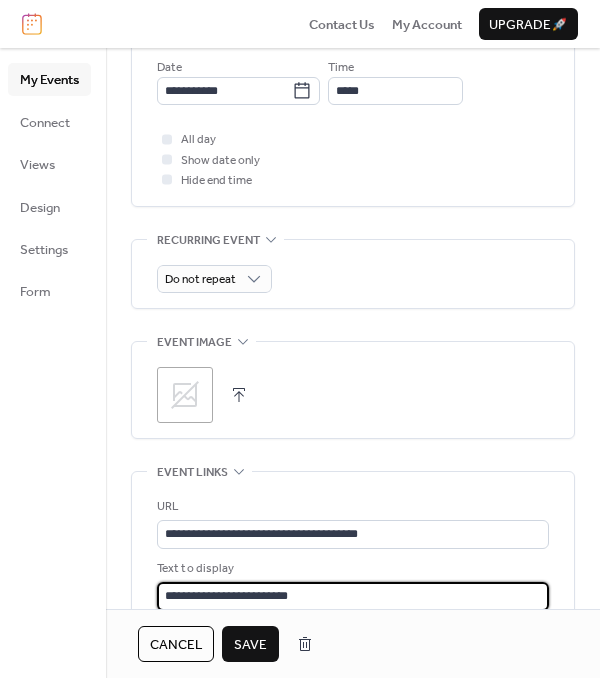 scroll, scrollTop: 769, scrollLeft: 0, axis: vertical 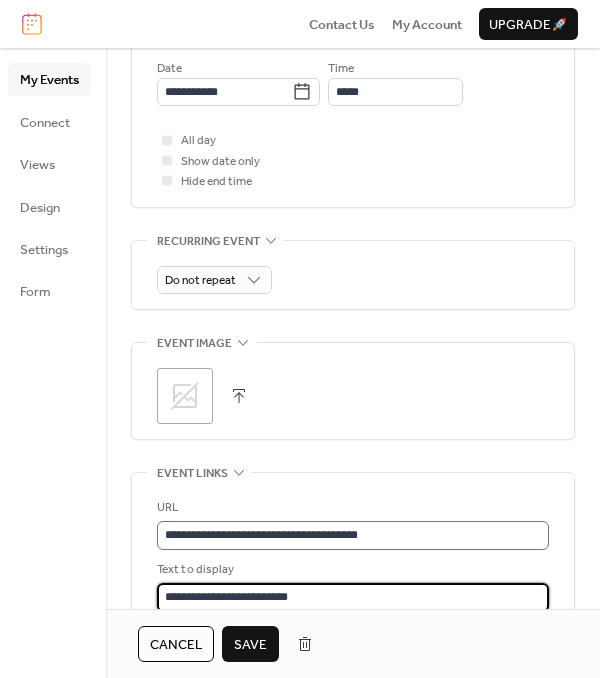 type on "**********" 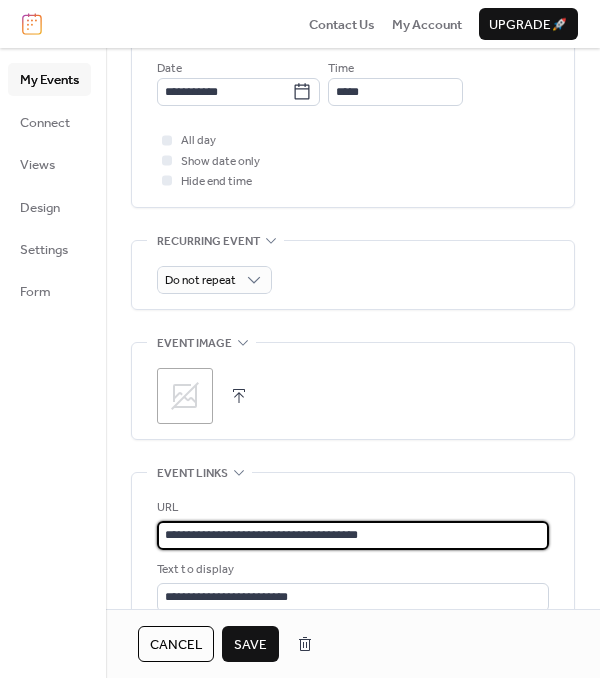 click on "**********" at bounding box center (353, 535) 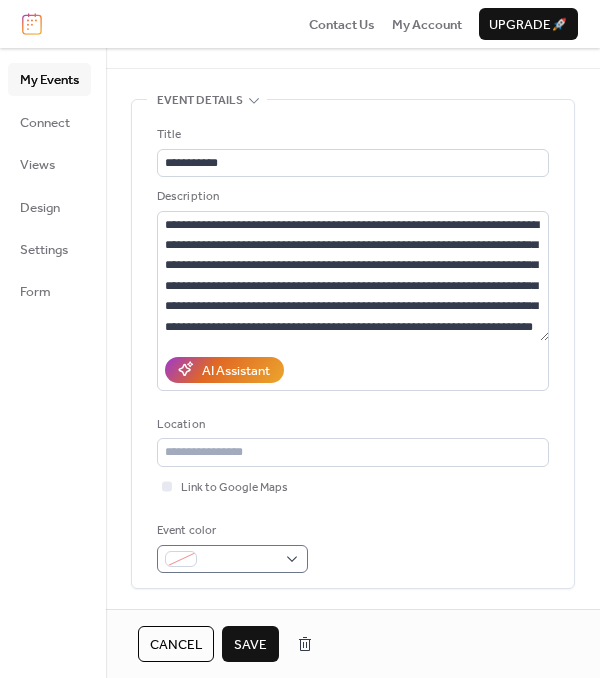 scroll, scrollTop: 59, scrollLeft: 0, axis: vertical 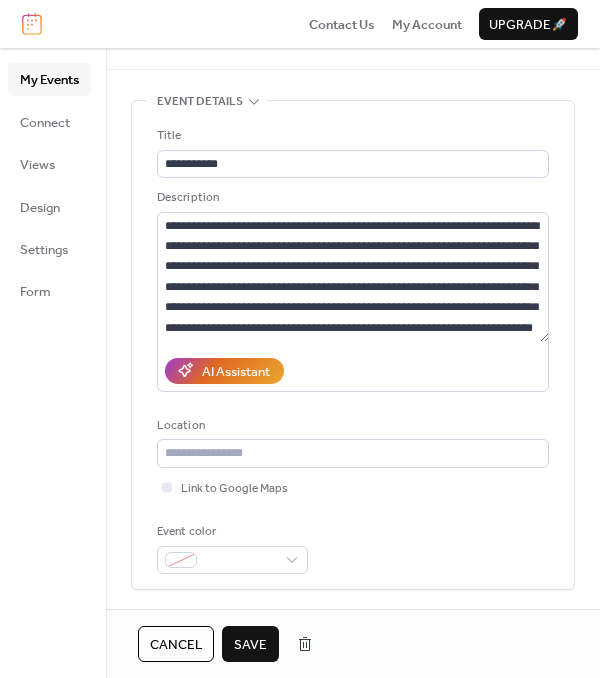 type on "**********" 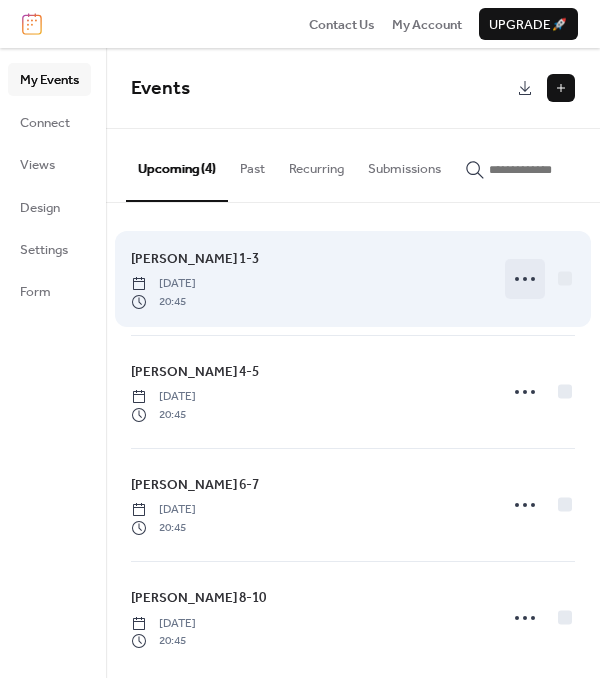 click 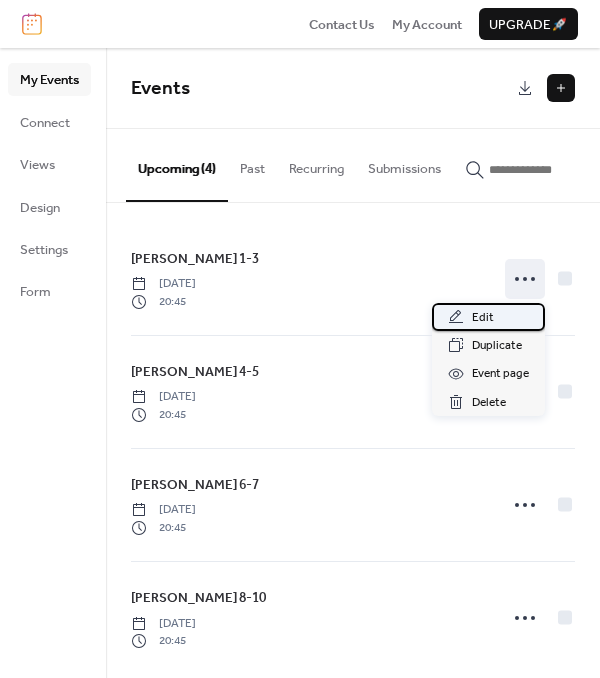 click on "Edit" at bounding box center [488, 317] 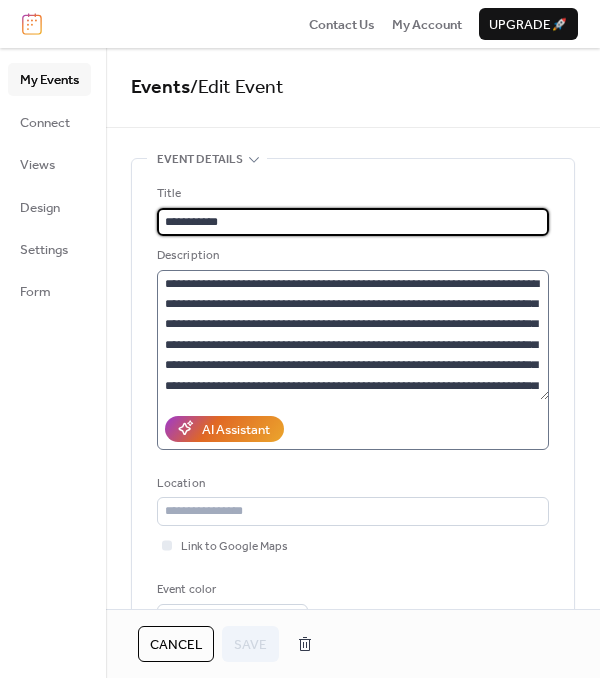 scroll, scrollTop: 2, scrollLeft: 0, axis: vertical 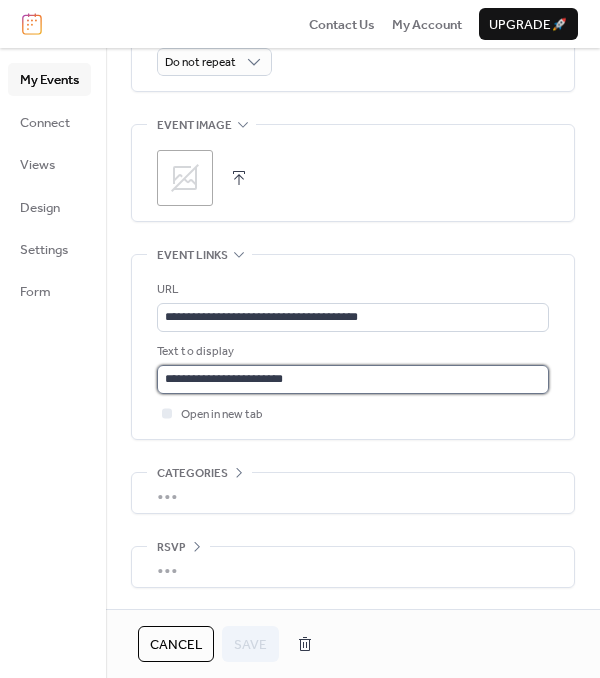 click on "**********" at bounding box center [353, 379] 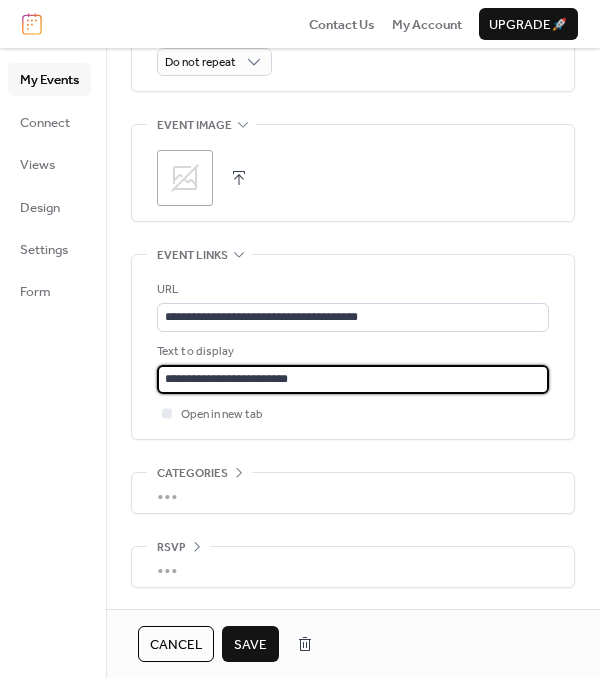 type on "**********" 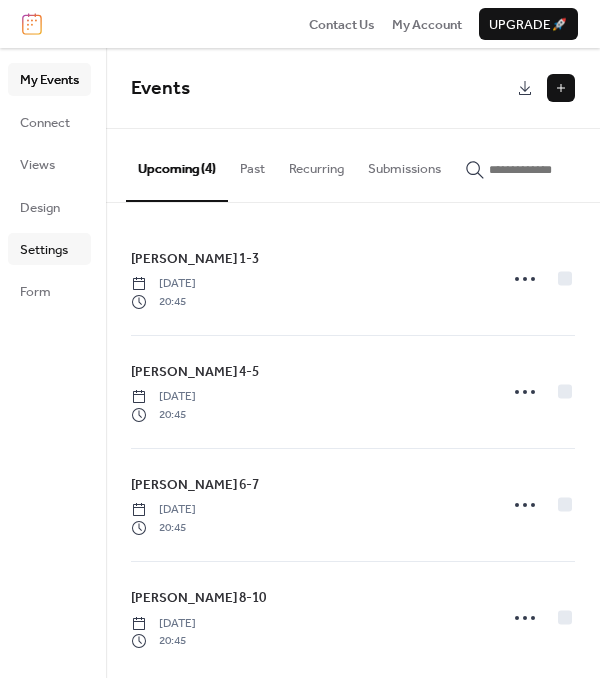 scroll, scrollTop: 1, scrollLeft: 0, axis: vertical 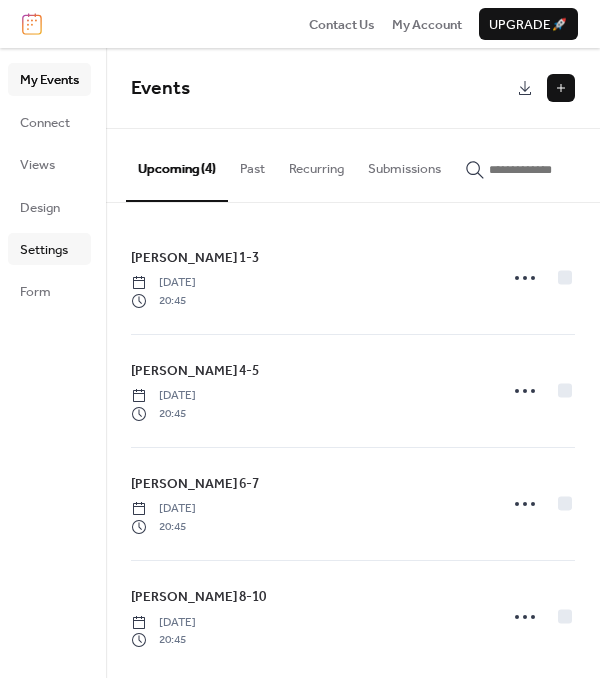 click on "Settings" at bounding box center [44, 250] 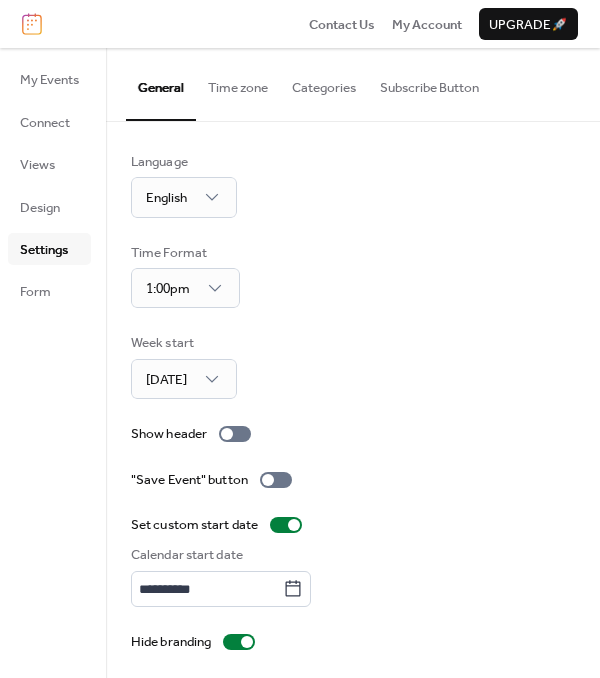 click on "Subscribe Button" at bounding box center [429, 83] 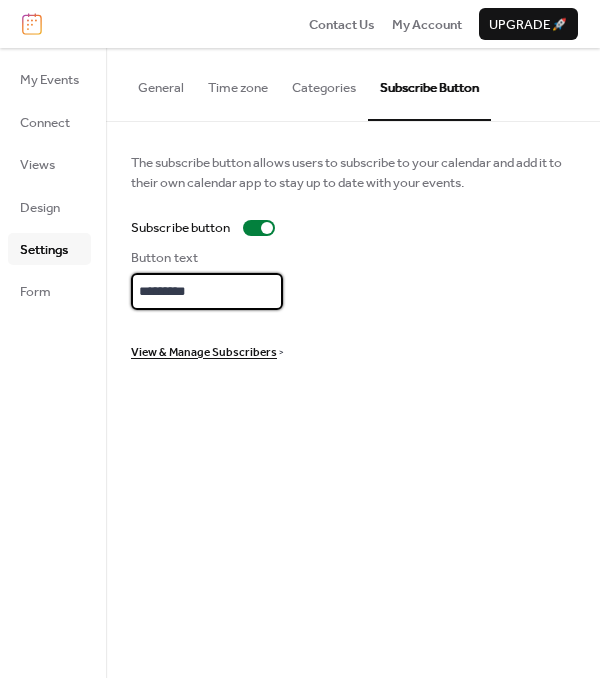 click on "*********" at bounding box center (207, 291) 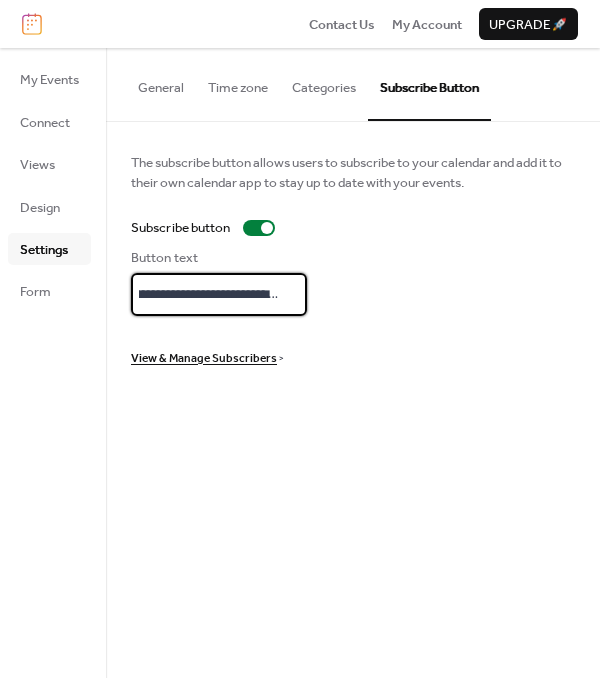 scroll, scrollTop: 0, scrollLeft: 47, axis: horizontal 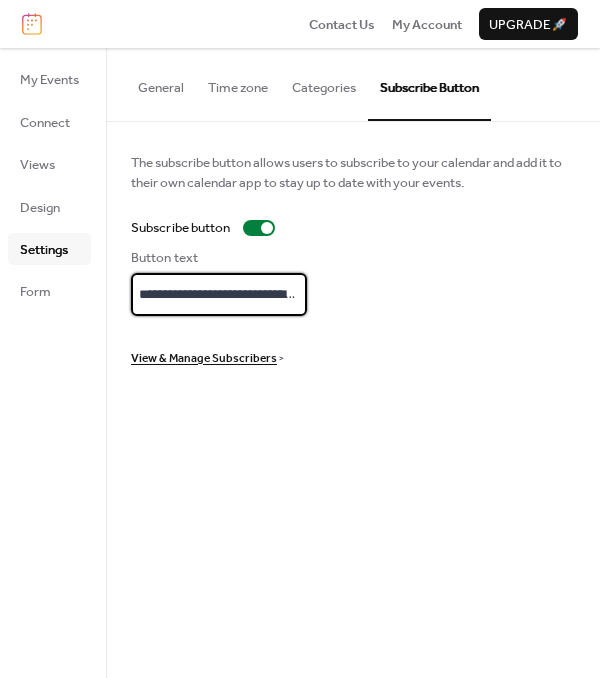 drag, startPoint x: 167, startPoint y: 292, endPoint x: 49, endPoint y: 287, distance: 118.10589 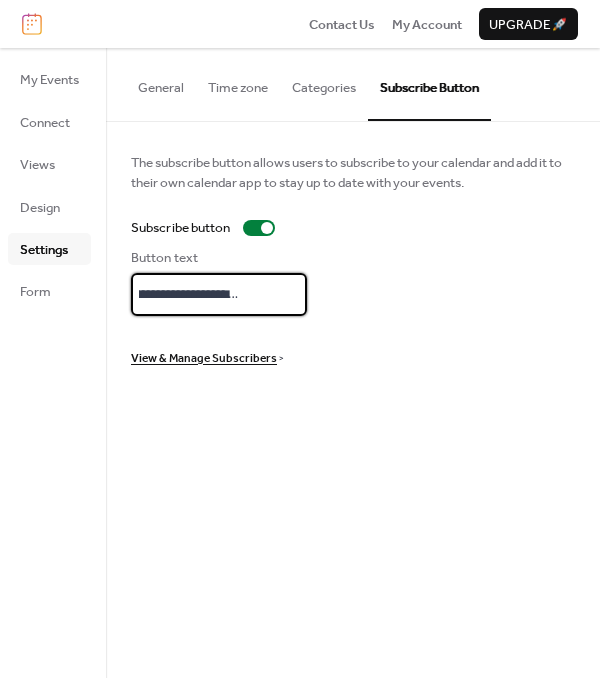 scroll, scrollTop: 0, scrollLeft: 97, axis: horizontal 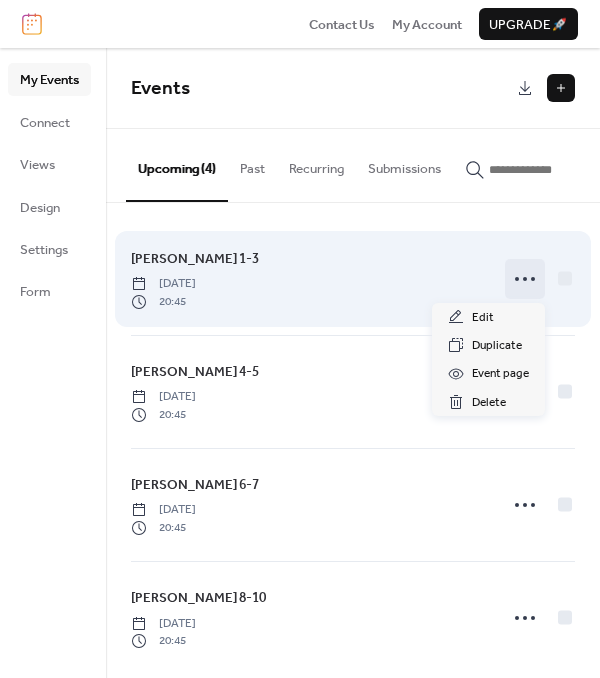 click 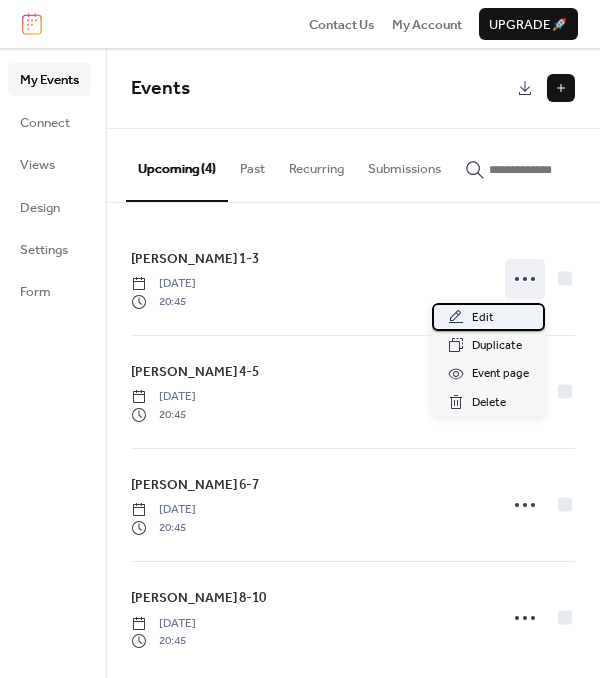 click on "Edit" at bounding box center (488, 317) 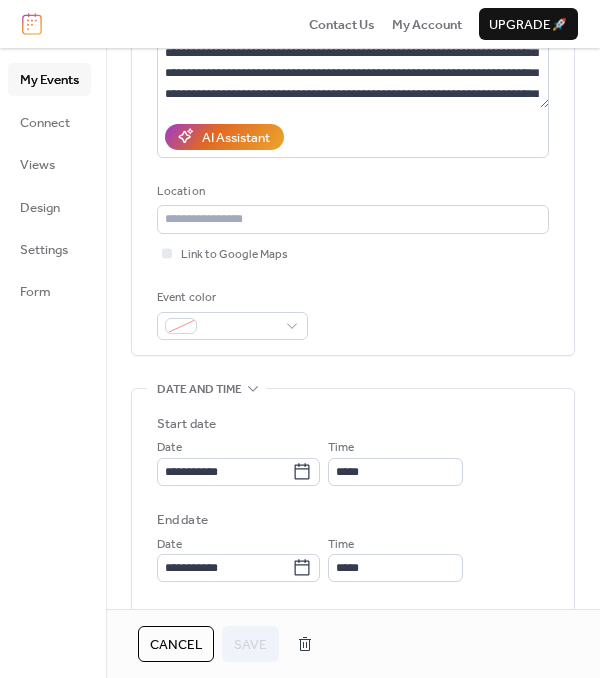 scroll, scrollTop: 294, scrollLeft: 0, axis: vertical 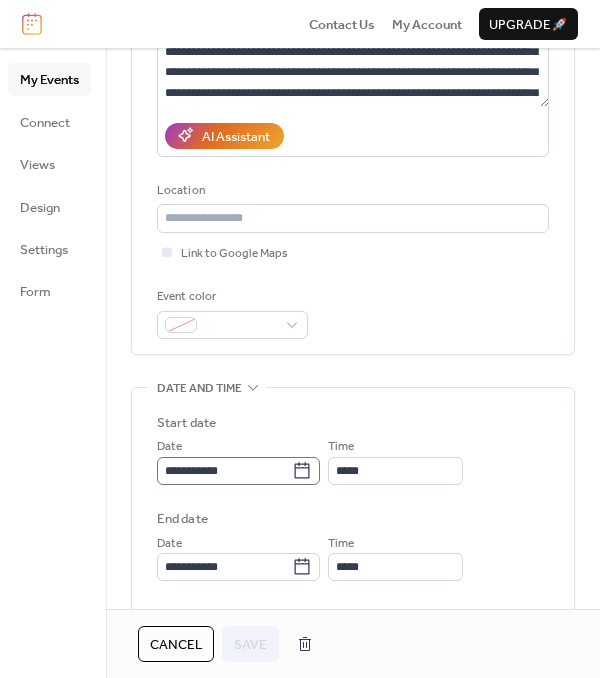 click 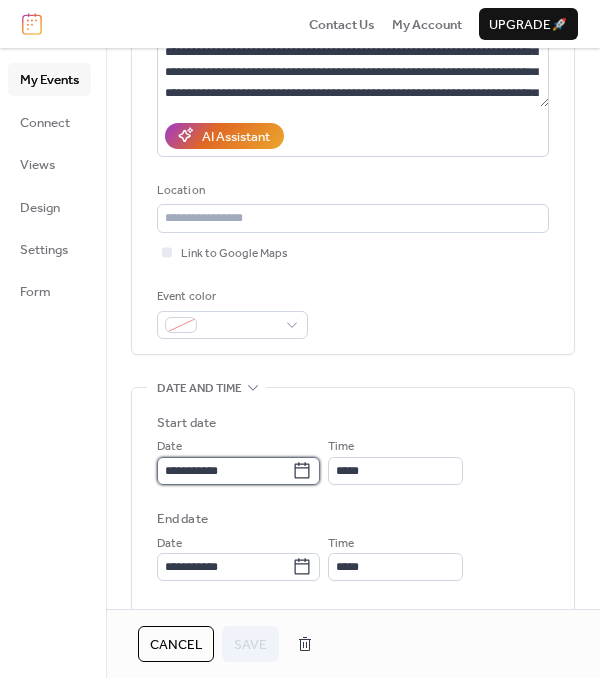 click on "**********" at bounding box center (224, 471) 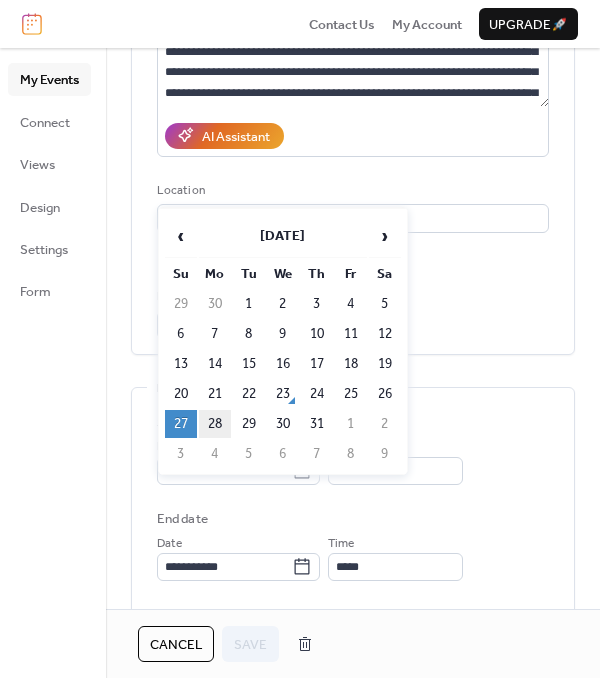 click on "28" at bounding box center [215, 424] 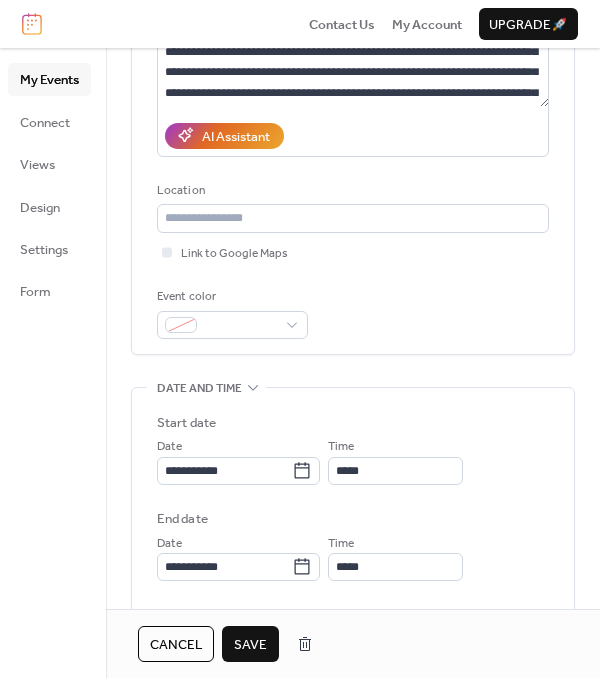 click on "Save" at bounding box center (250, 645) 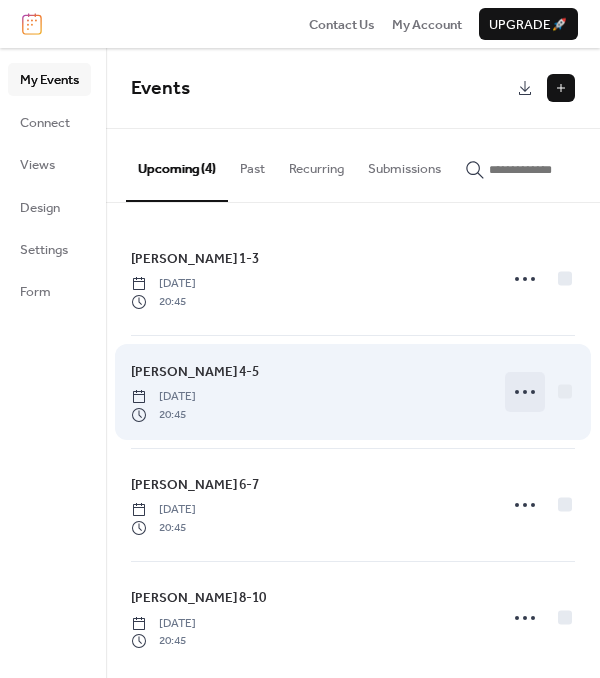 click 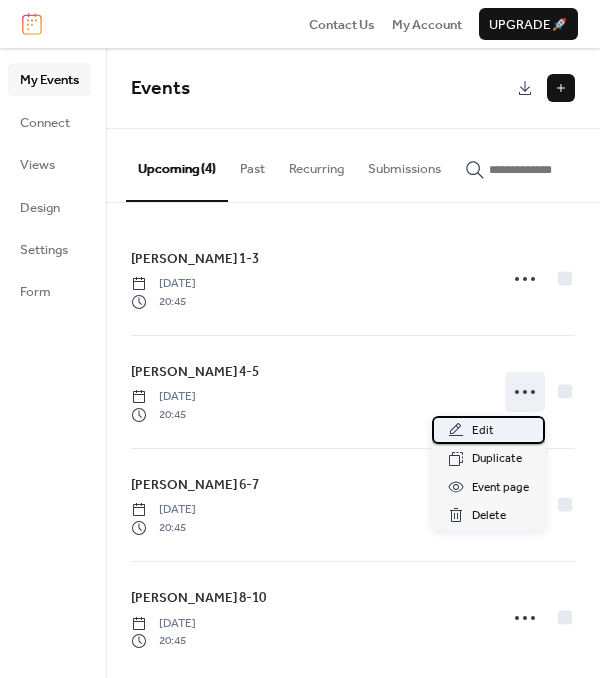 click on "Edit" at bounding box center [488, 430] 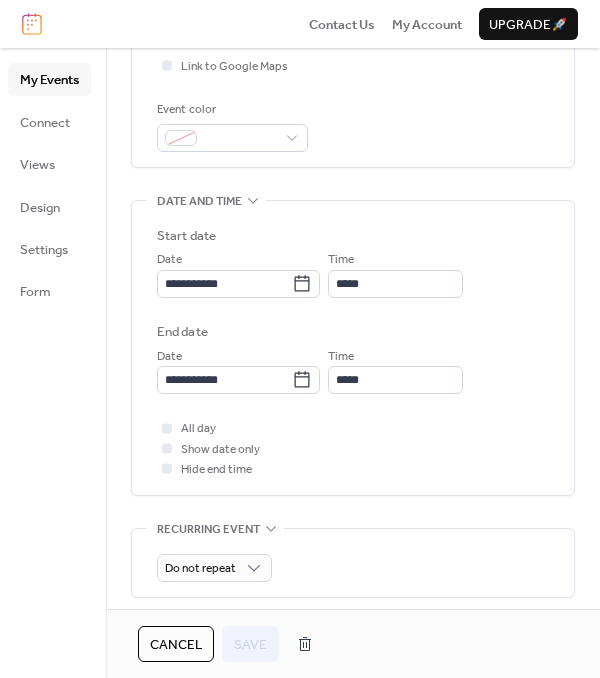 scroll, scrollTop: 532, scrollLeft: 0, axis: vertical 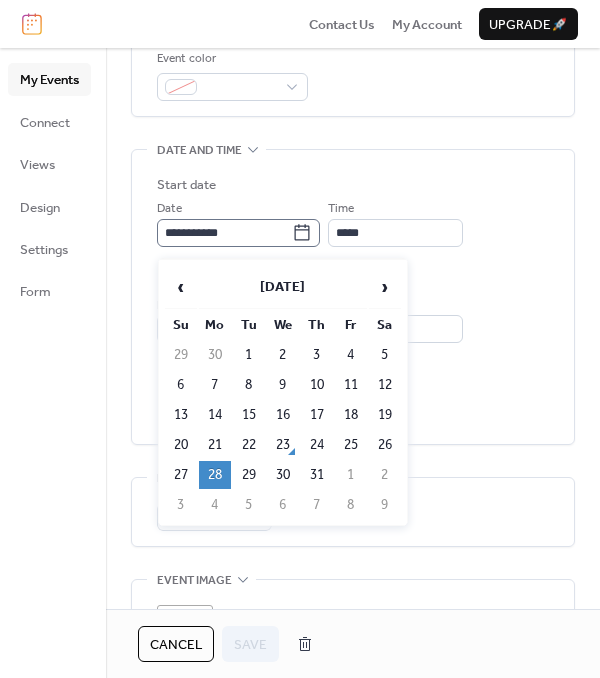 click 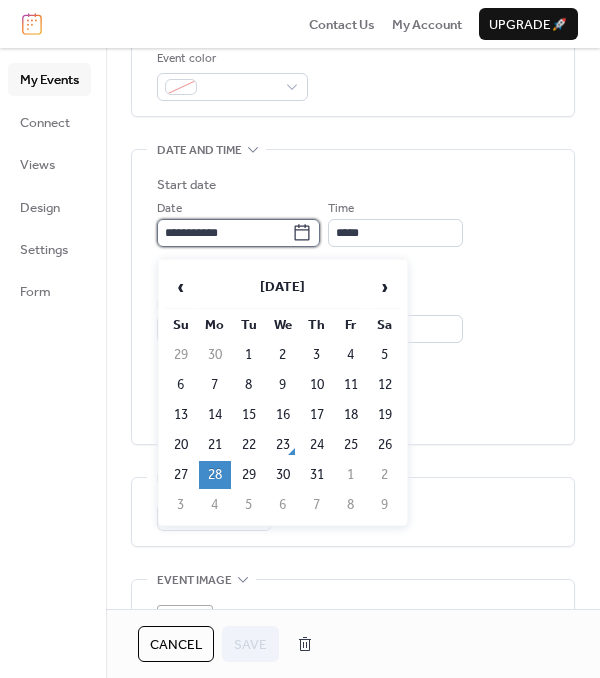 click on "**********" at bounding box center (224, 233) 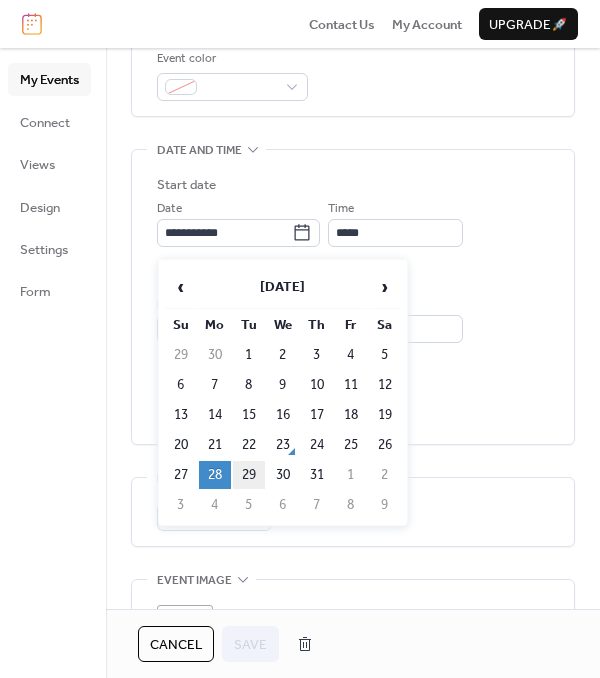 click on "29" at bounding box center [249, 475] 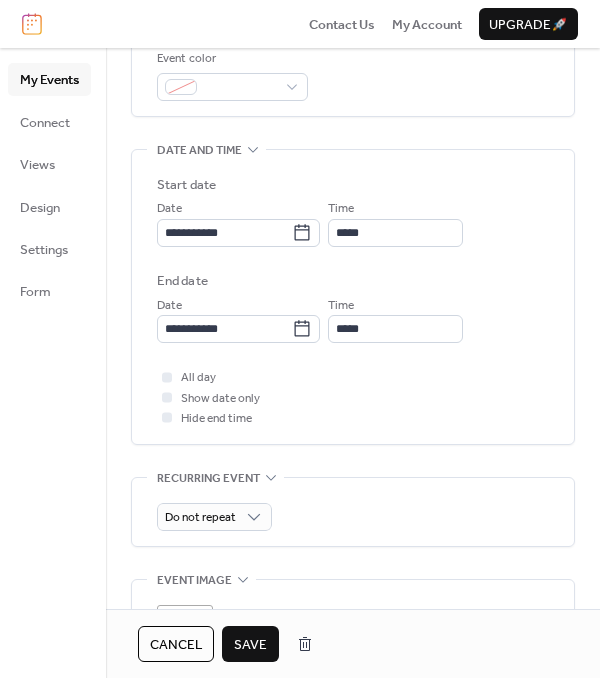 click on "Save" at bounding box center (250, 645) 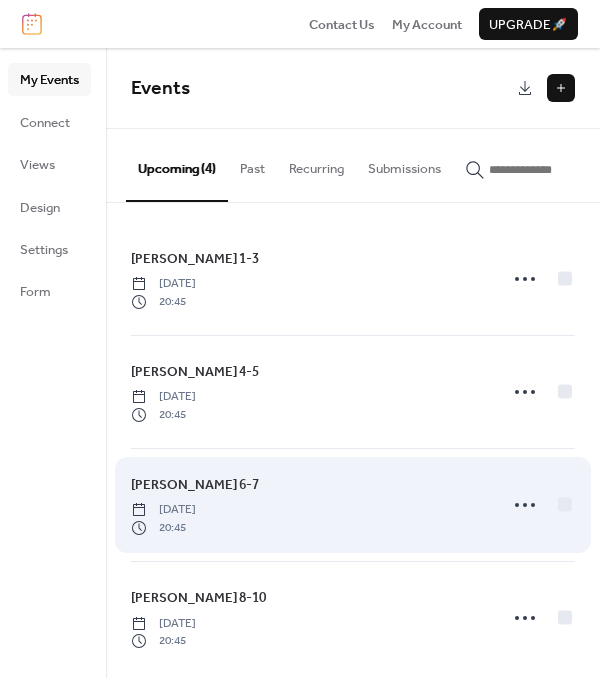 scroll, scrollTop: 1, scrollLeft: 0, axis: vertical 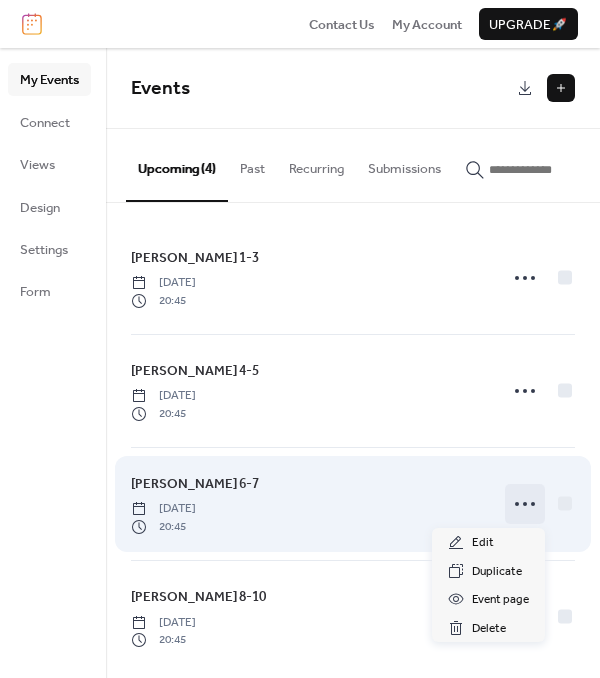click 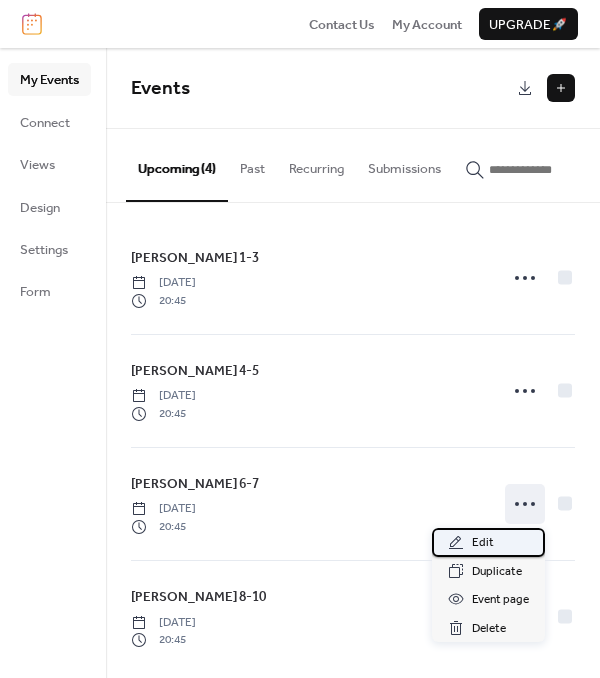 click on "Edit" at bounding box center (483, 543) 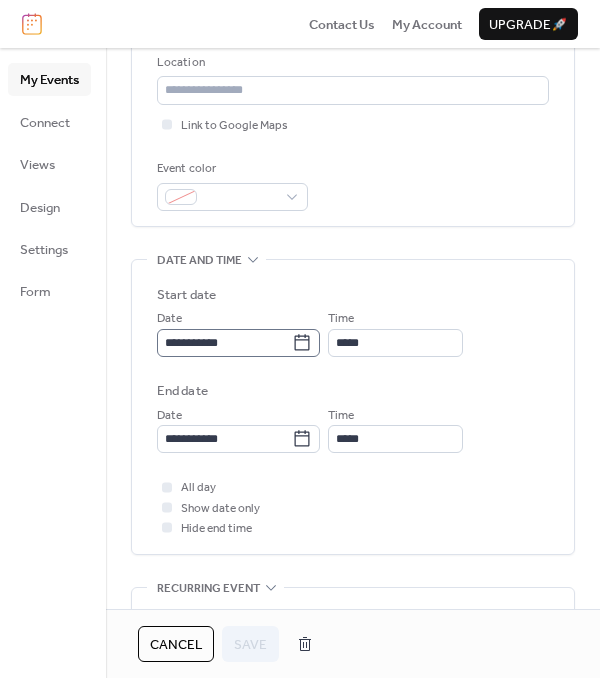 scroll, scrollTop: 422, scrollLeft: 0, axis: vertical 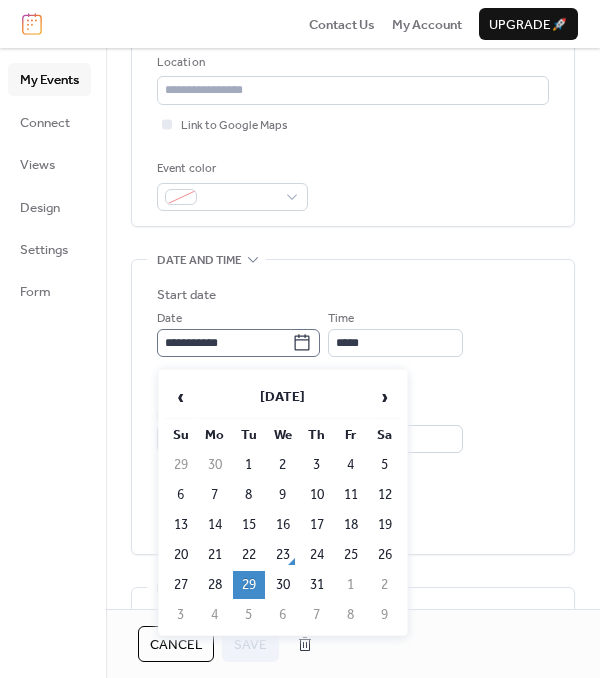 click 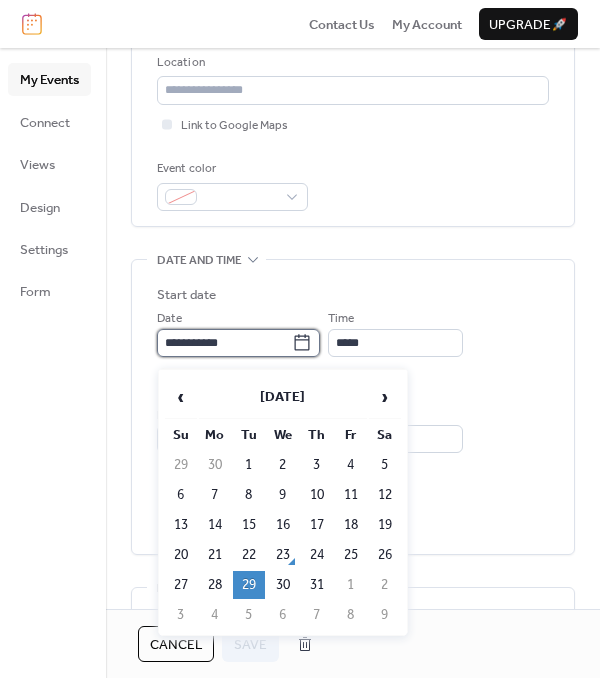 click on "**********" at bounding box center (224, 343) 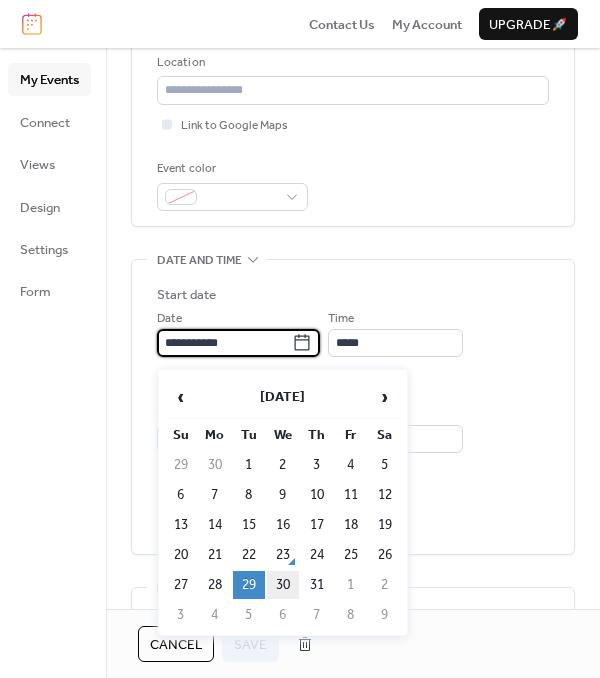click on "30" at bounding box center [283, 585] 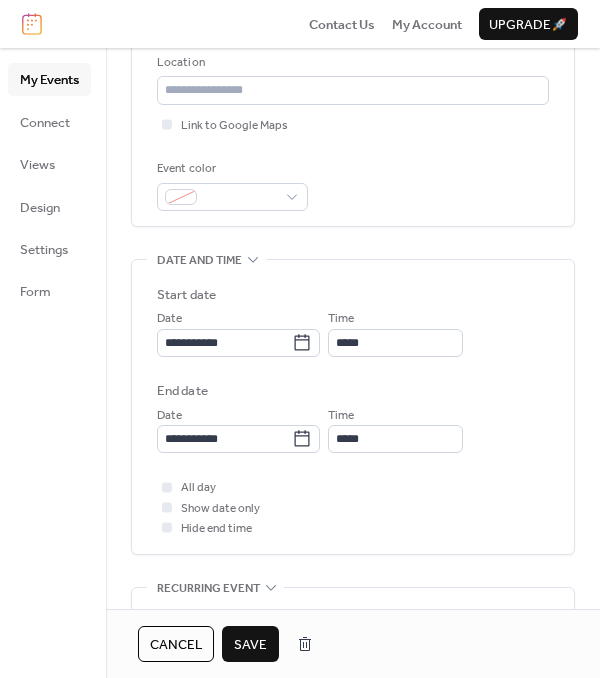 click on "Save" at bounding box center [250, 645] 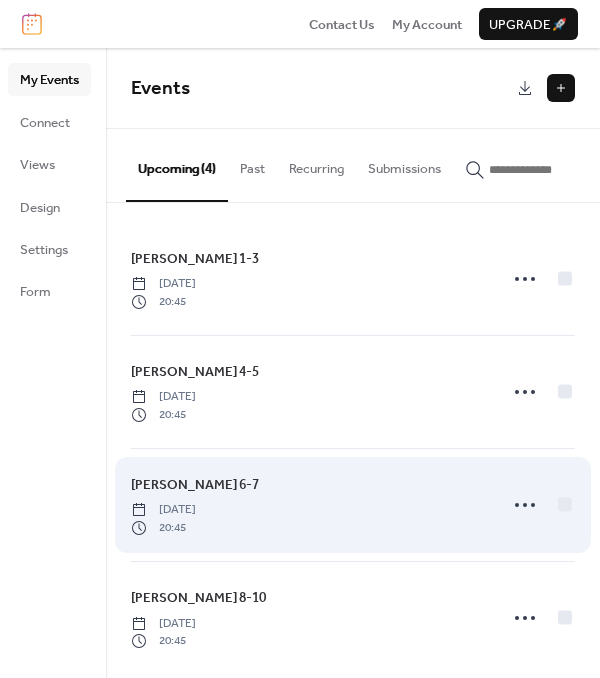 scroll, scrollTop: 17, scrollLeft: 0, axis: vertical 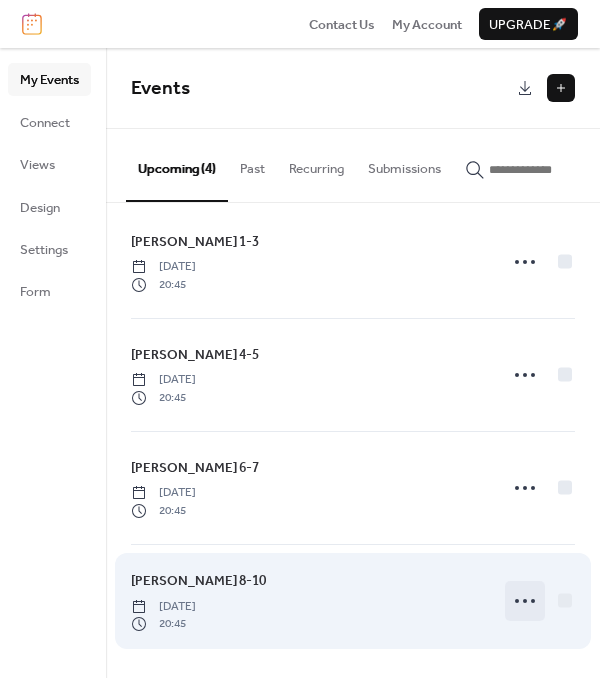 click 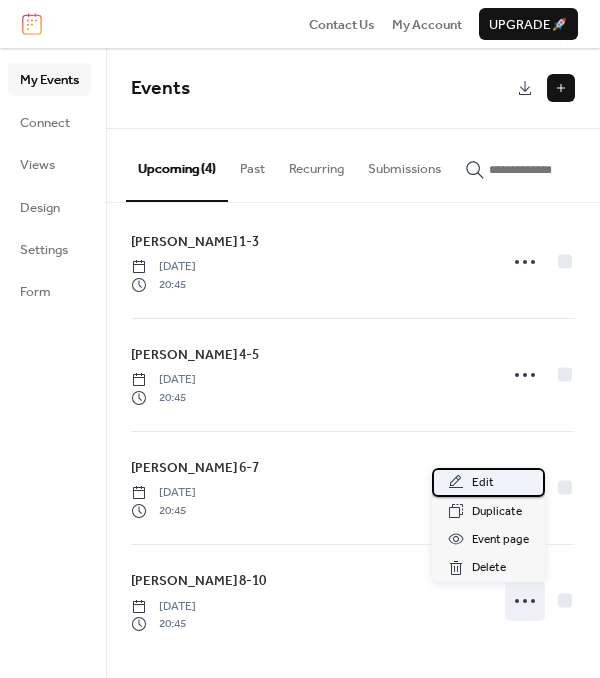 click on "Edit" at bounding box center (483, 483) 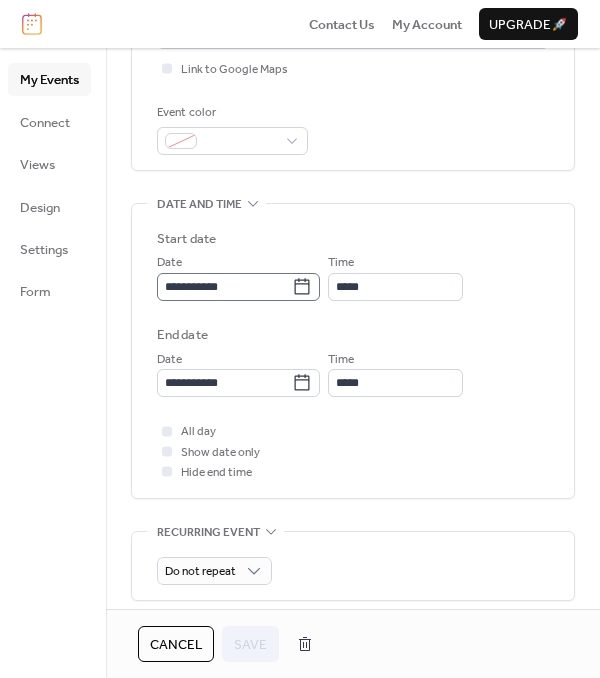 scroll, scrollTop: 479, scrollLeft: 0, axis: vertical 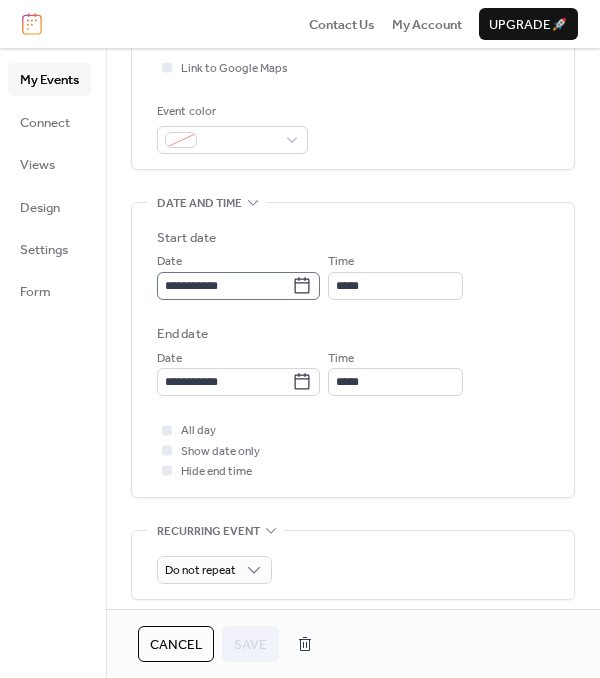 click 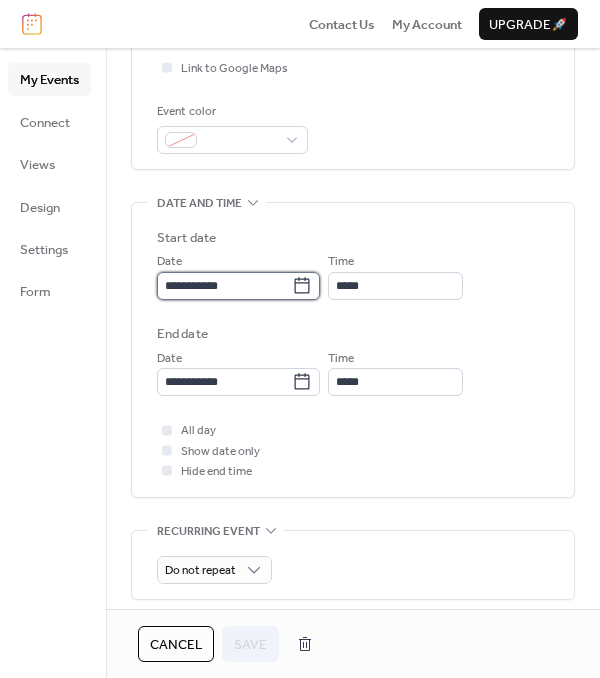 click on "**********" at bounding box center [224, 286] 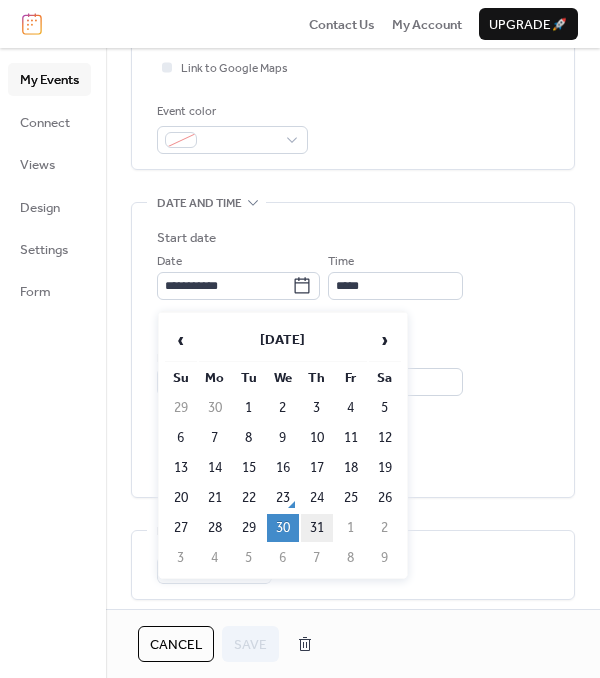 click on "31" at bounding box center (317, 528) 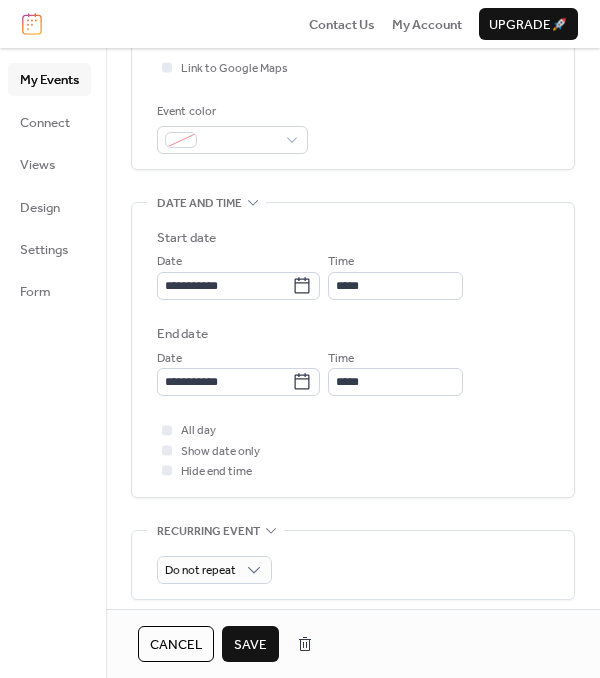 click on "Save" at bounding box center (250, 645) 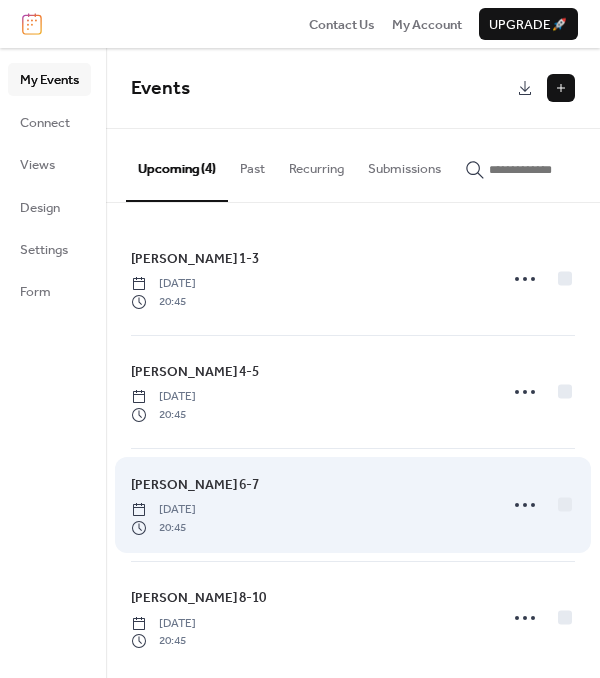 scroll, scrollTop: 17, scrollLeft: 0, axis: vertical 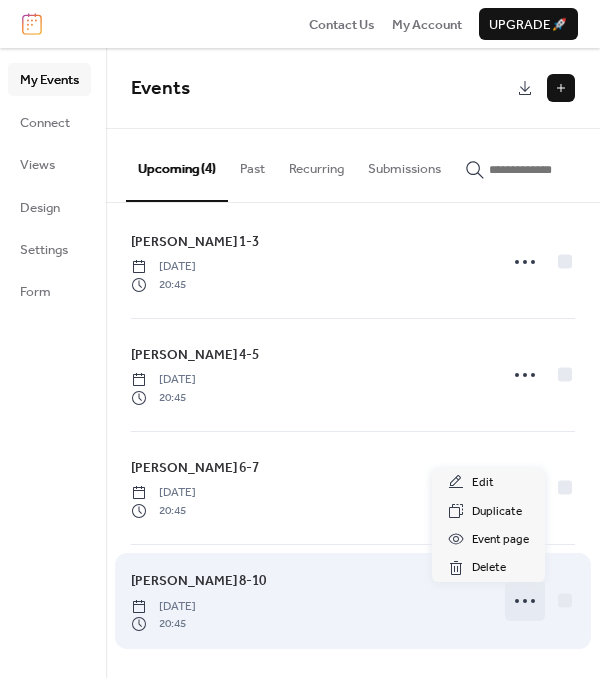 click 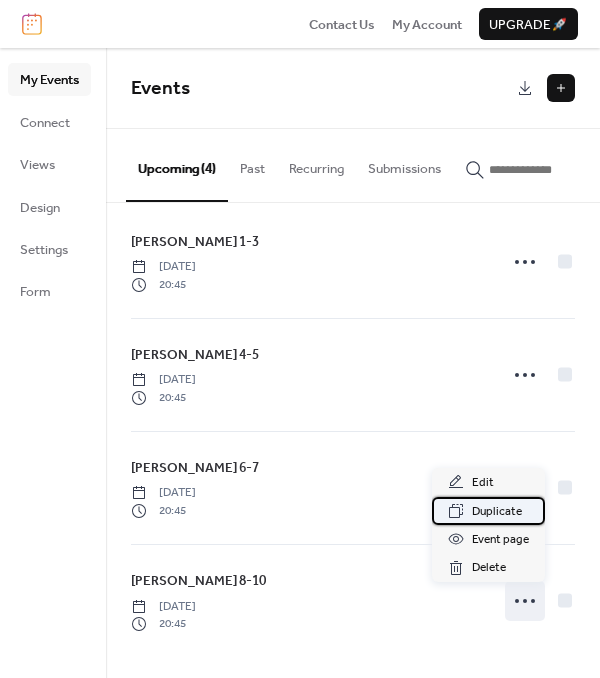 click on "Duplicate" at bounding box center [497, 512] 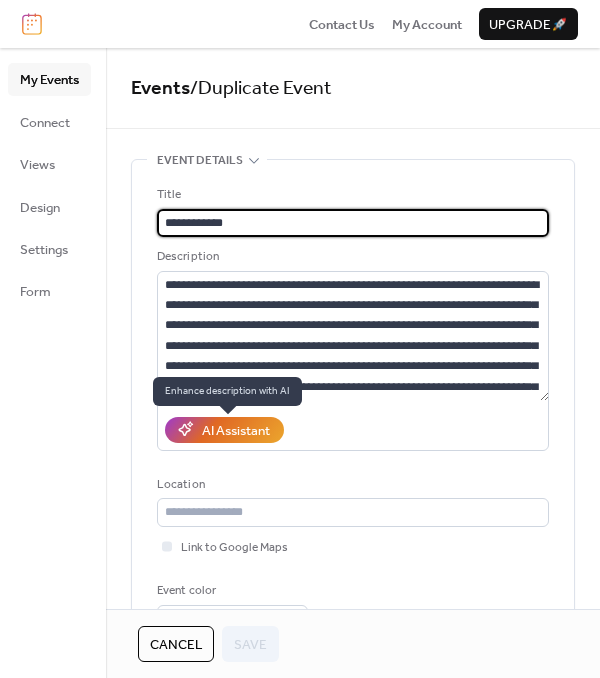 scroll, scrollTop: 2, scrollLeft: 0, axis: vertical 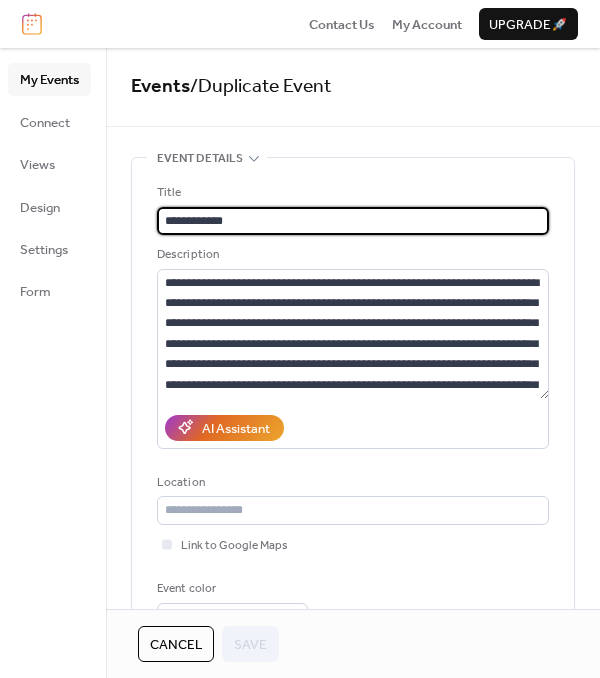 click on "**********" at bounding box center (353, 221) 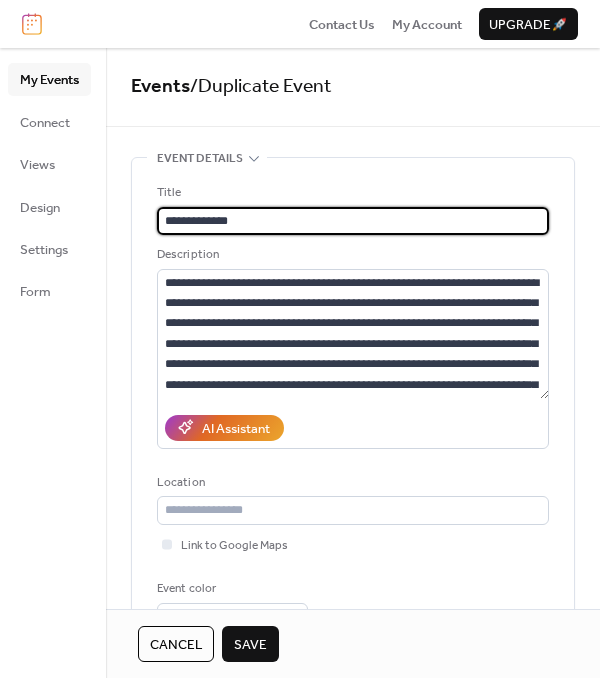 type on "**********" 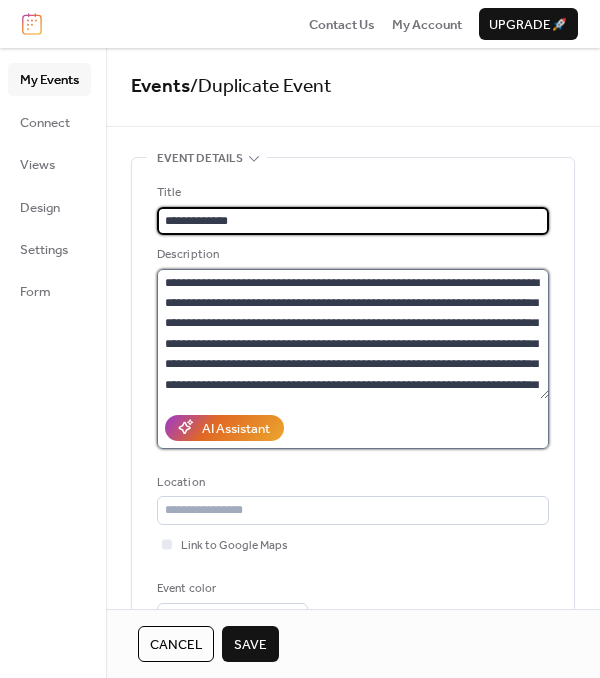 click on "**********" at bounding box center (353, 334) 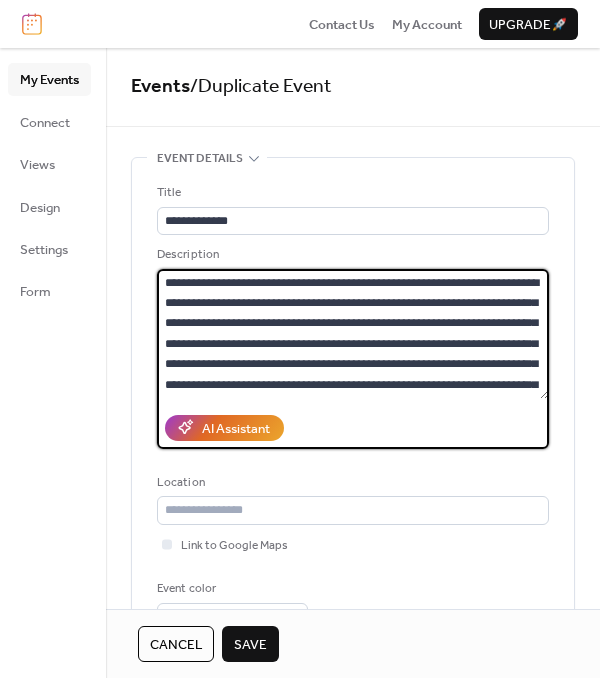 paste on "**********" 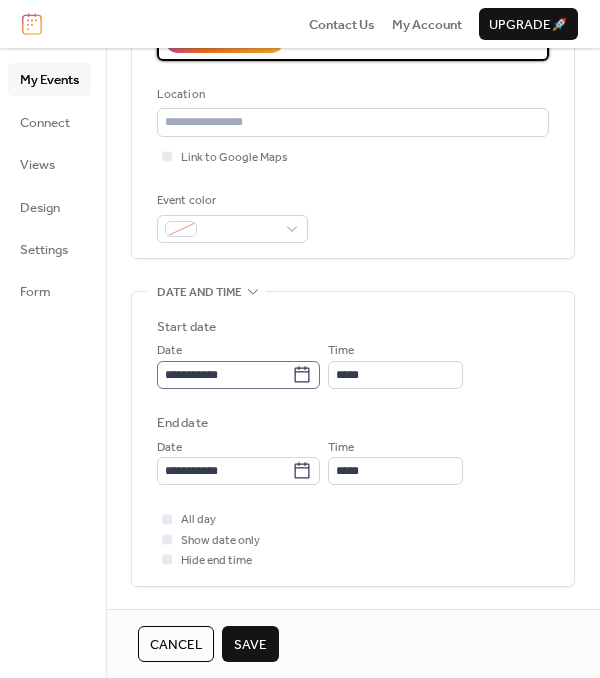 scroll, scrollTop: 390, scrollLeft: 0, axis: vertical 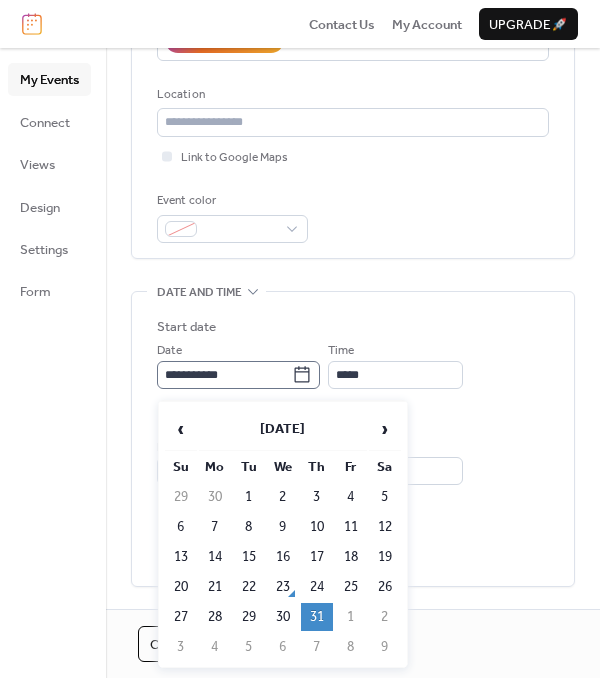 click 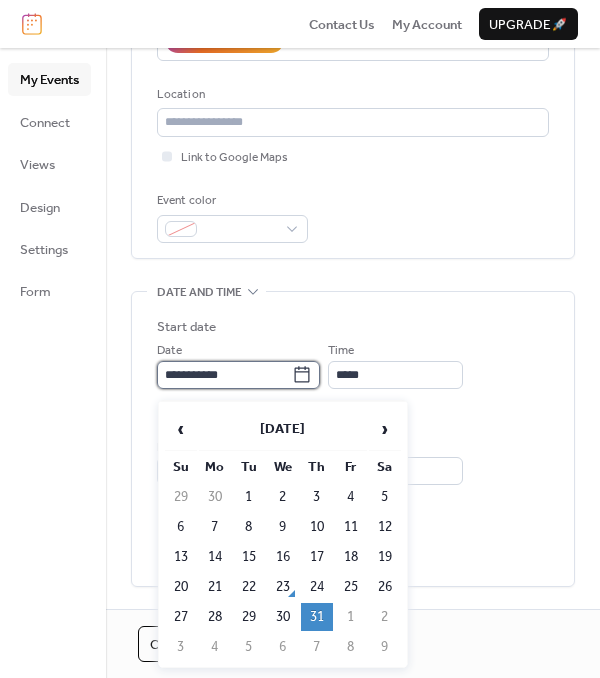 click on "**********" at bounding box center [224, 375] 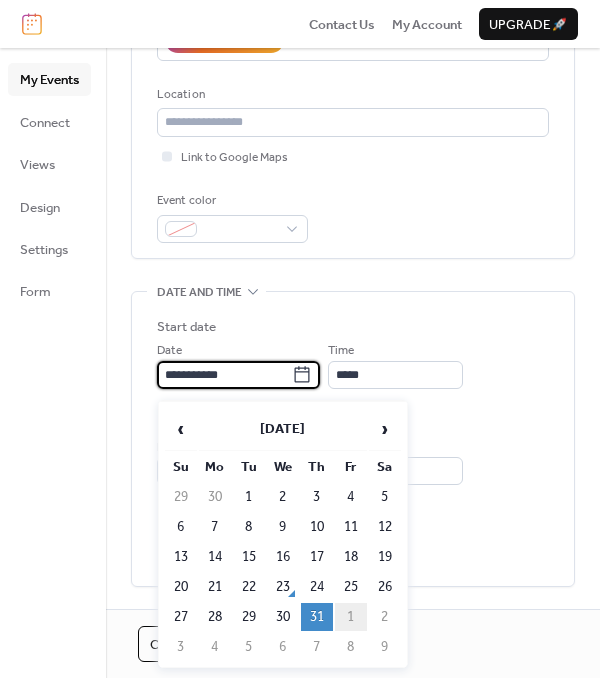 click on "1" at bounding box center (351, 617) 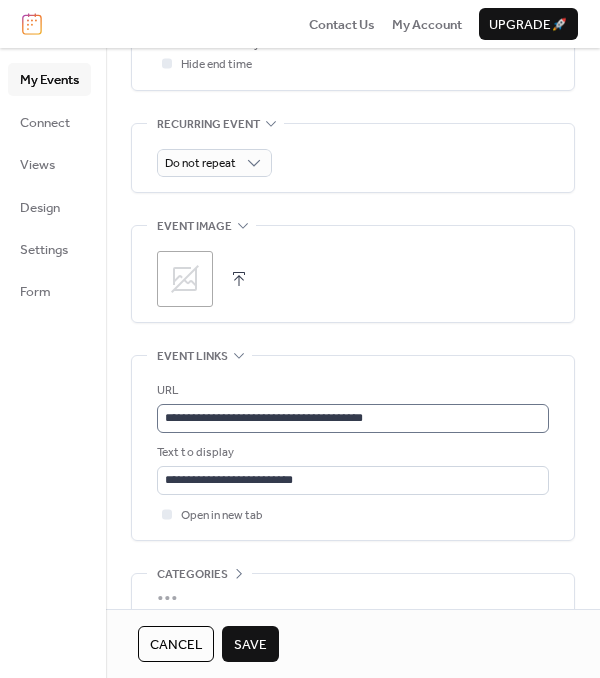 scroll, scrollTop: 886, scrollLeft: 0, axis: vertical 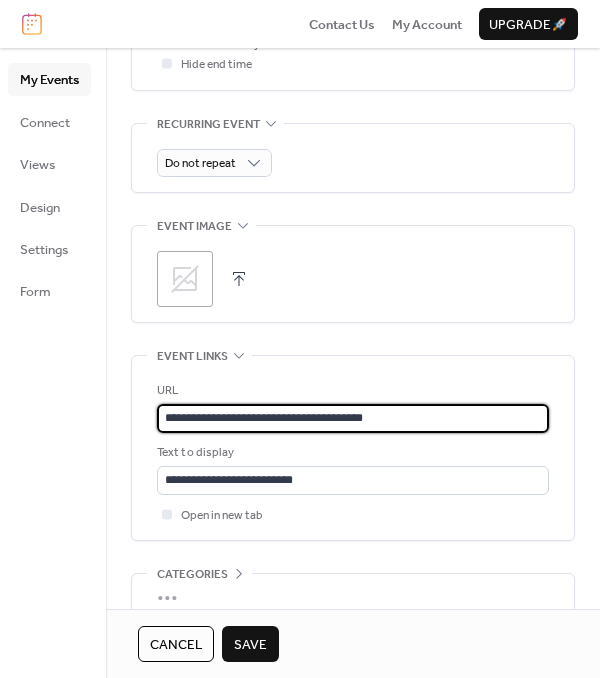 click on "**********" at bounding box center [353, 418] 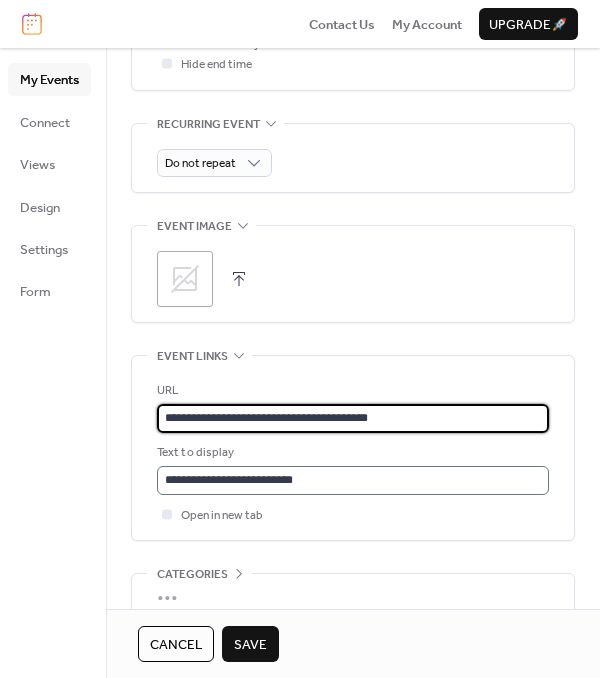 type on "**********" 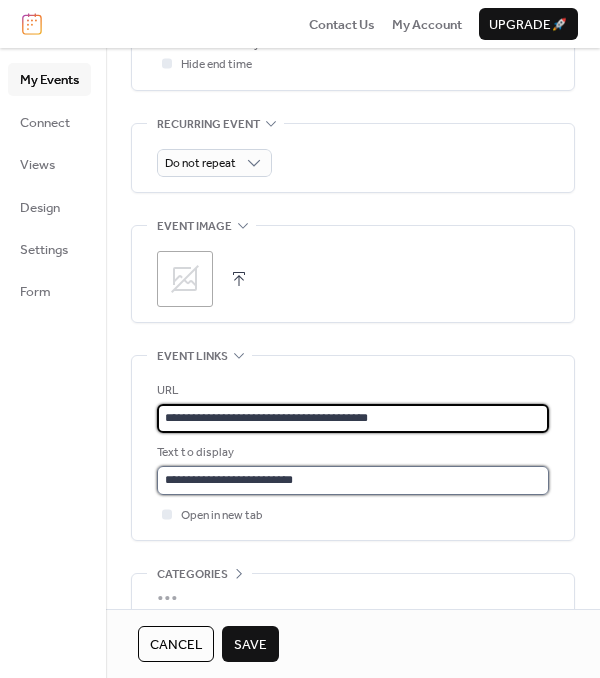 click on "**********" at bounding box center (353, 480) 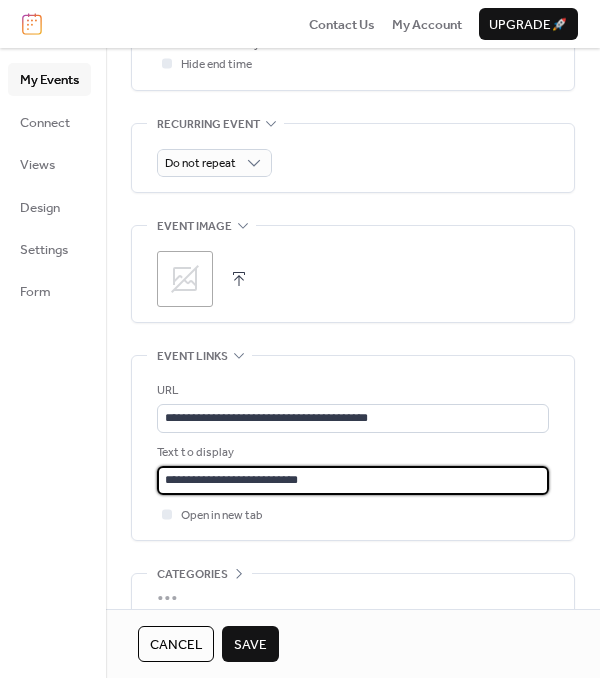 type on "**********" 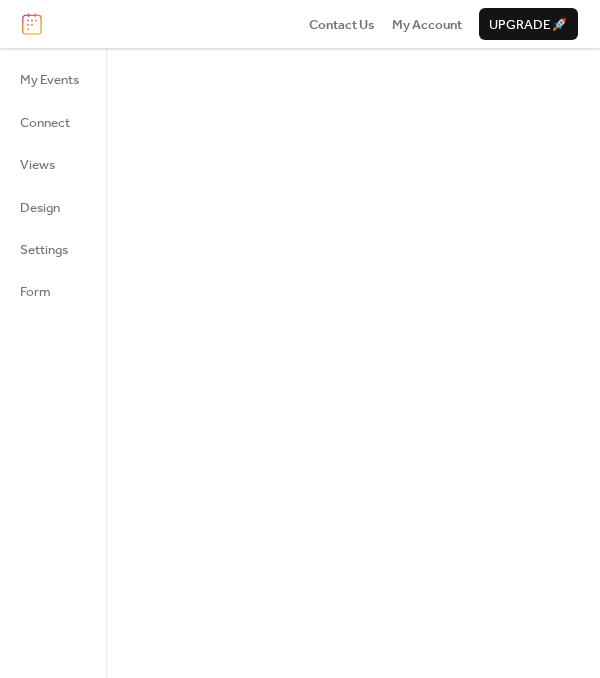 scroll, scrollTop: 0, scrollLeft: 0, axis: both 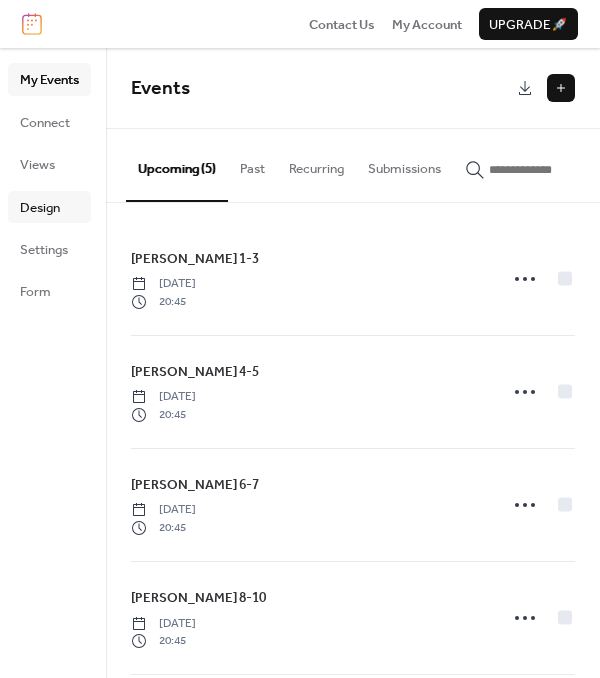 click on "Design" at bounding box center (40, 208) 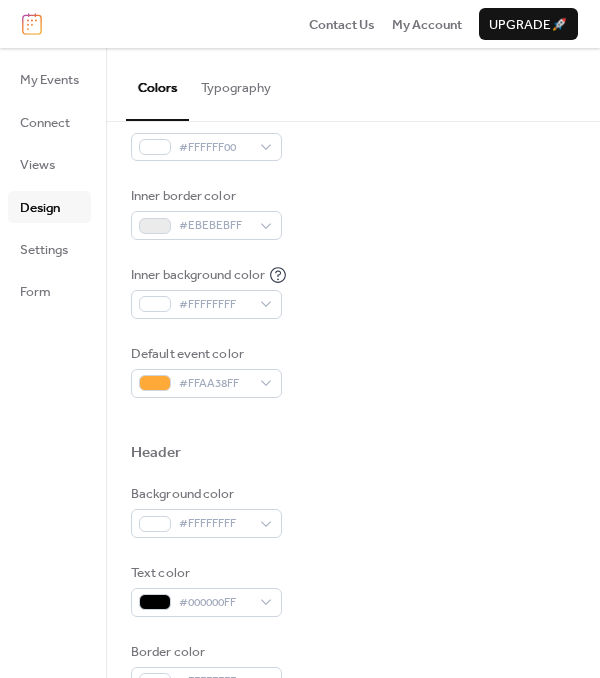 scroll, scrollTop: 379, scrollLeft: 0, axis: vertical 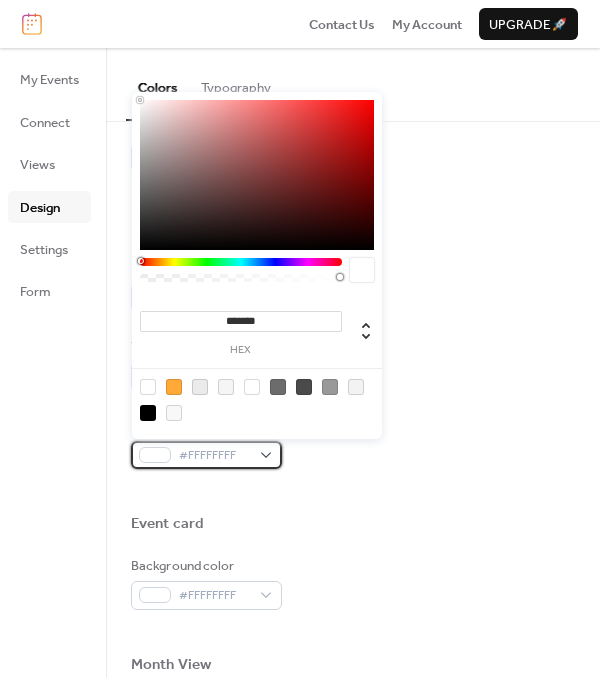 click on "#FFFFFFFF" at bounding box center (206, 455) 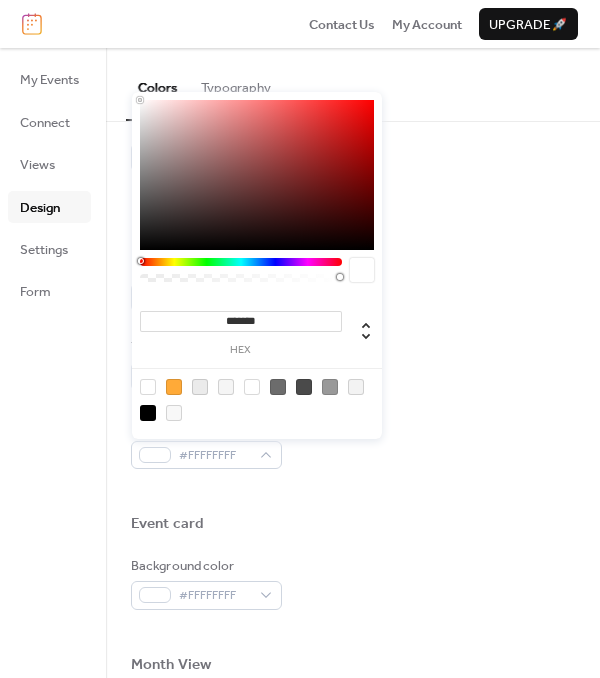 click on "hex" at bounding box center [241, 350] 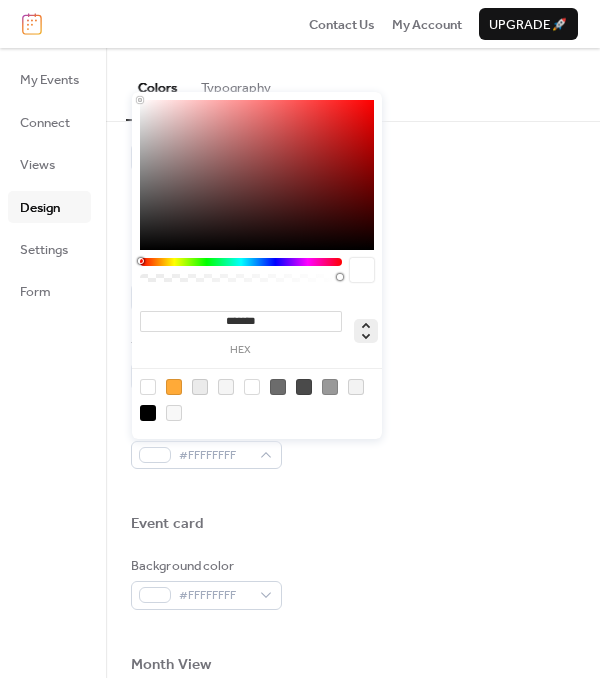 click 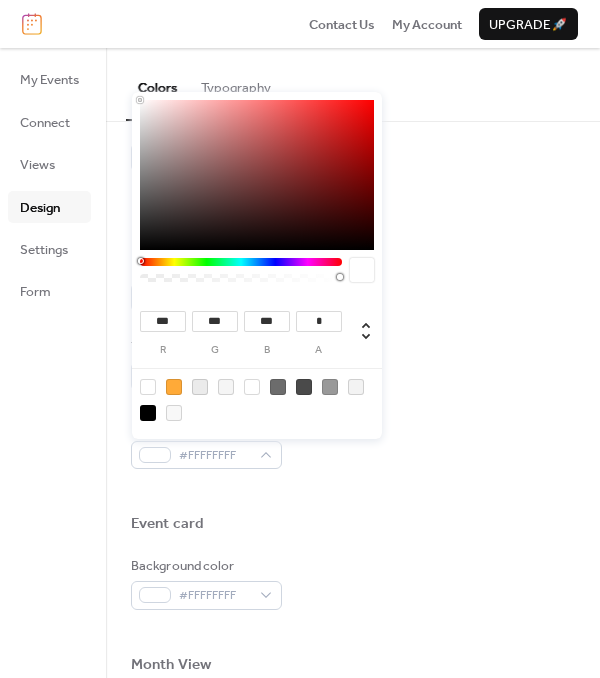 click on "***" at bounding box center [163, 321] 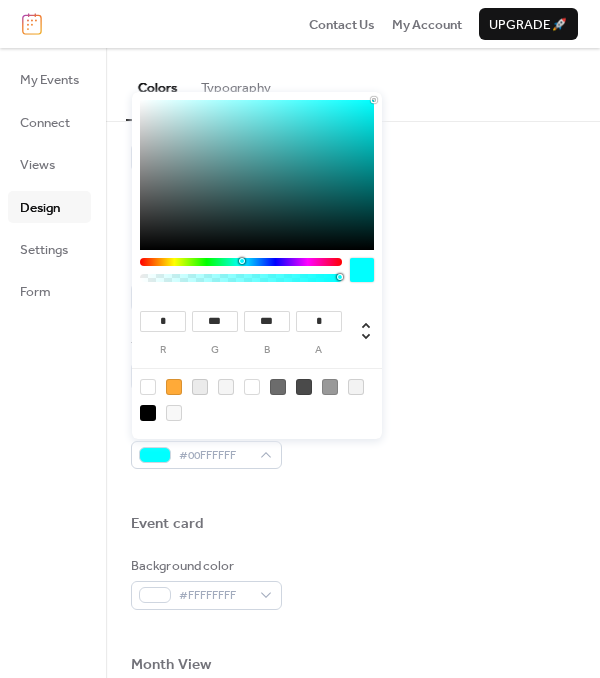 type on "*" 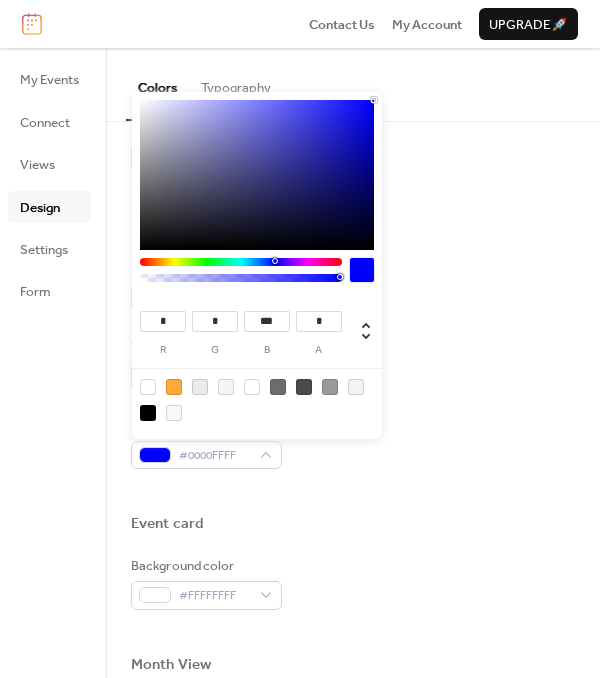 type on "*" 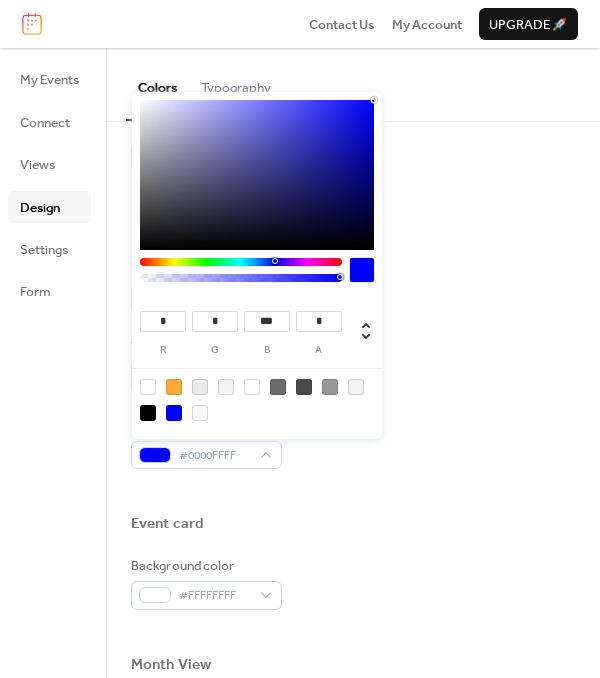 click on "***" at bounding box center (267, 321) 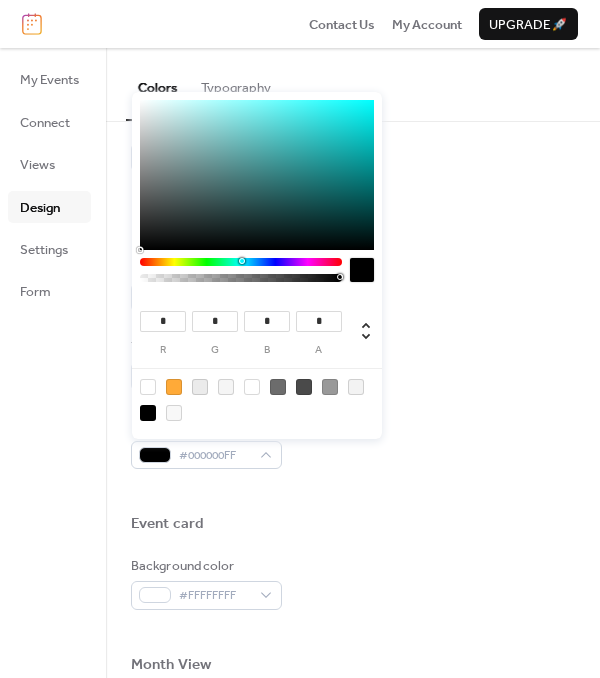 type on "*" 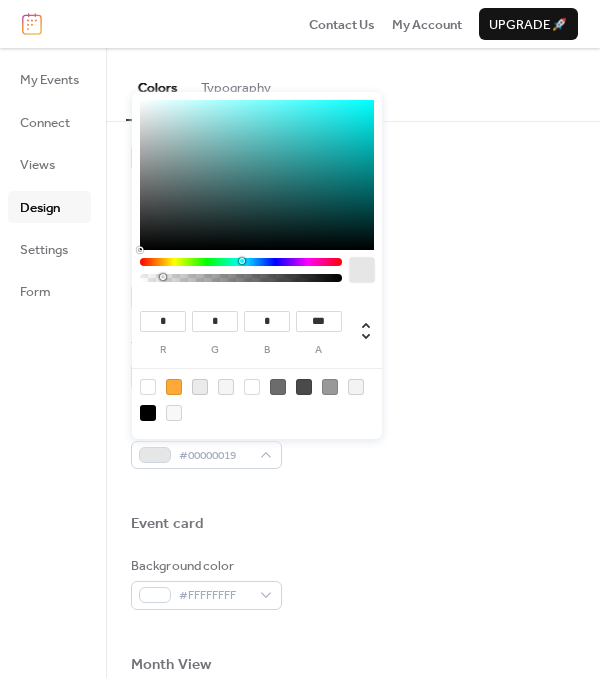 type on "****" 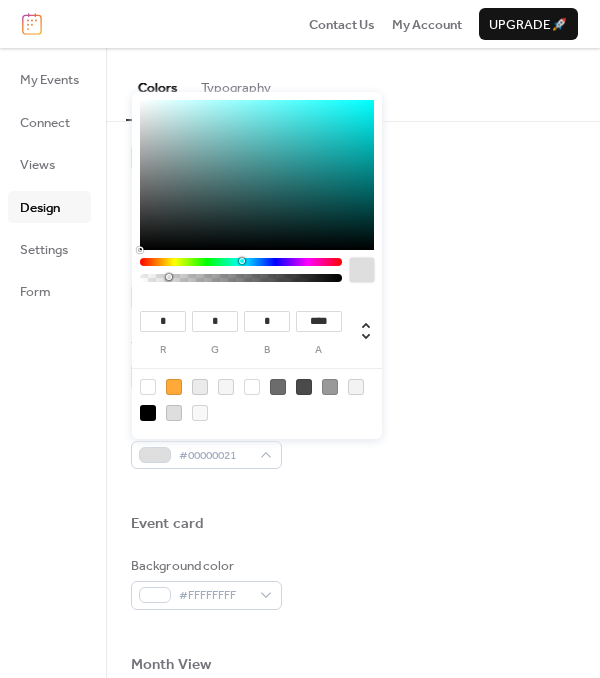 click at bounding box center [353, 491] 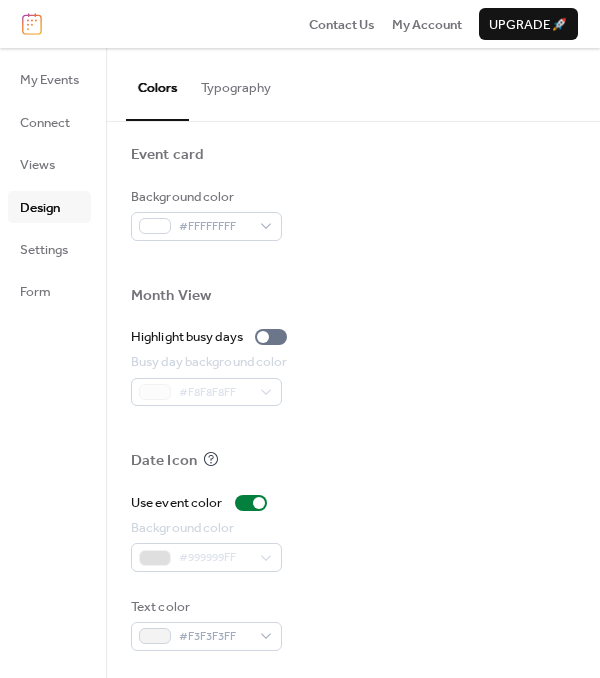 scroll, scrollTop: 974, scrollLeft: 0, axis: vertical 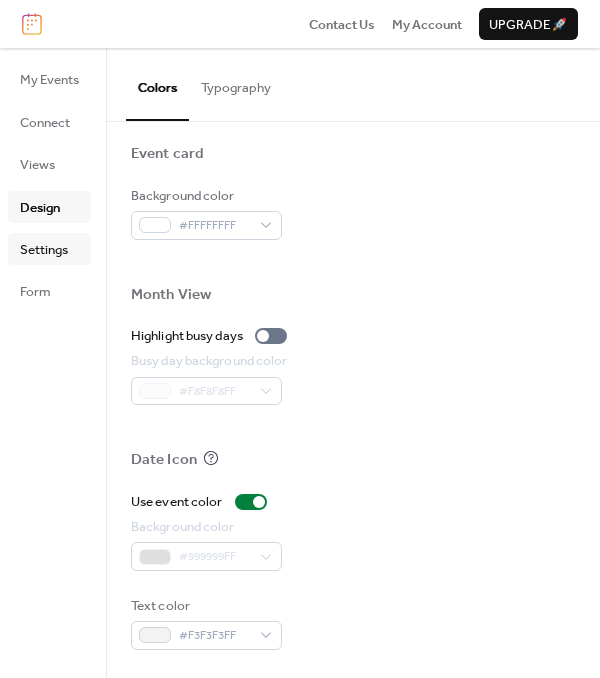 click on "Settings" at bounding box center (44, 250) 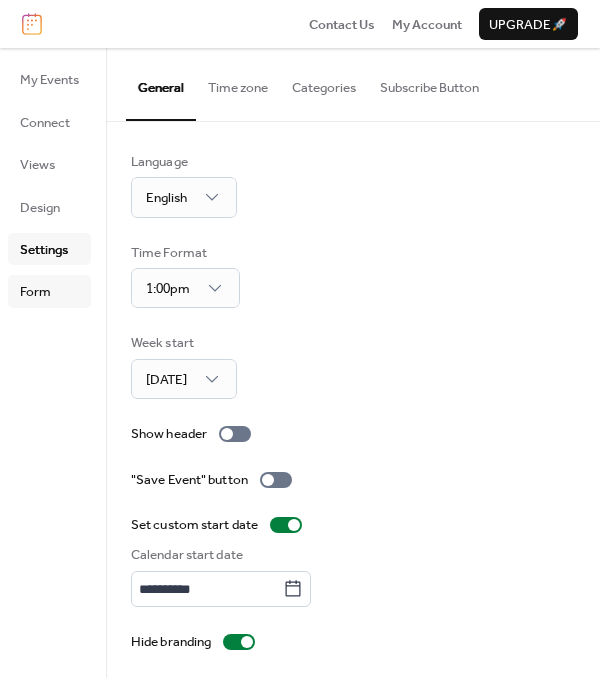 click on "Form" at bounding box center (35, 292) 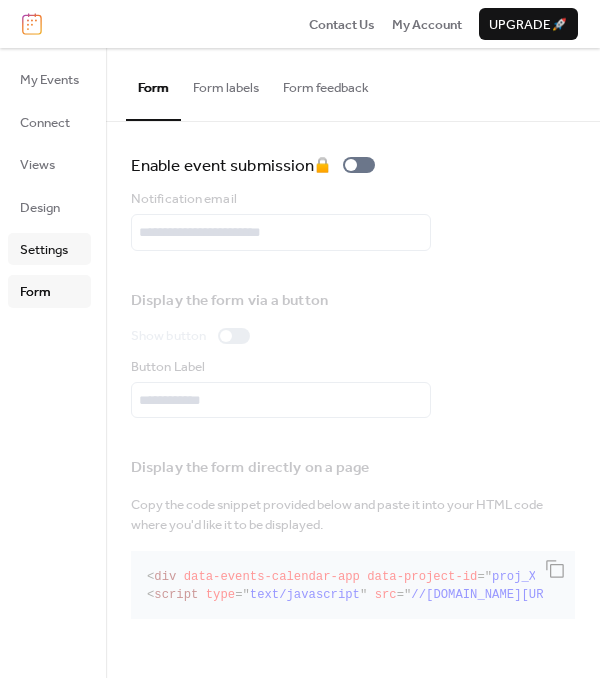 click on "Settings" at bounding box center [44, 250] 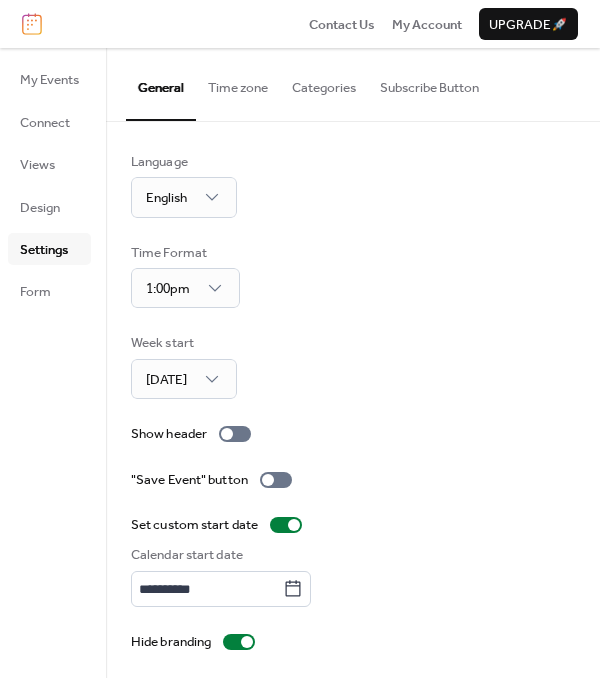 scroll, scrollTop: 10, scrollLeft: 0, axis: vertical 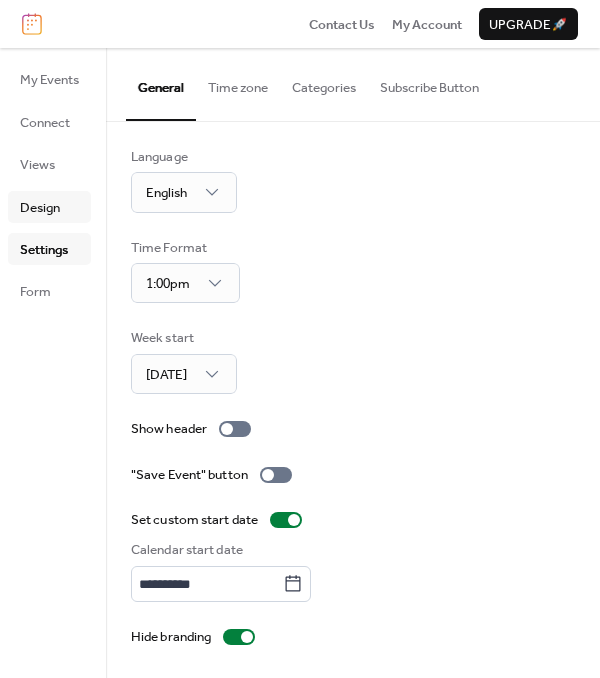 click on "Design" at bounding box center (40, 208) 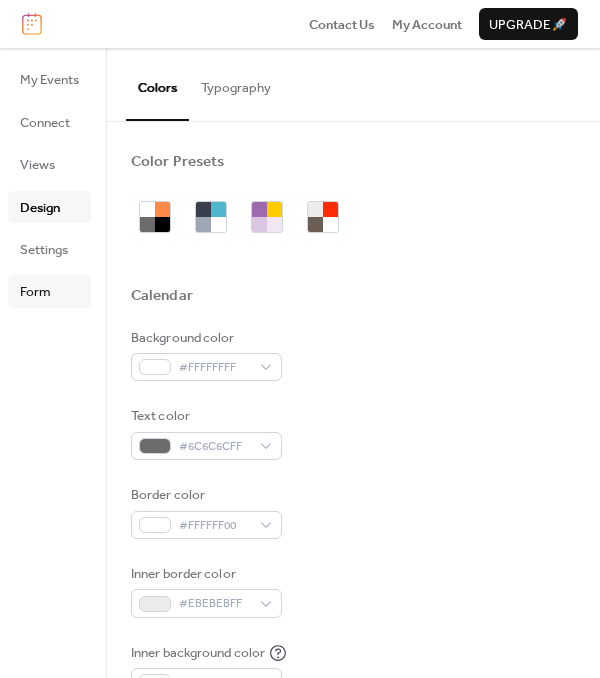 click on "Form" at bounding box center [35, 292] 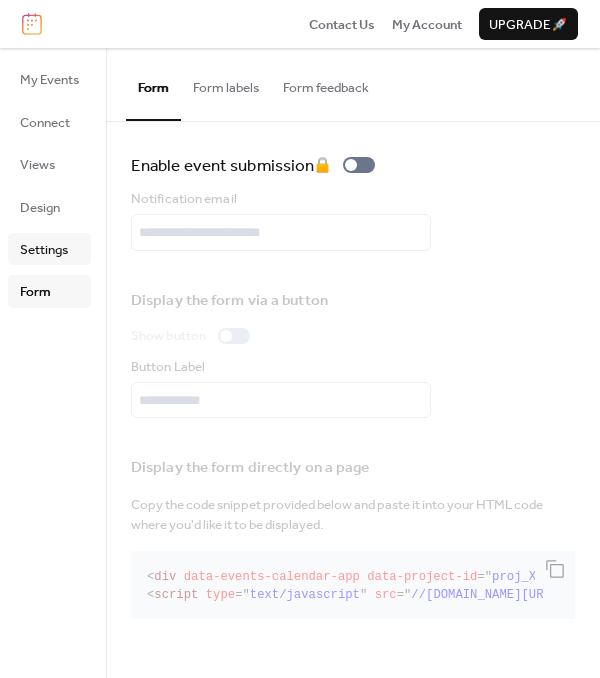 click on "Settings" at bounding box center (44, 250) 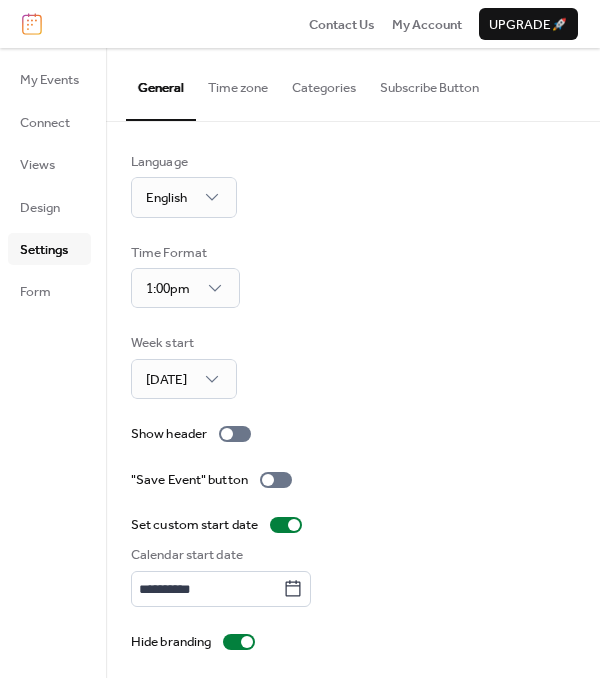 click on "Categories" at bounding box center [324, 83] 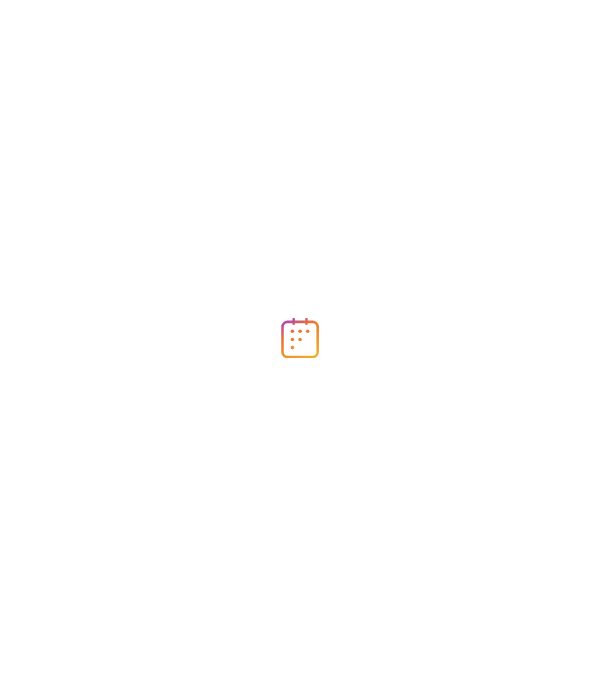 scroll, scrollTop: 0, scrollLeft: 0, axis: both 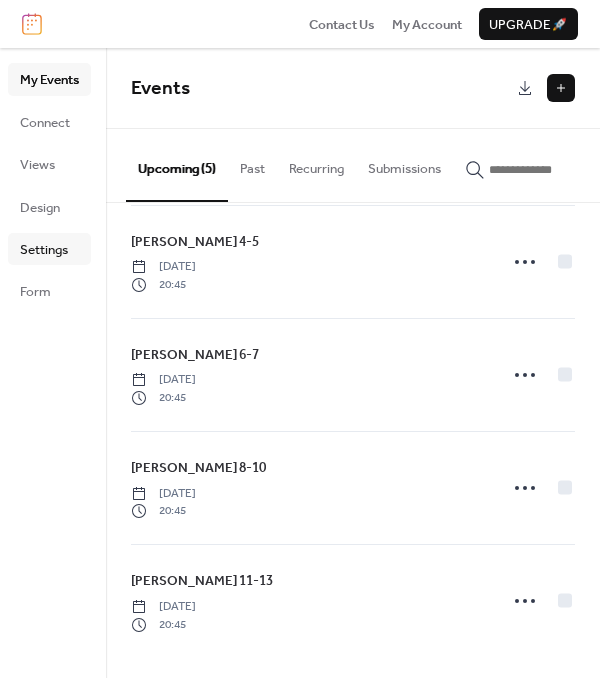 click on "Settings" at bounding box center [44, 250] 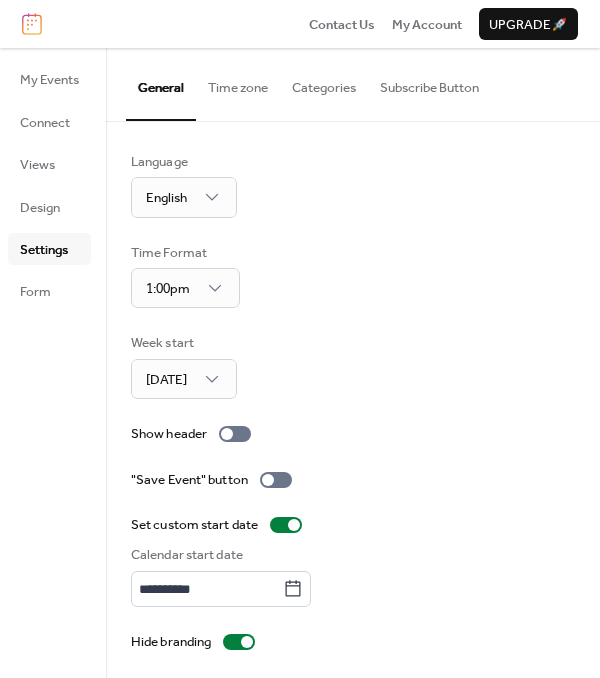 click on "Subscribe Button" at bounding box center (429, 83) 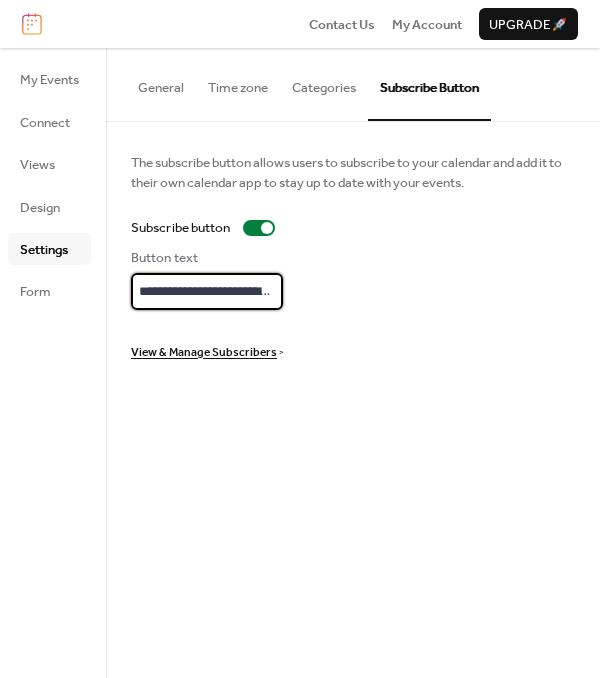 click on "**********" at bounding box center [207, 291] 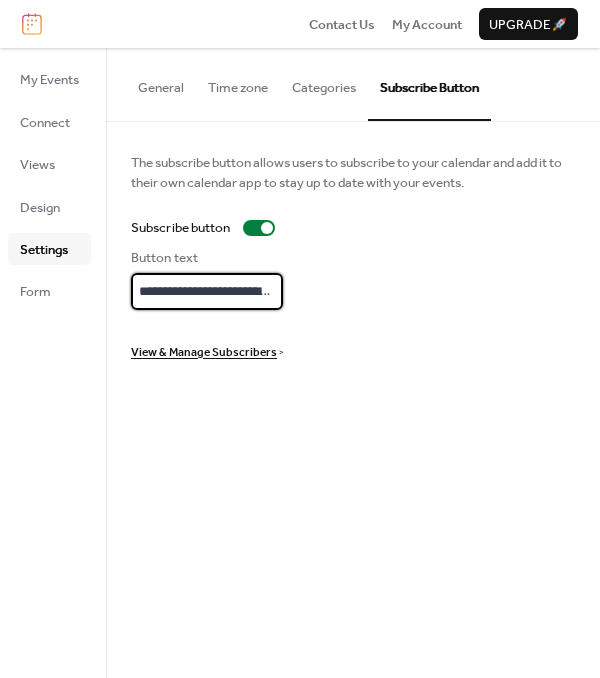 click on "**********" at bounding box center [207, 291] 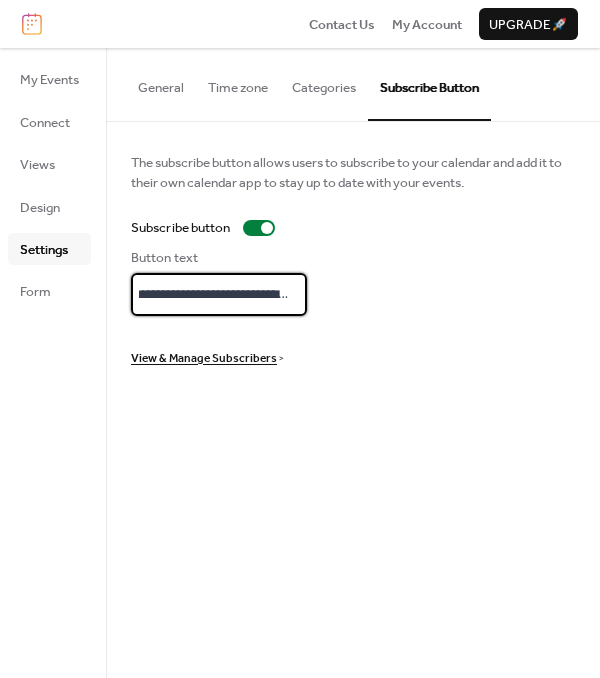 scroll, scrollTop: 0, scrollLeft: 10, axis: horizontal 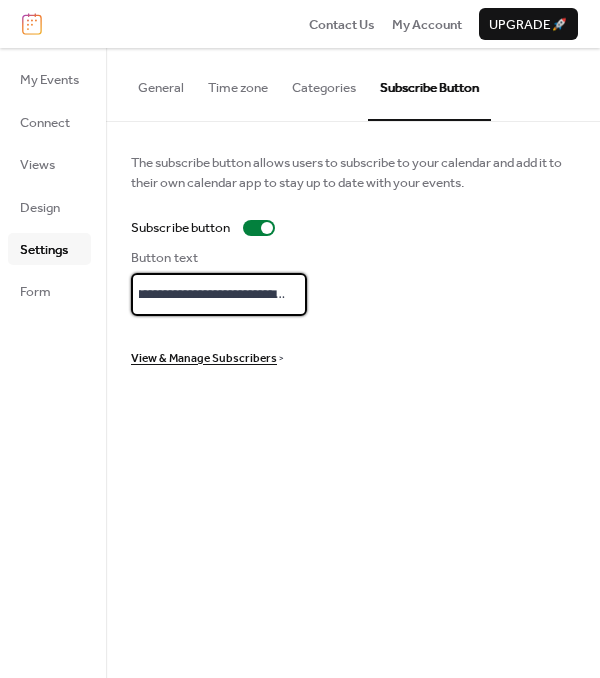 click on "**********" at bounding box center [219, 294] 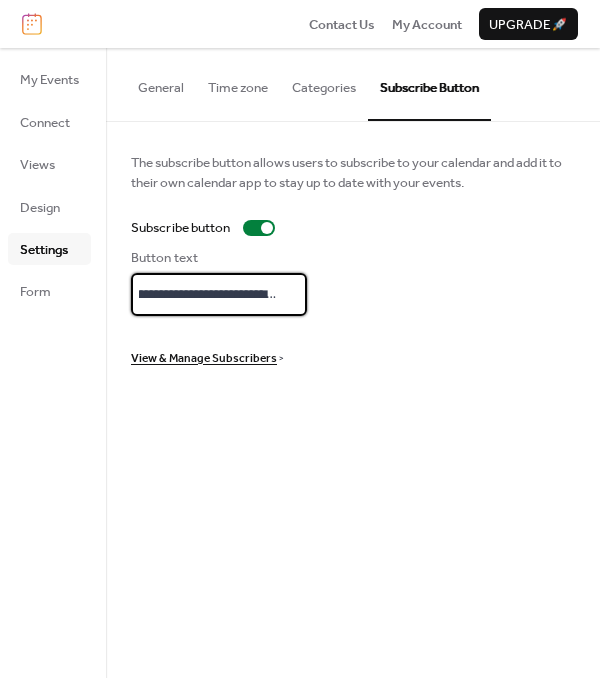 scroll, scrollTop: 0, scrollLeft: 28, axis: horizontal 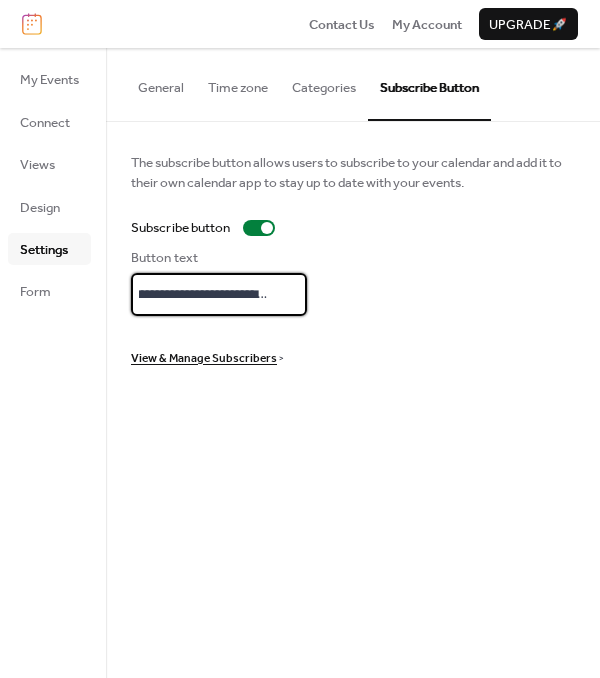type on "**********" 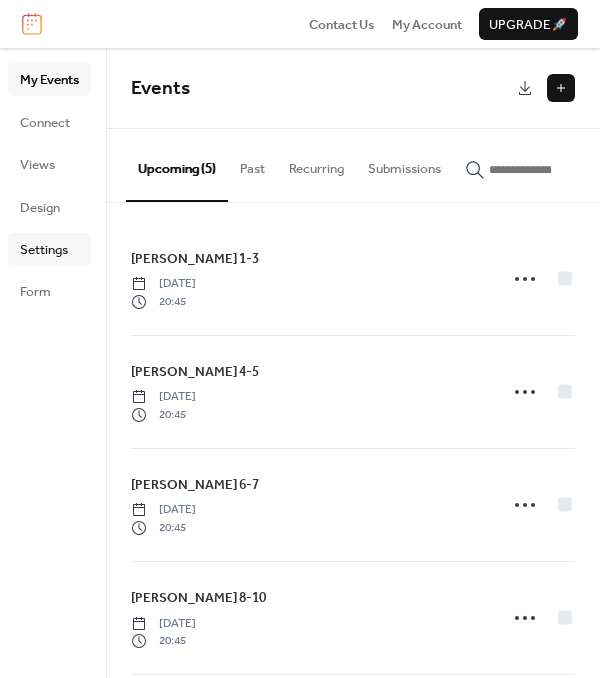 scroll, scrollTop: 0, scrollLeft: 0, axis: both 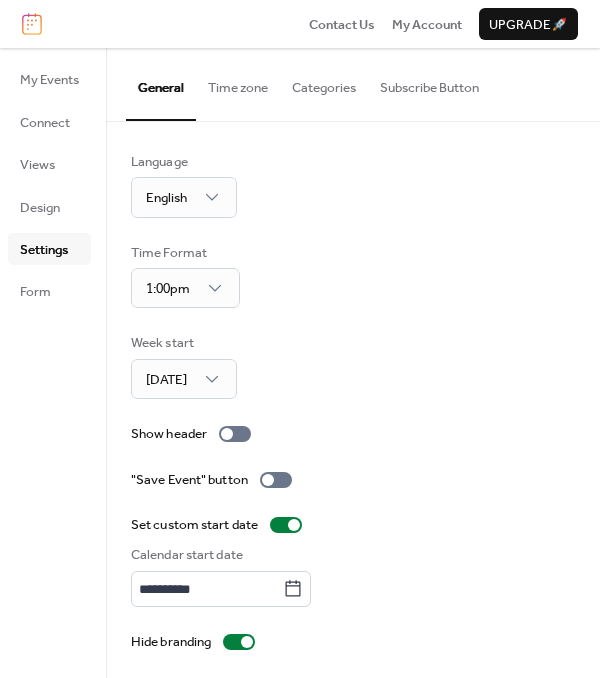 click on "Subscribe Button" at bounding box center [429, 83] 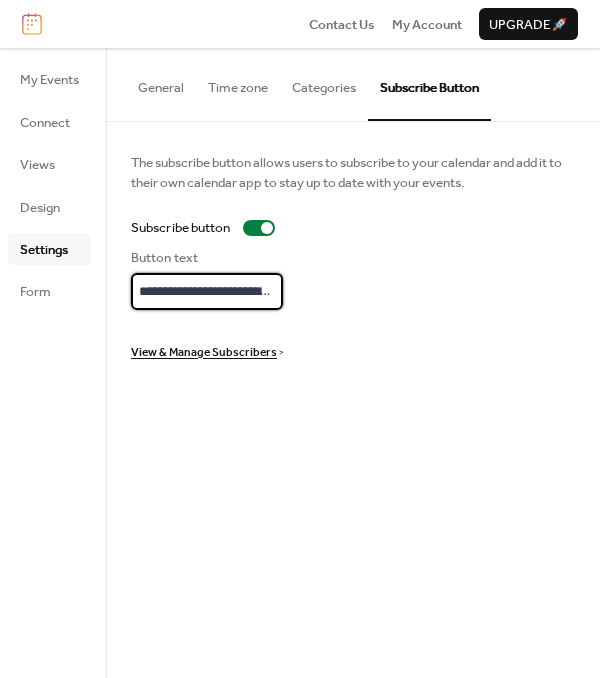 click on "**********" at bounding box center (207, 291) 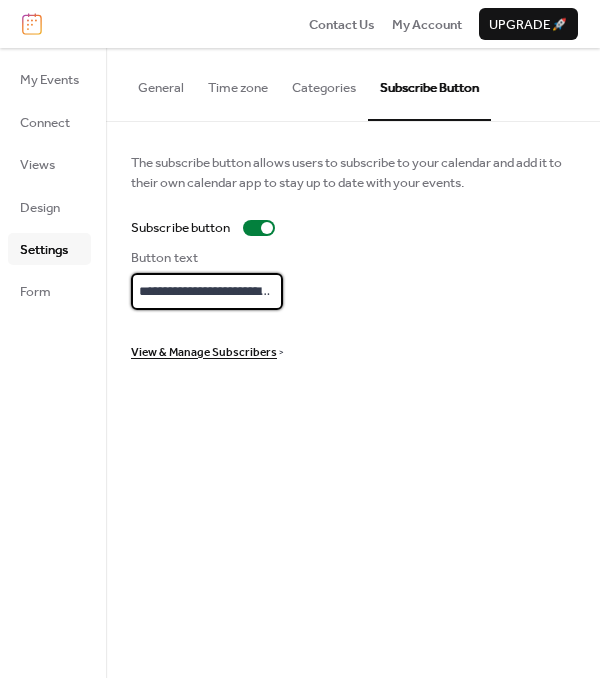 type on "**********" 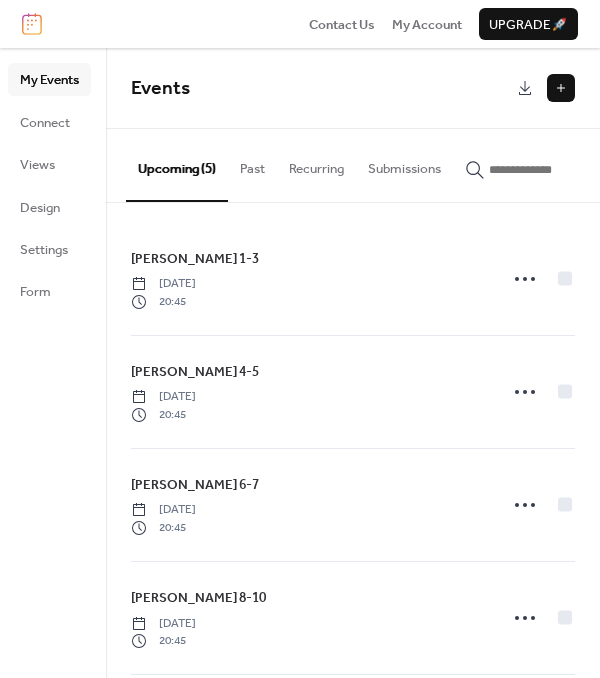 scroll, scrollTop: 0, scrollLeft: 0, axis: both 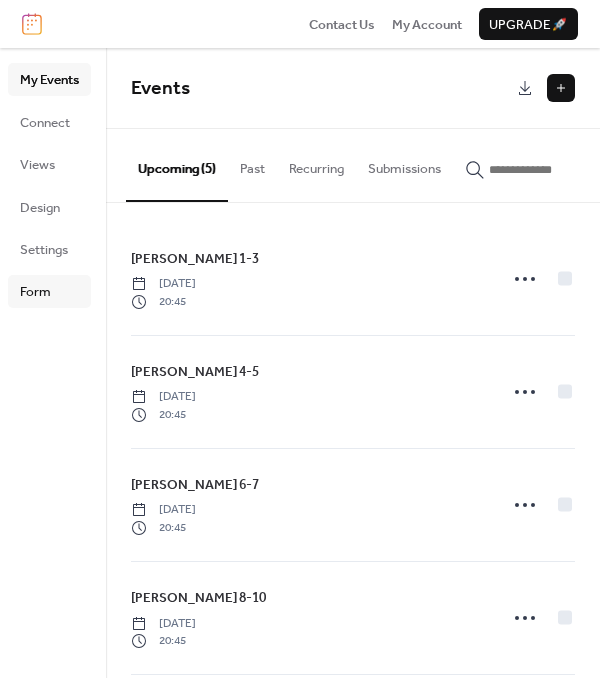 click on "Form" at bounding box center (49, 291) 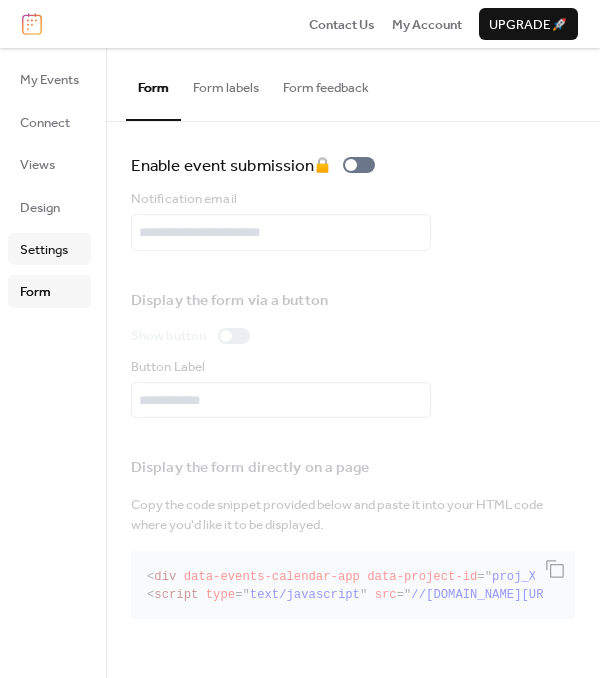 click on "Settings" at bounding box center (44, 250) 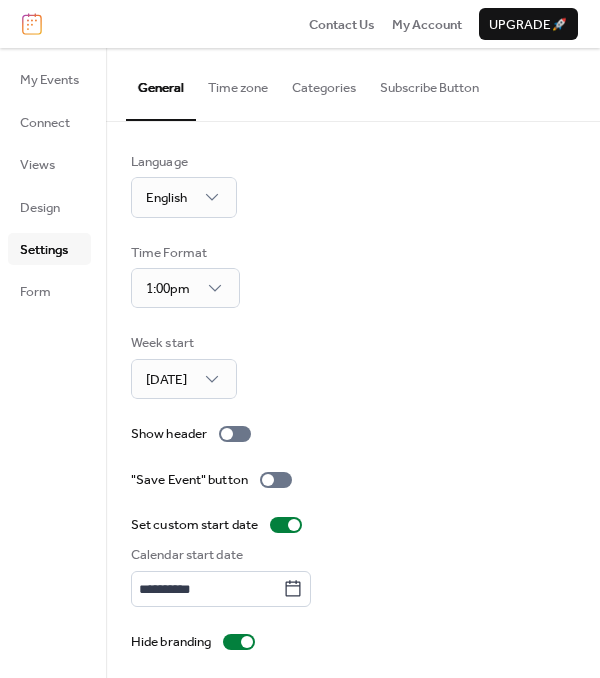 scroll, scrollTop: 10, scrollLeft: 0, axis: vertical 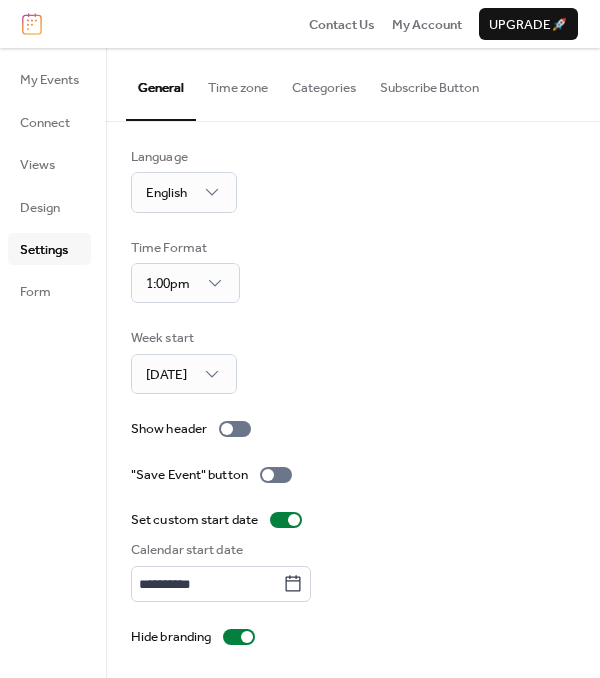 click on "Time zone" at bounding box center (238, 83) 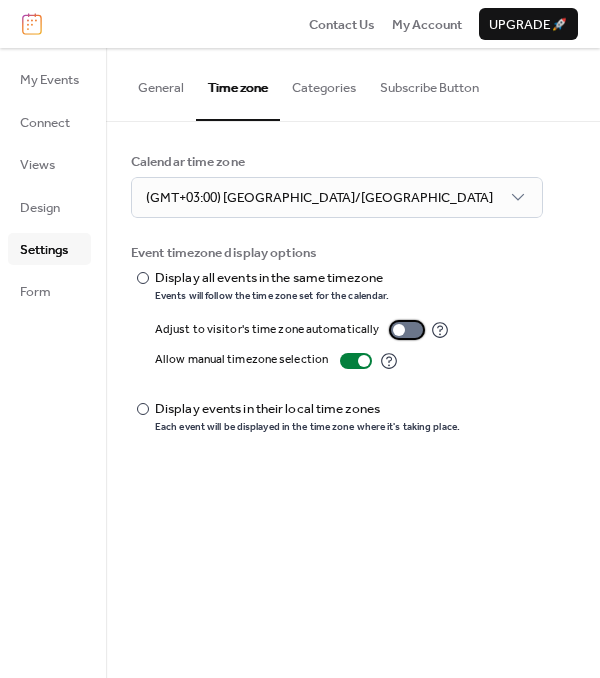 click at bounding box center (407, 330) 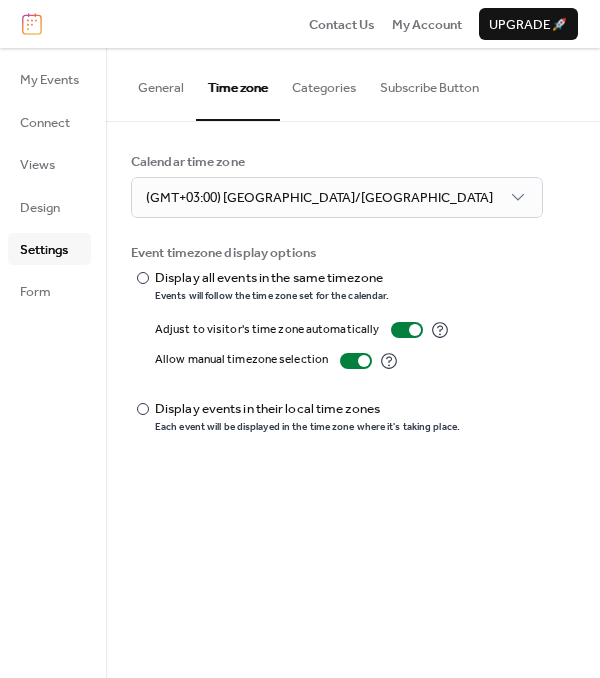 click on "Categories" at bounding box center (324, 83) 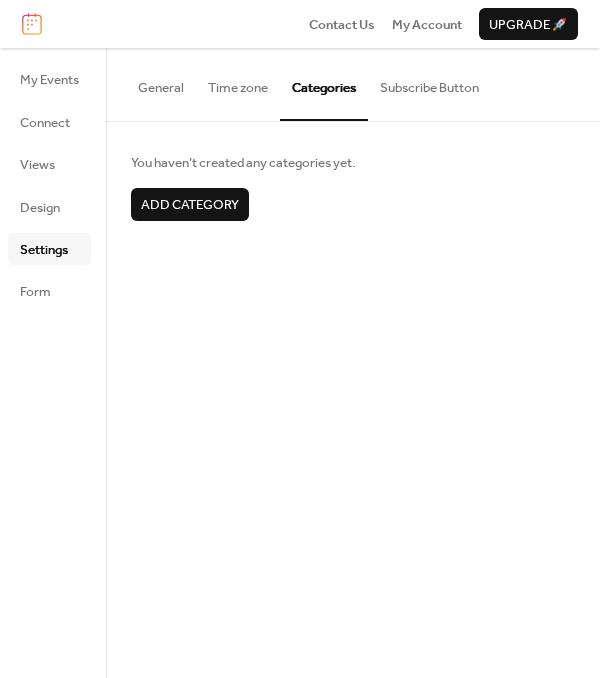 click on "Subscribe Button" at bounding box center (429, 83) 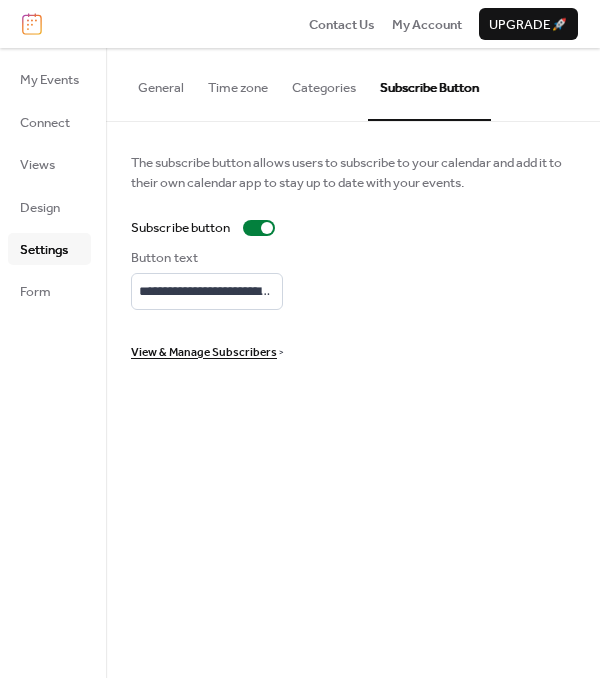 click on "View & Manage Subscribers" at bounding box center [204, 353] 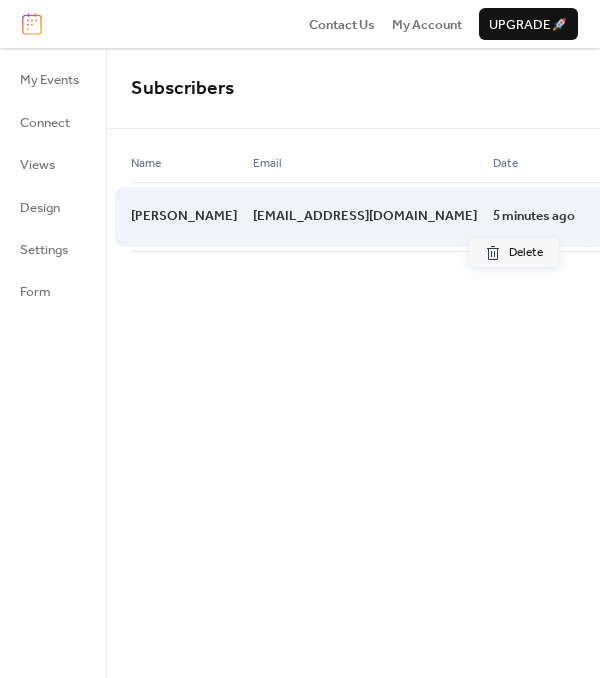 click 